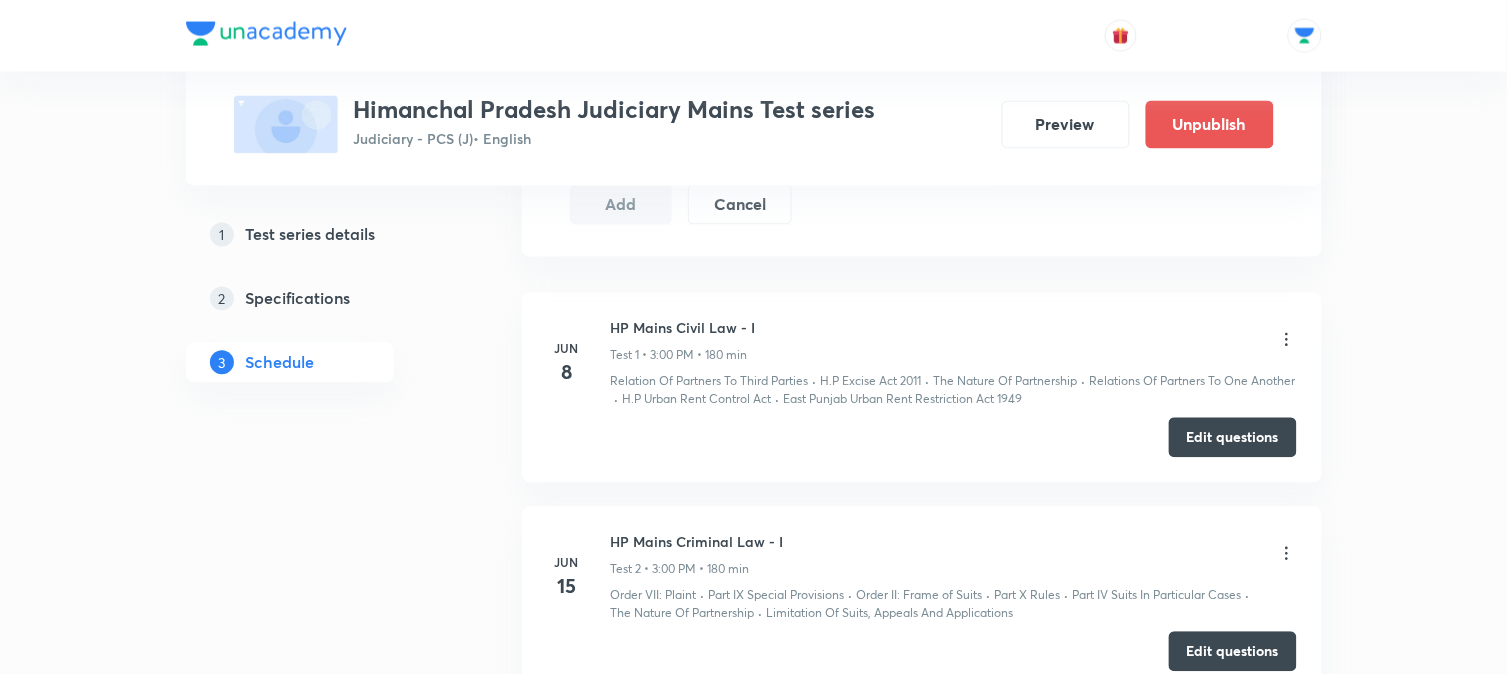 scroll, scrollTop: 0, scrollLeft: 0, axis: both 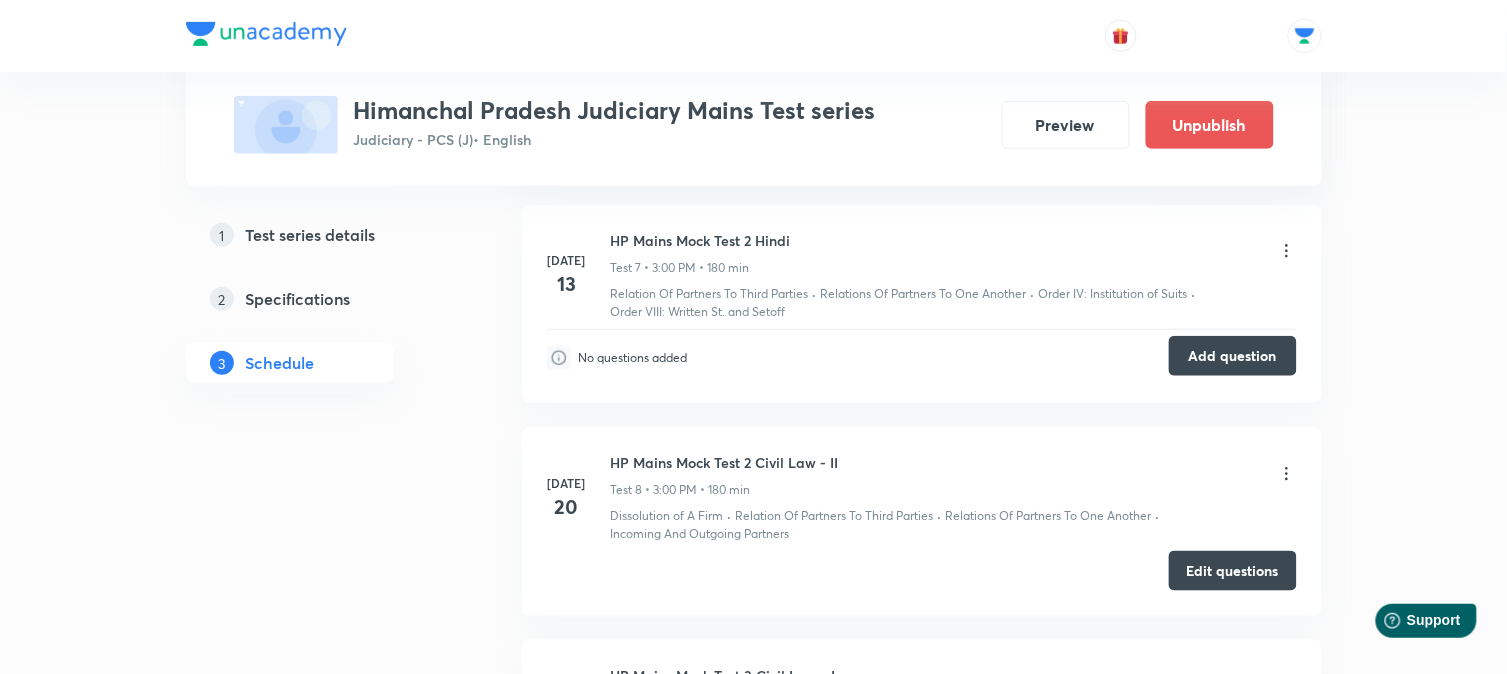 click on "Add question" at bounding box center (1233, 356) 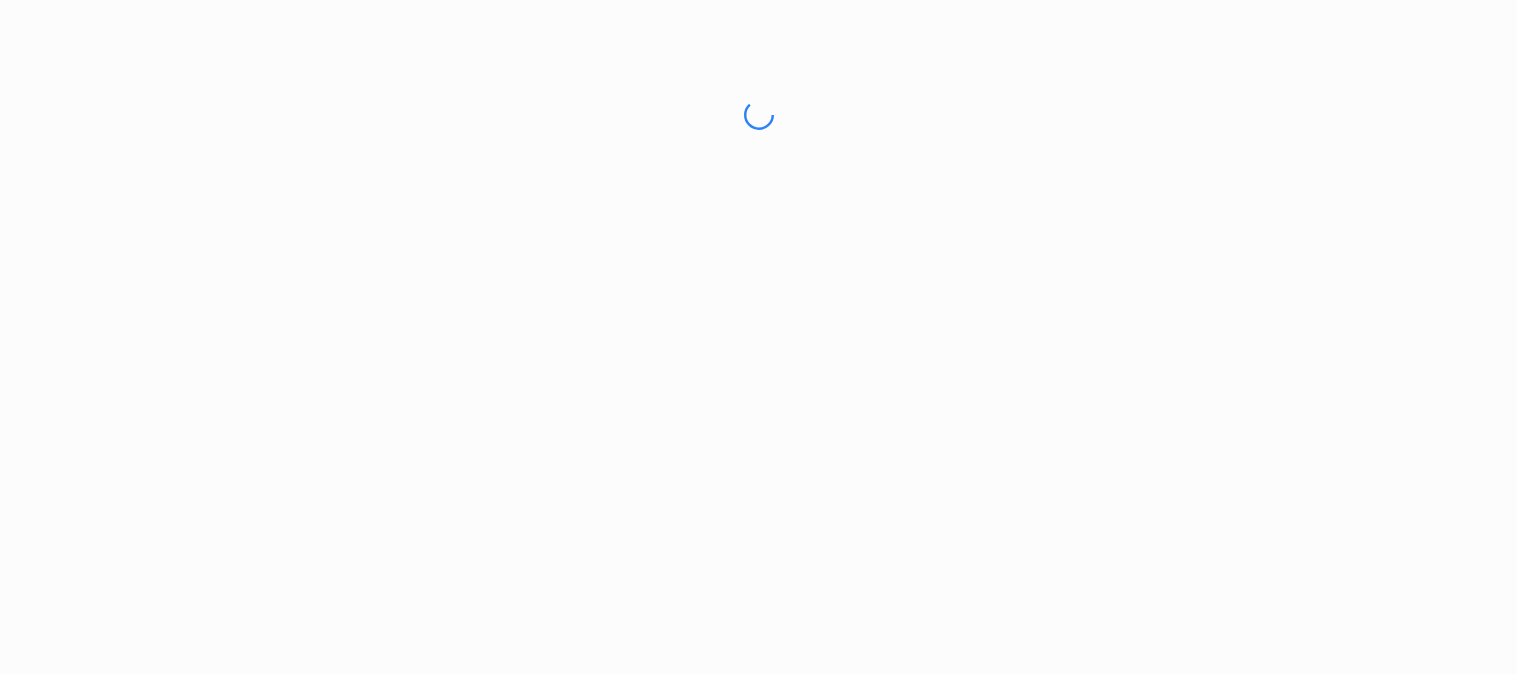 scroll, scrollTop: 0, scrollLeft: 0, axis: both 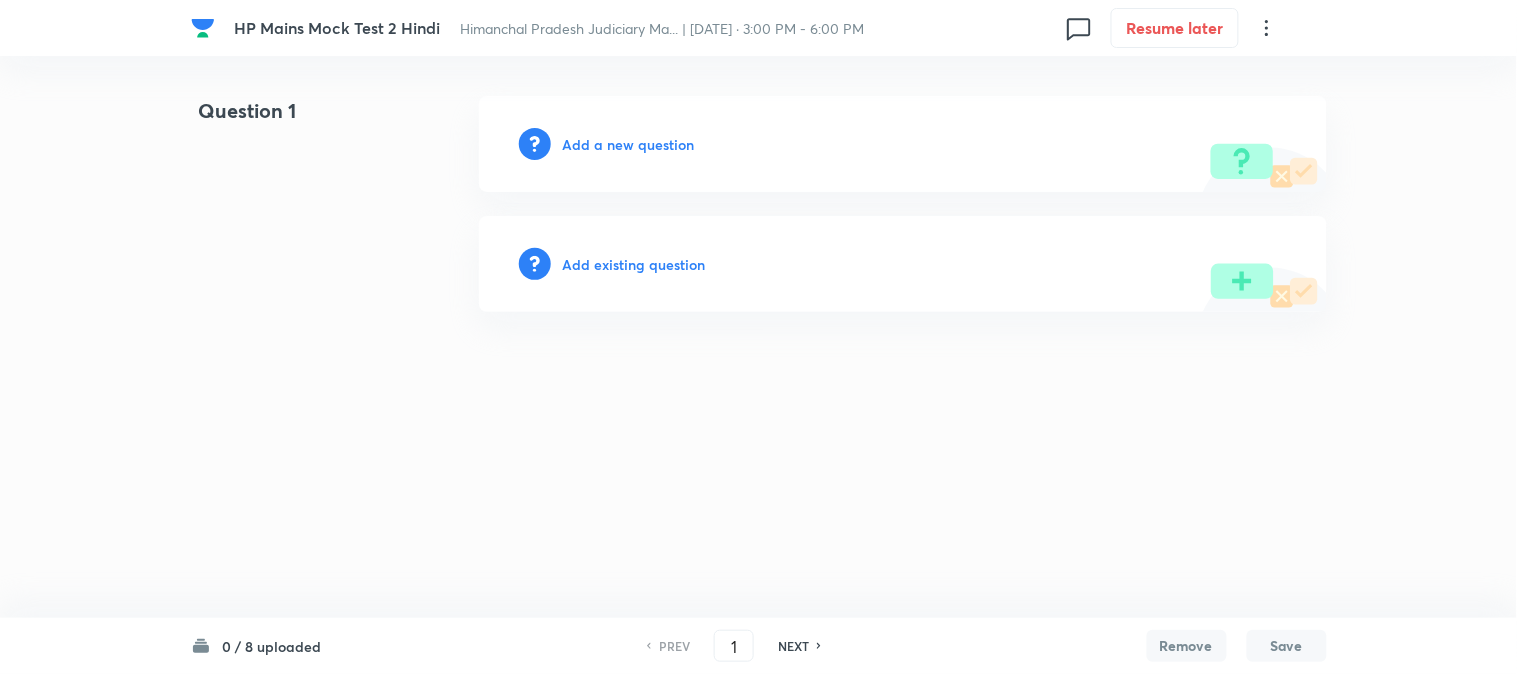 click on "Add a new question" at bounding box center (629, 144) 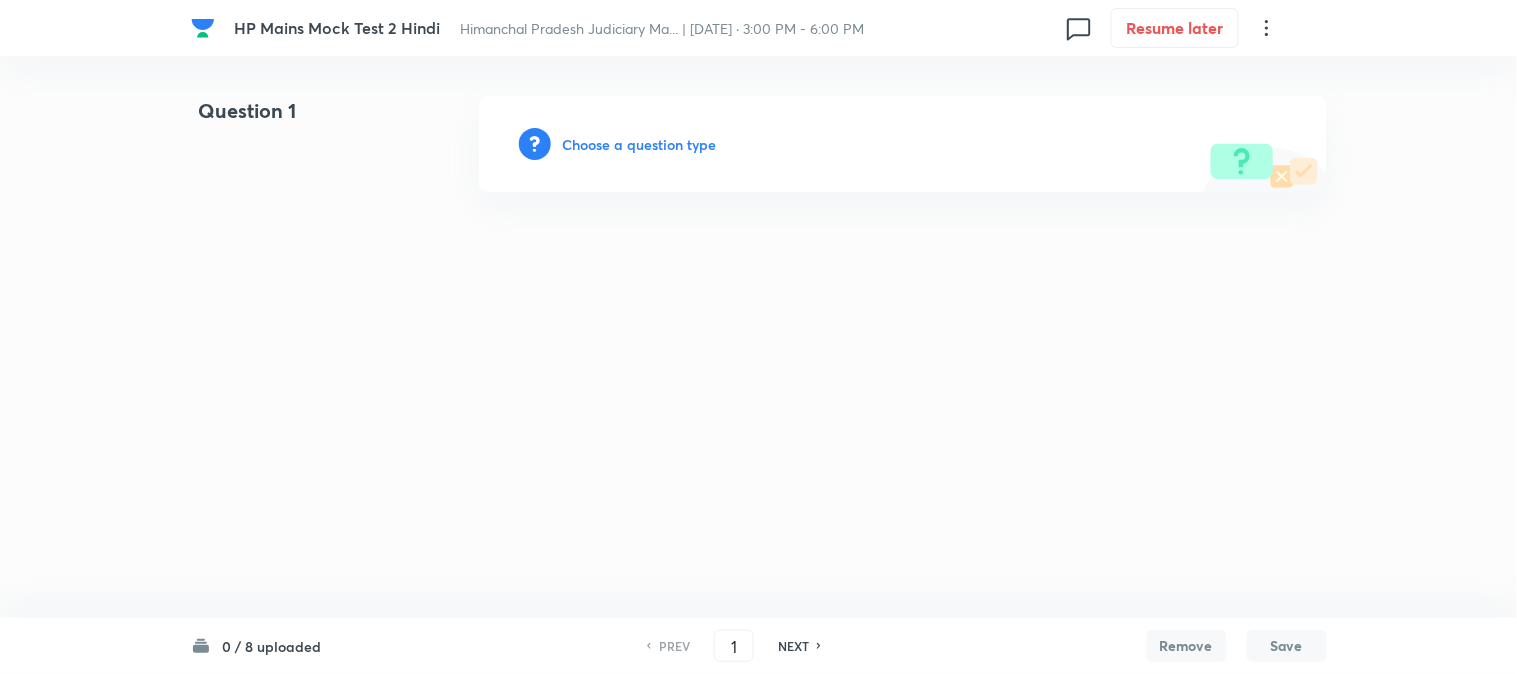 click on "Choose a question type" at bounding box center [640, 144] 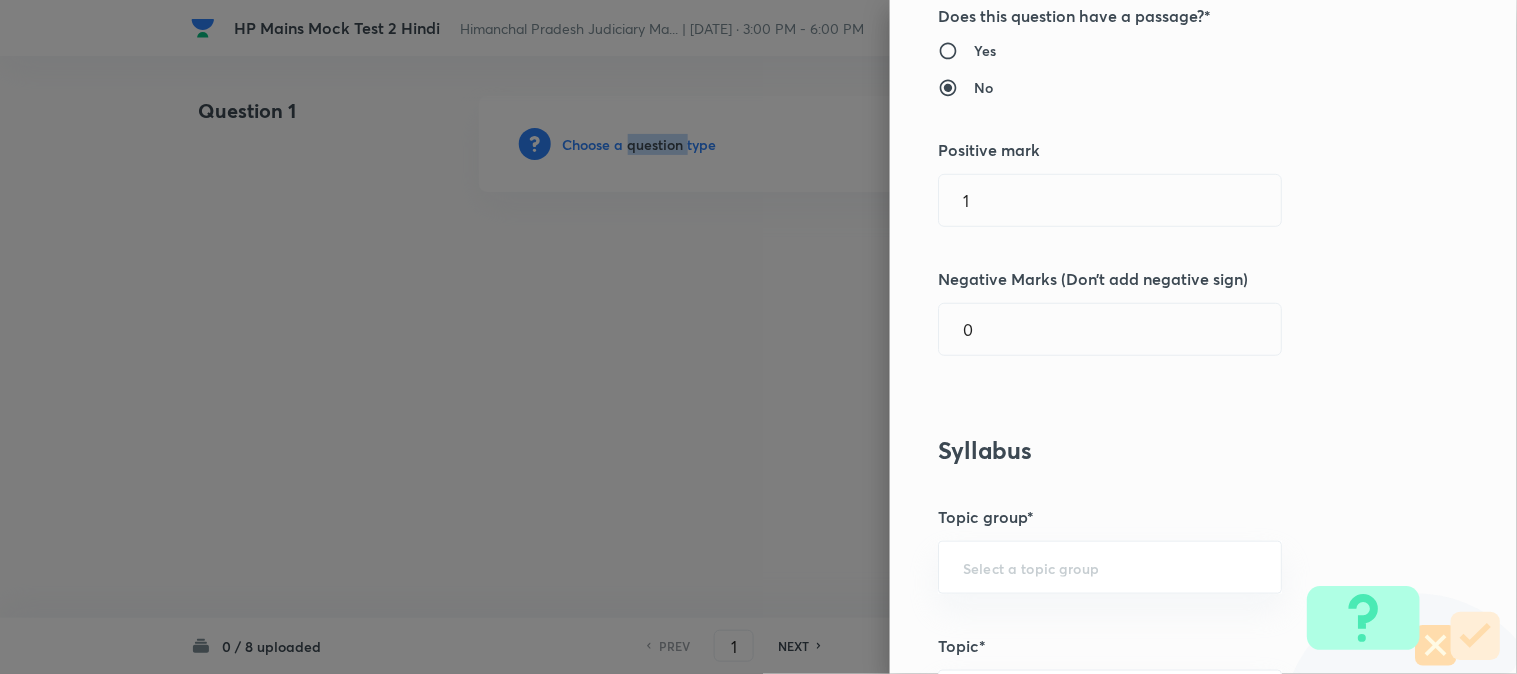 scroll, scrollTop: 145, scrollLeft: 0, axis: vertical 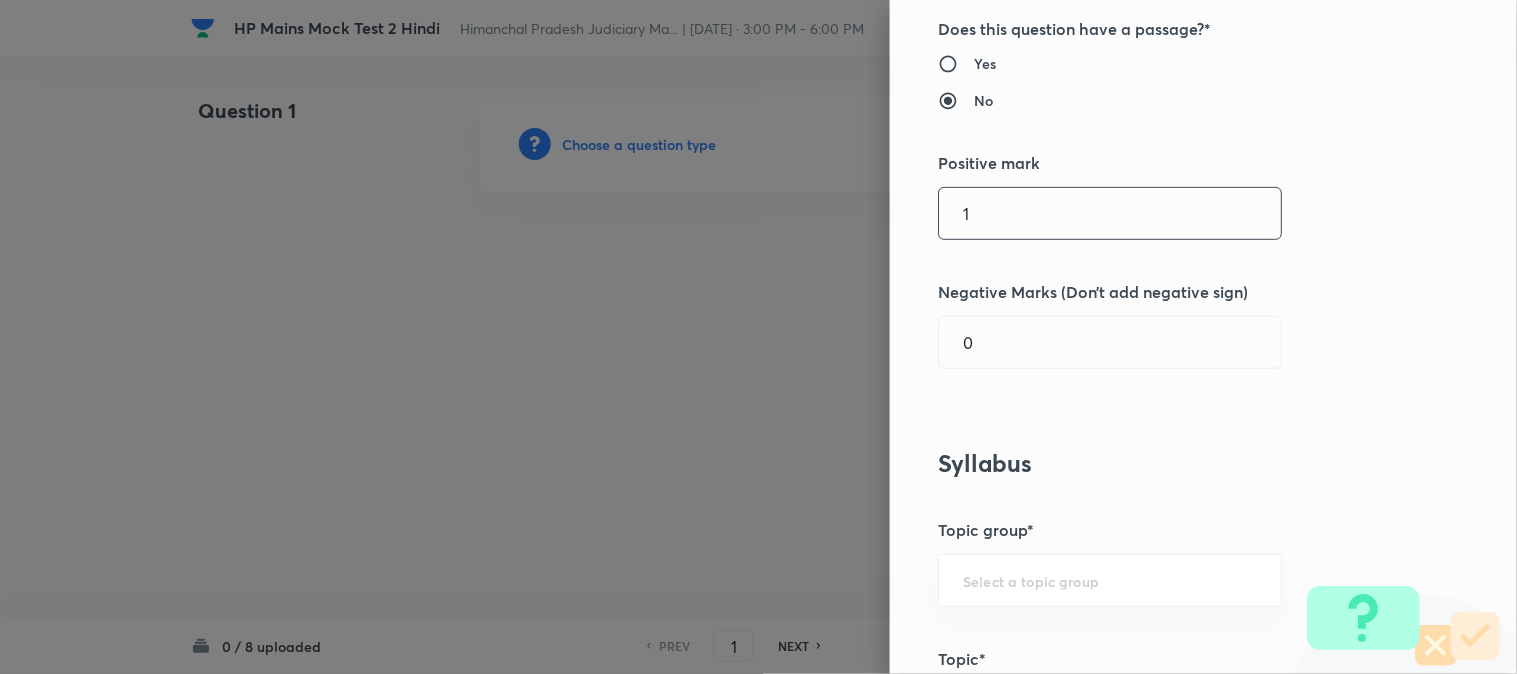 click on "1" at bounding box center [1110, 213] 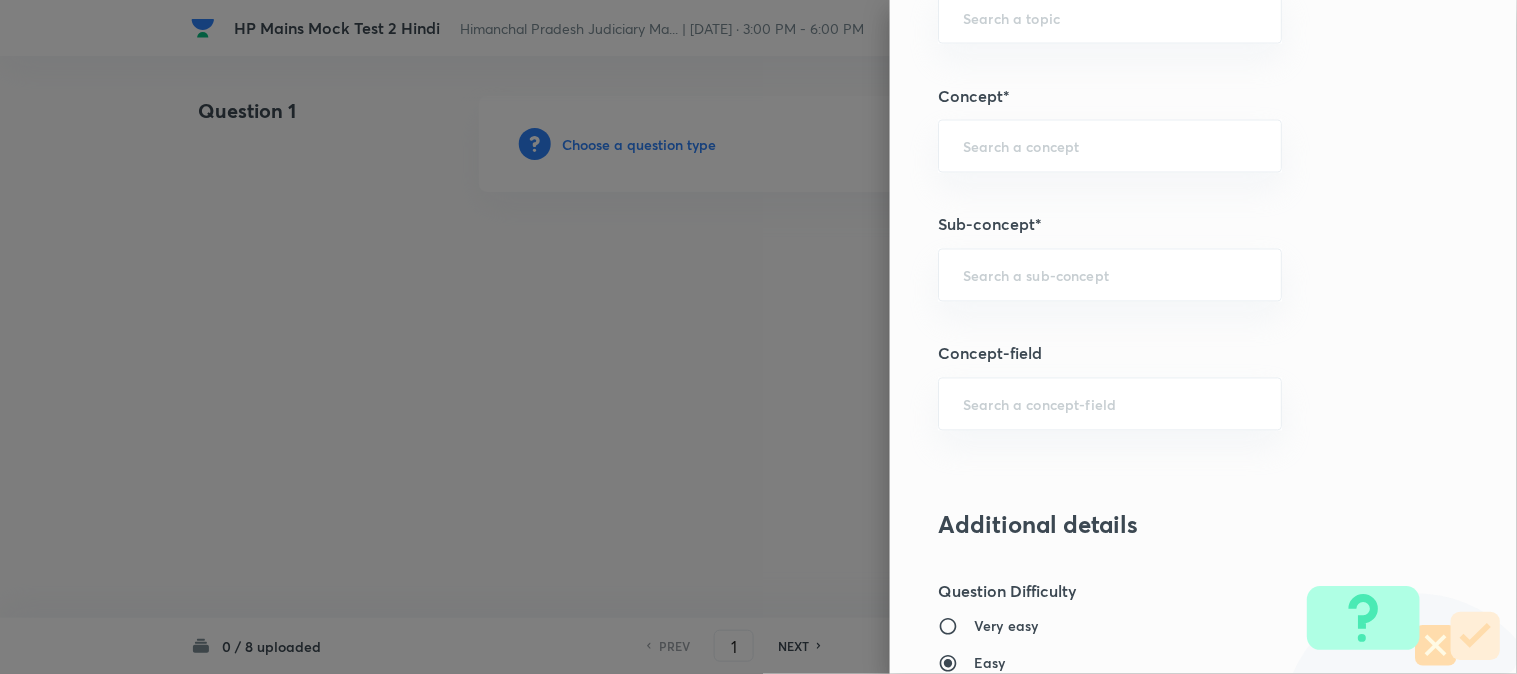 scroll, scrollTop: 812, scrollLeft: 0, axis: vertical 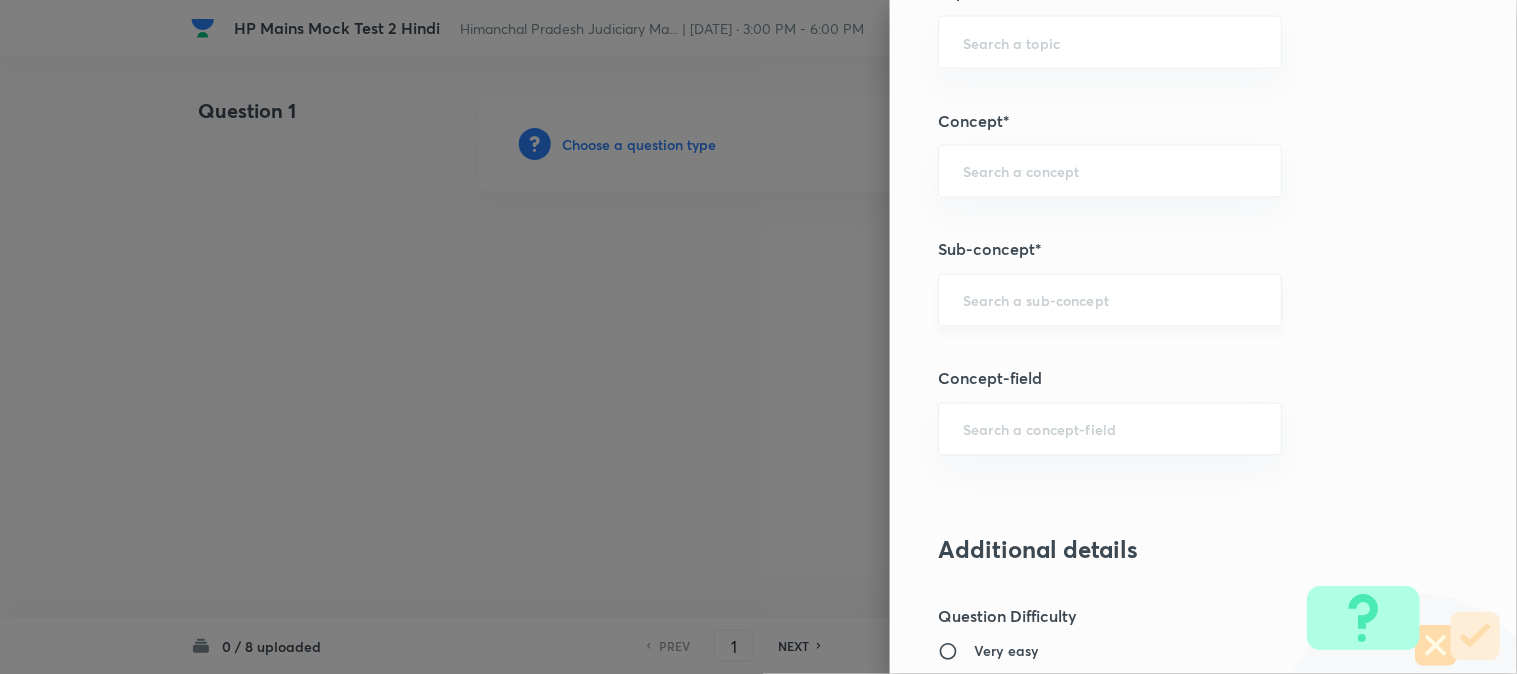 type on "4" 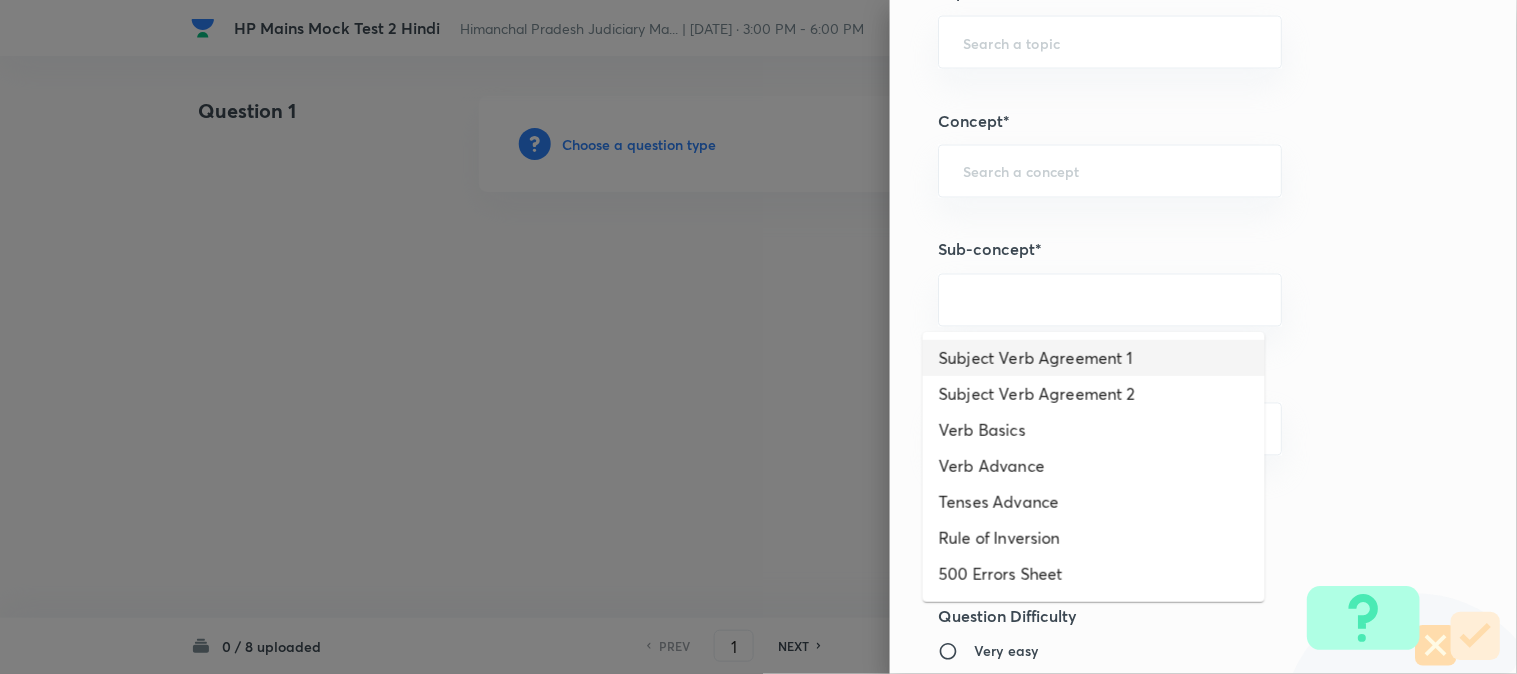 click on "Subject Verb Agreement 1" at bounding box center [1094, 358] 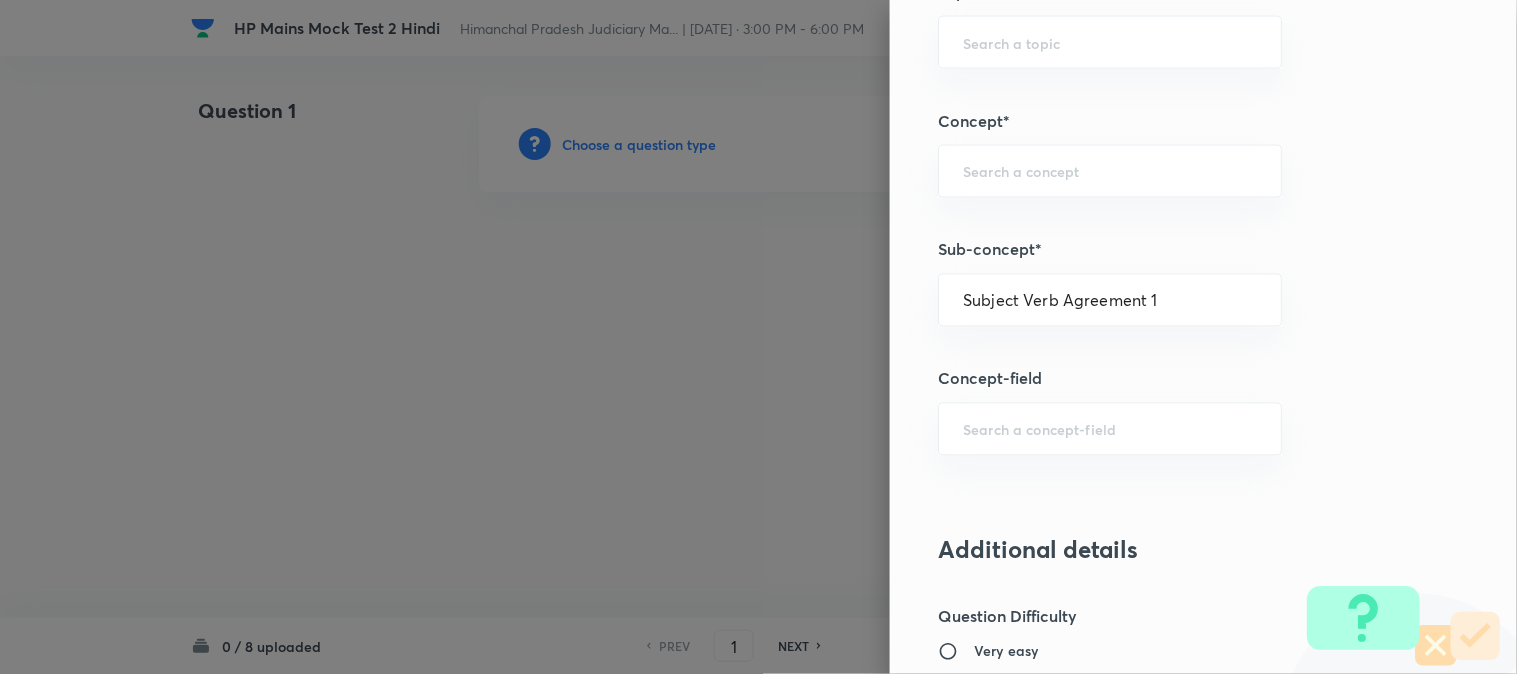 type on "Language" 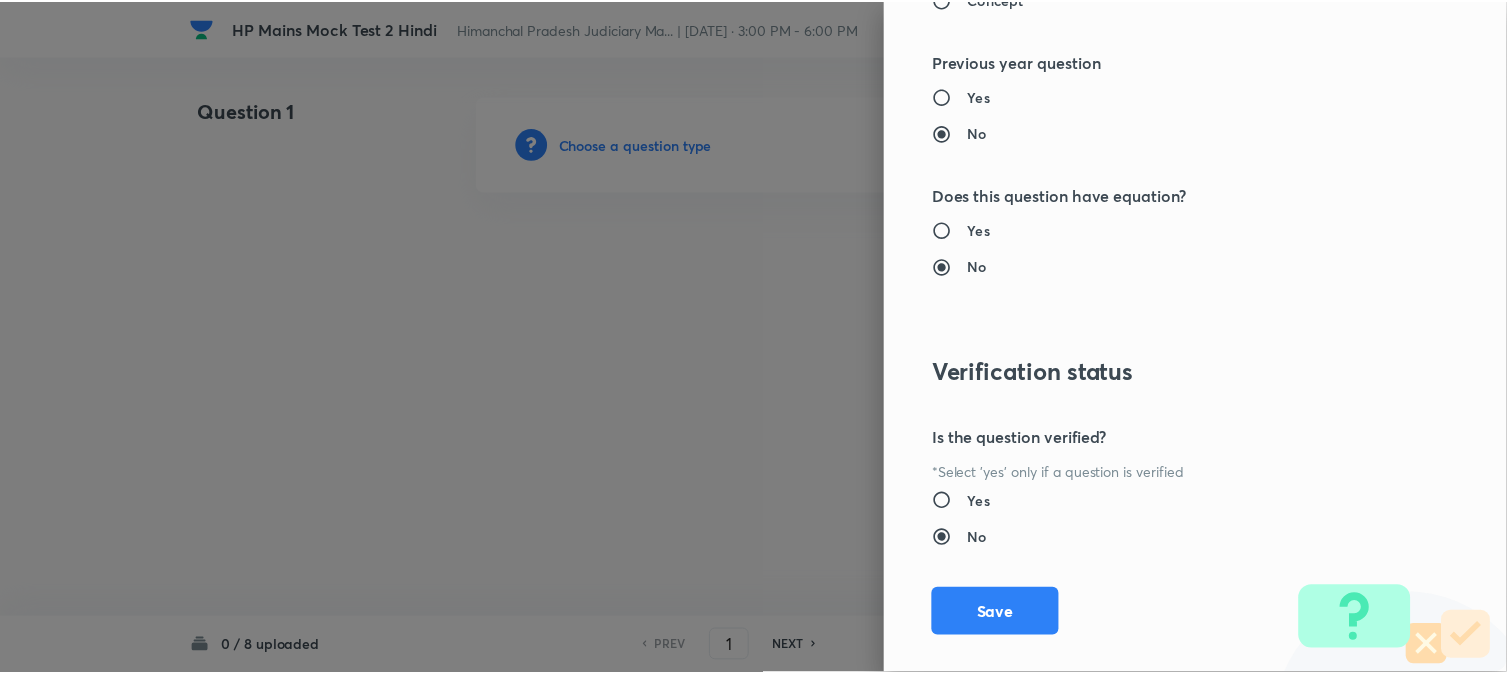 scroll, scrollTop: 1811, scrollLeft: 0, axis: vertical 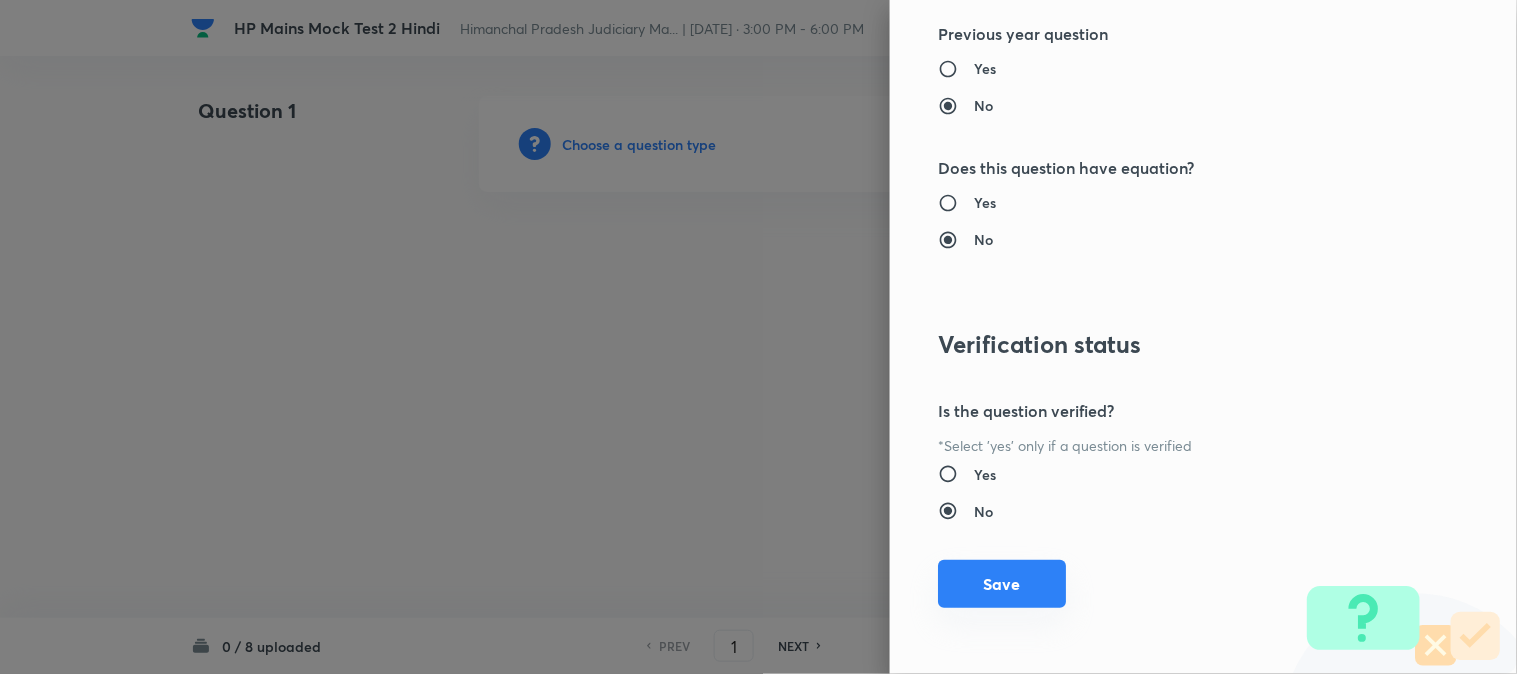 click on "Save" at bounding box center (1002, 584) 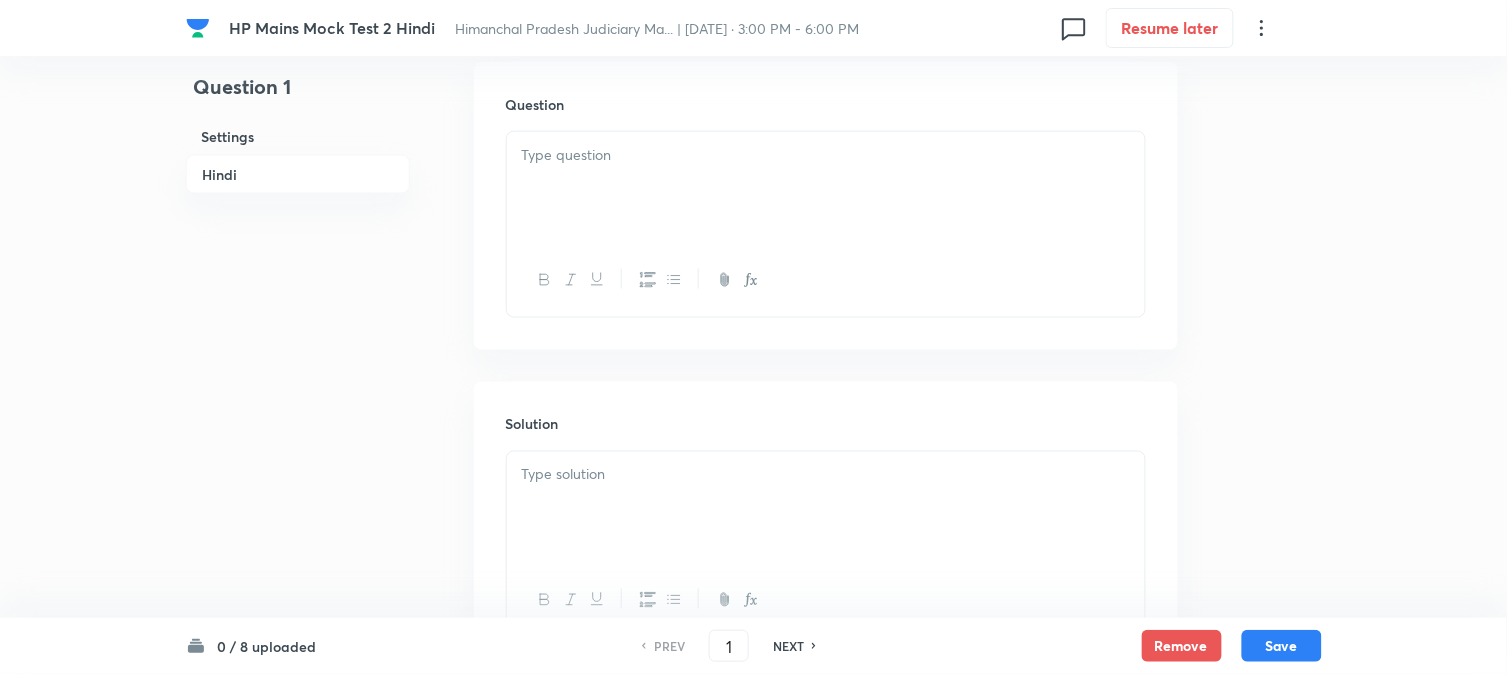 scroll, scrollTop: 590, scrollLeft: 0, axis: vertical 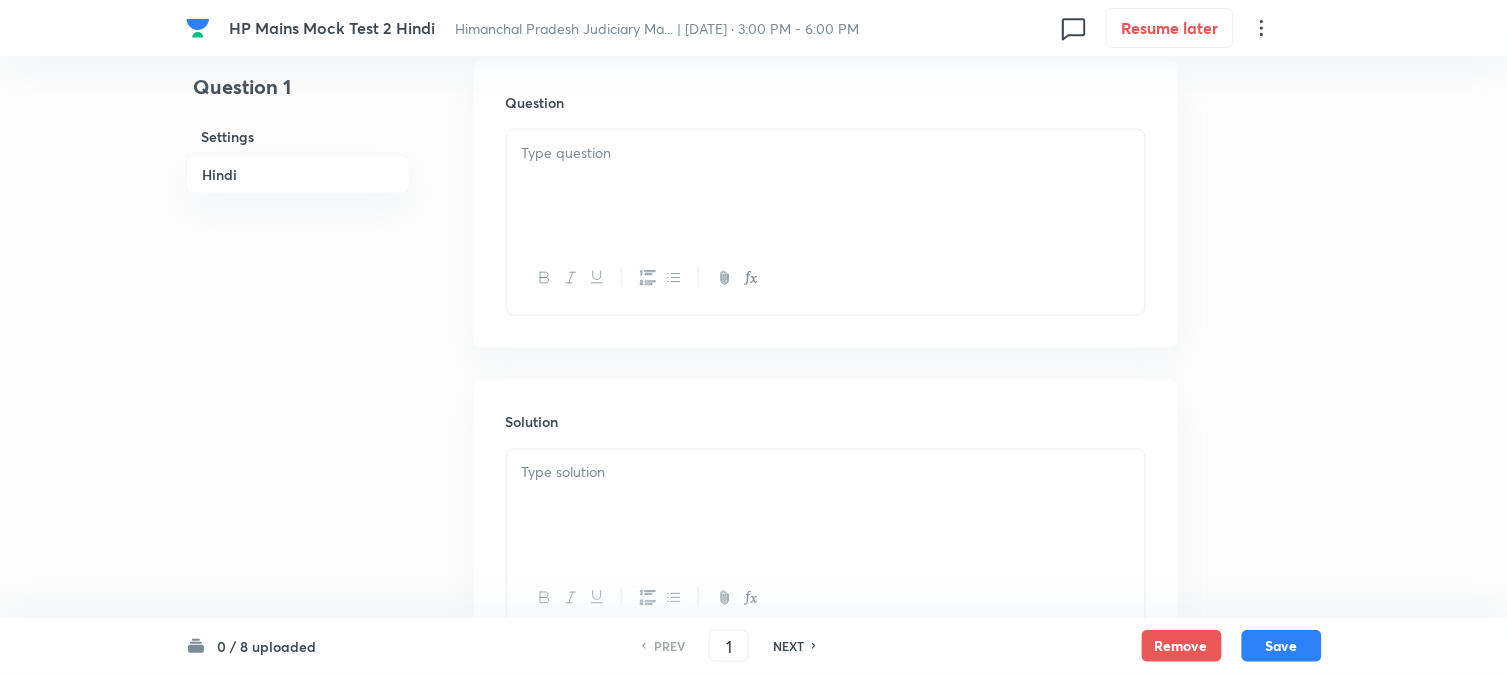 click at bounding box center [826, 186] 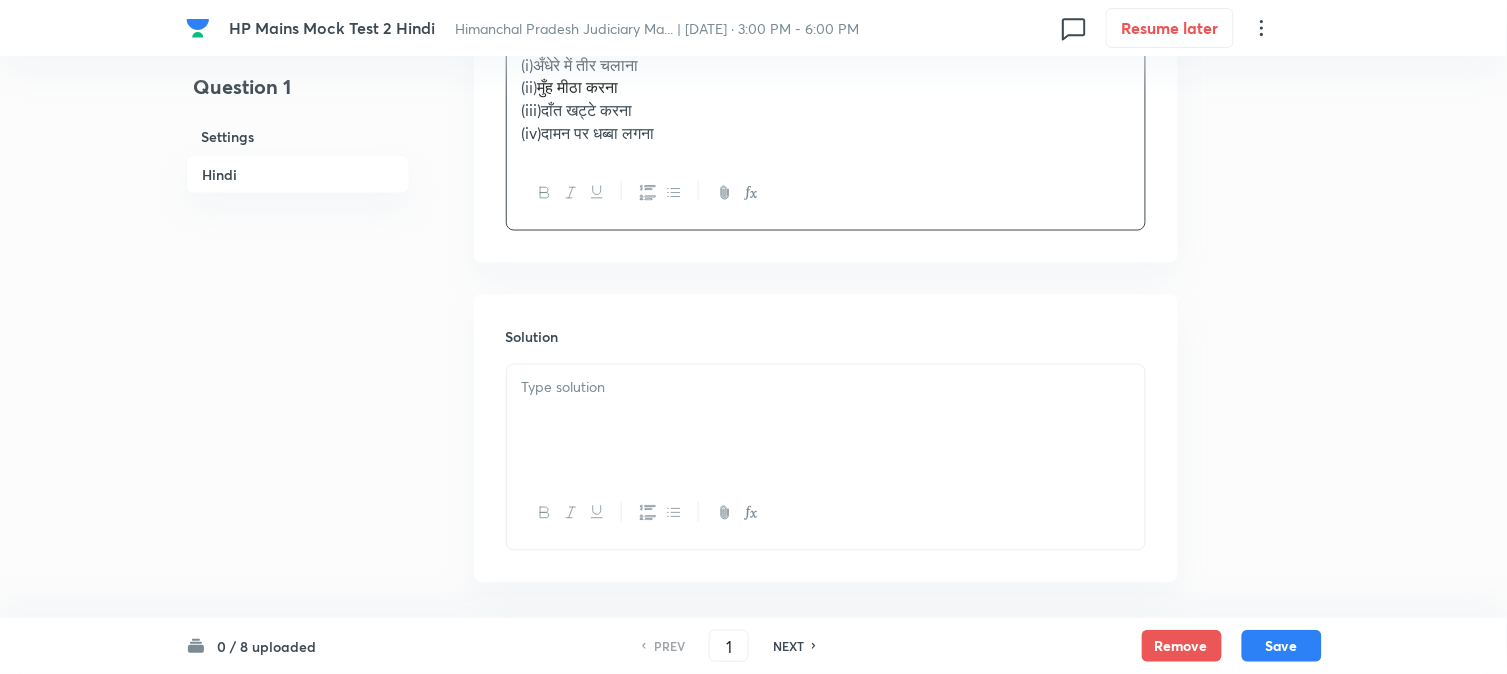 click at bounding box center [826, 421] 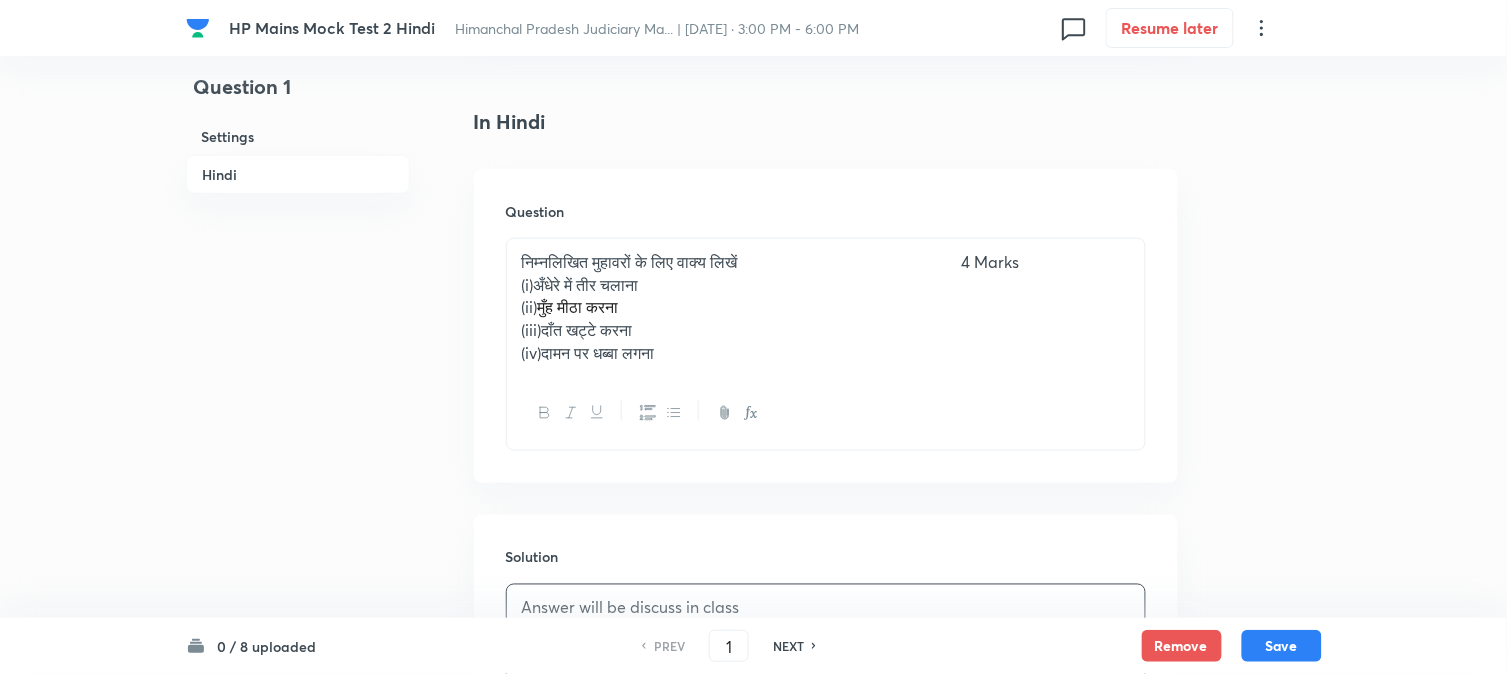 scroll, scrollTop: 478, scrollLeft: 0, axis: vertical 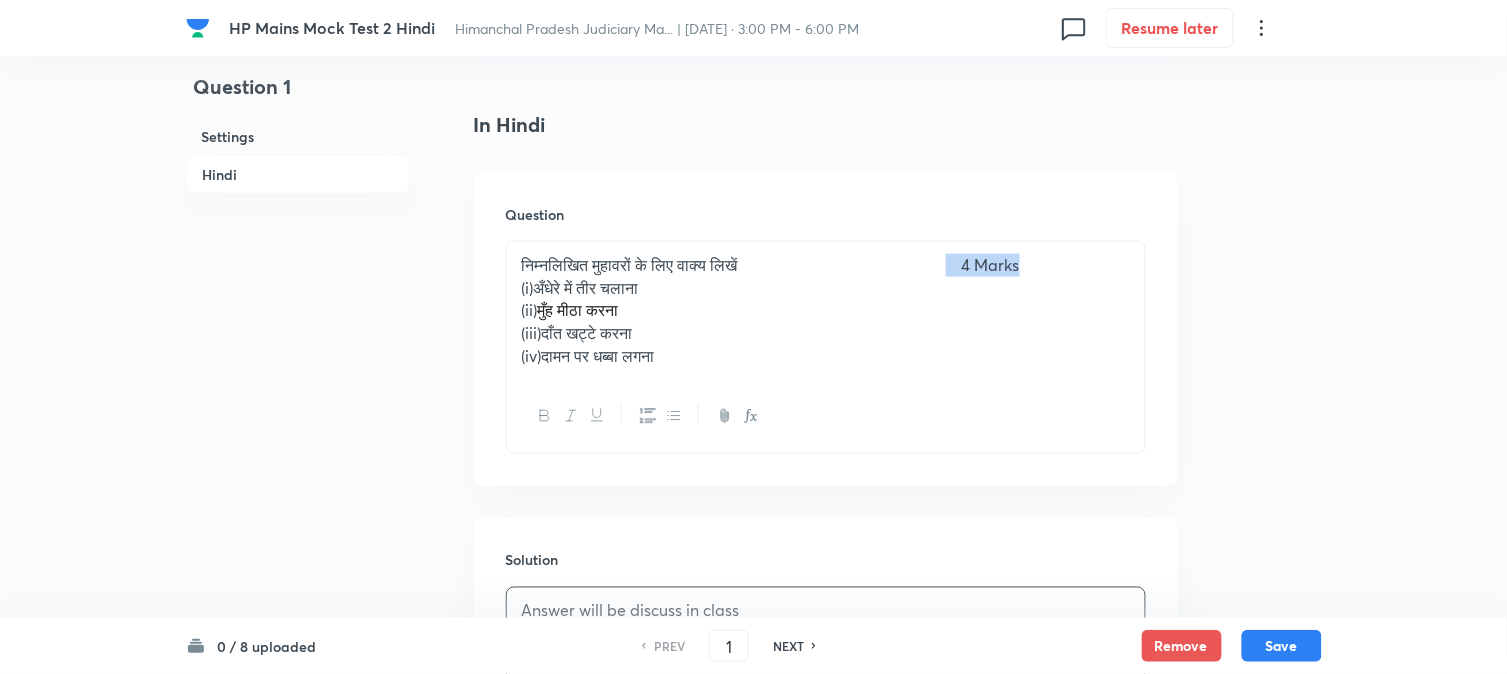 drag, startPoint x: 983, startPoint y: 270, endPoint x: 1080, endPoint y: 270, distance: 97 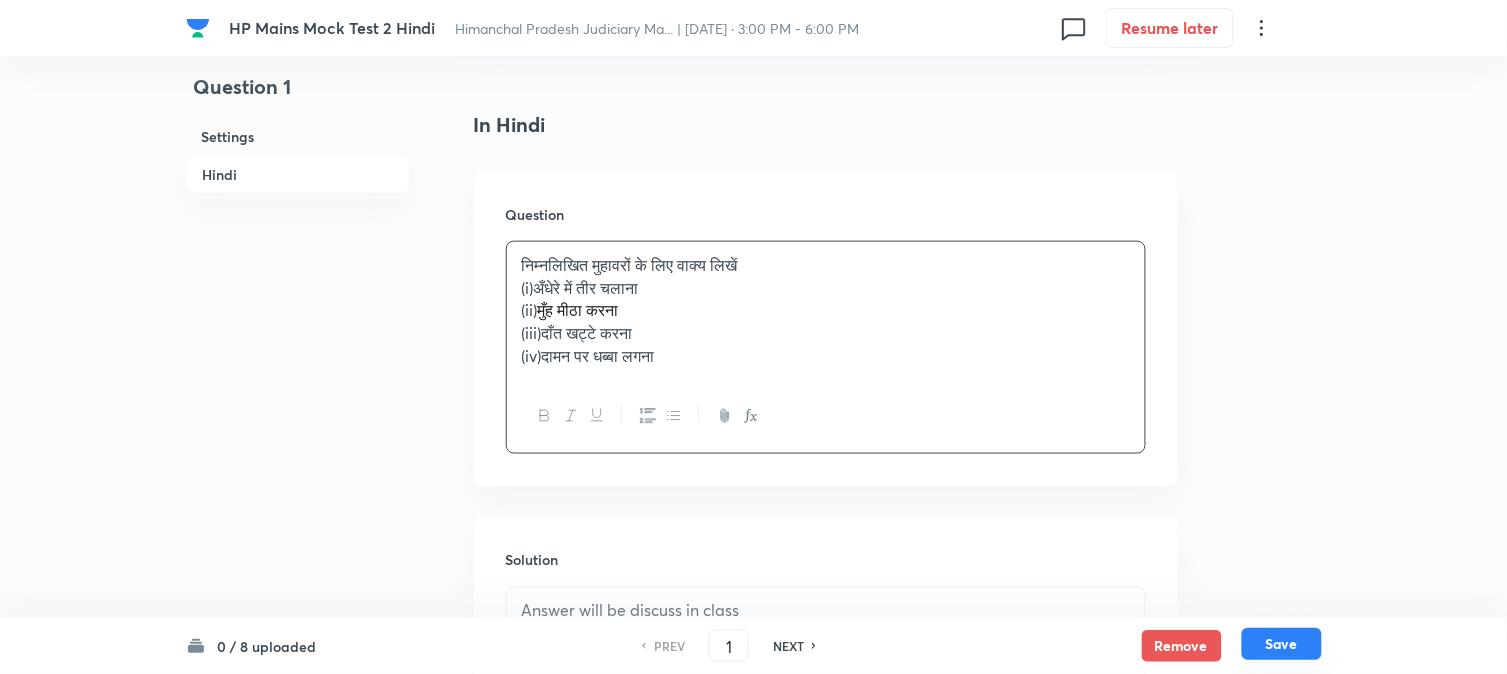 click on "Save" at bounding box center (1282, 644) 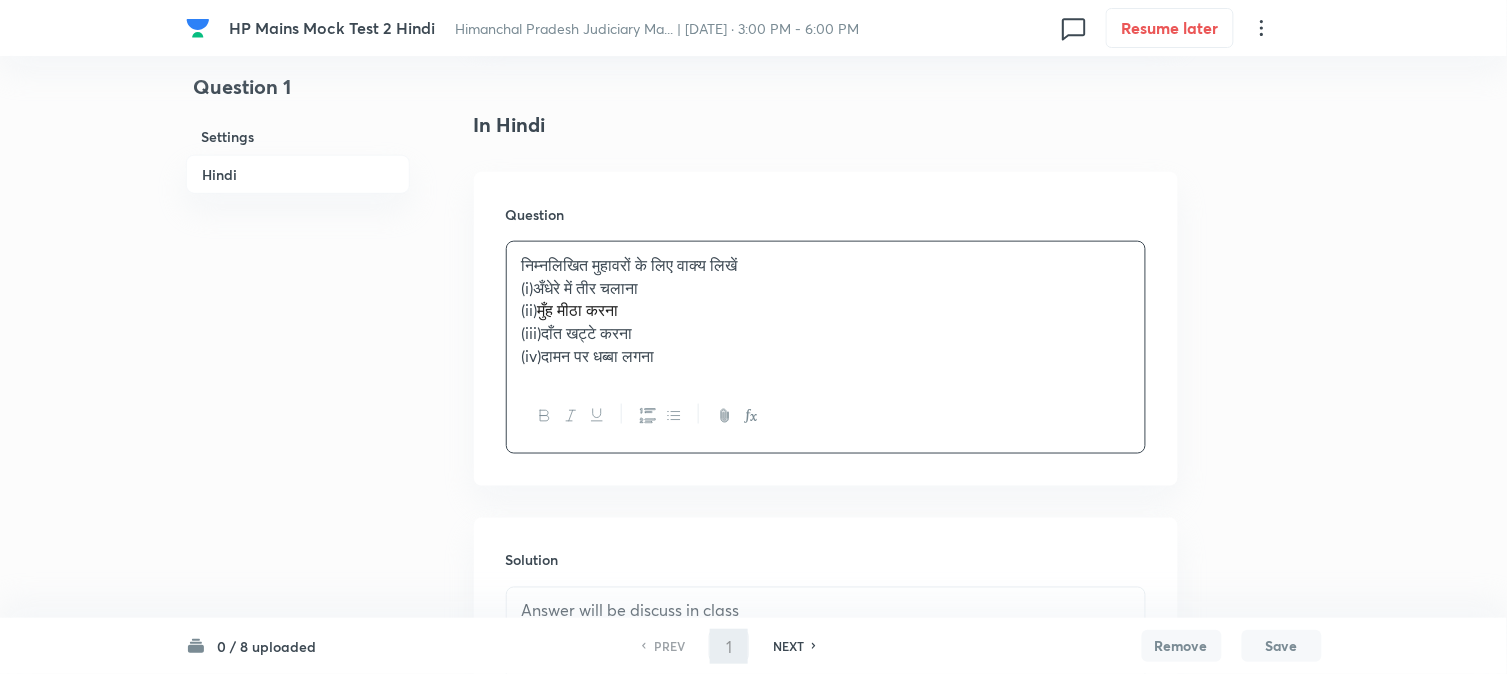type on "2" 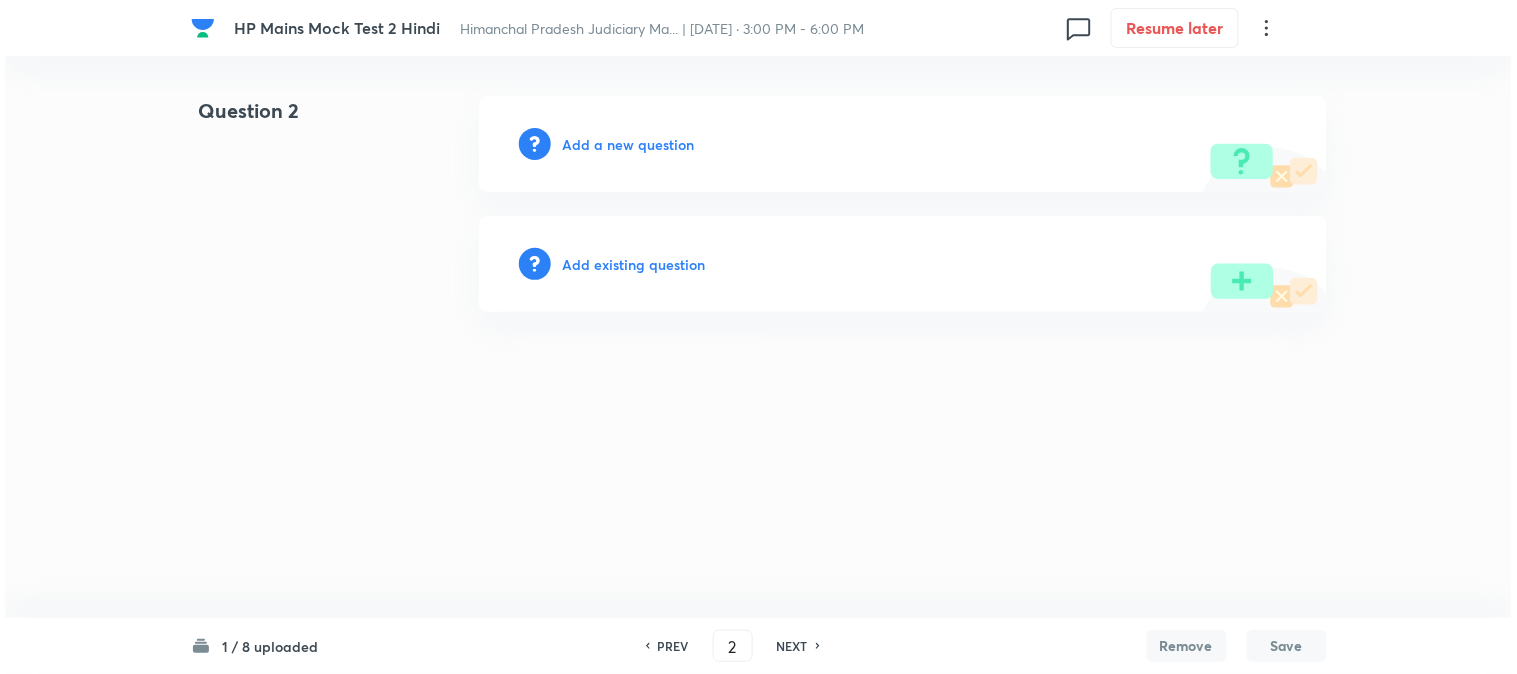 scroll, scrollTop: 0, scrollLeft: 0, axis: both 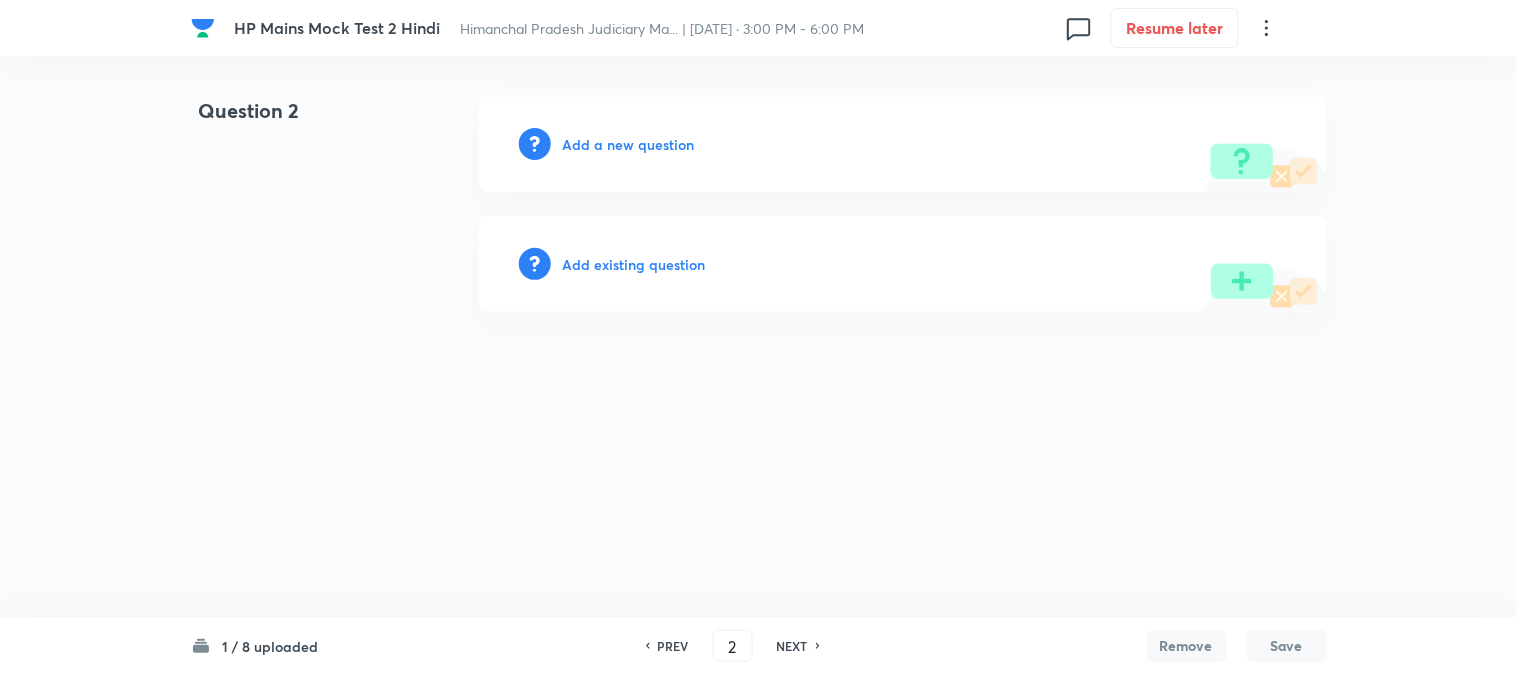 click on "Add a new question" at bounding box center [629, 144] 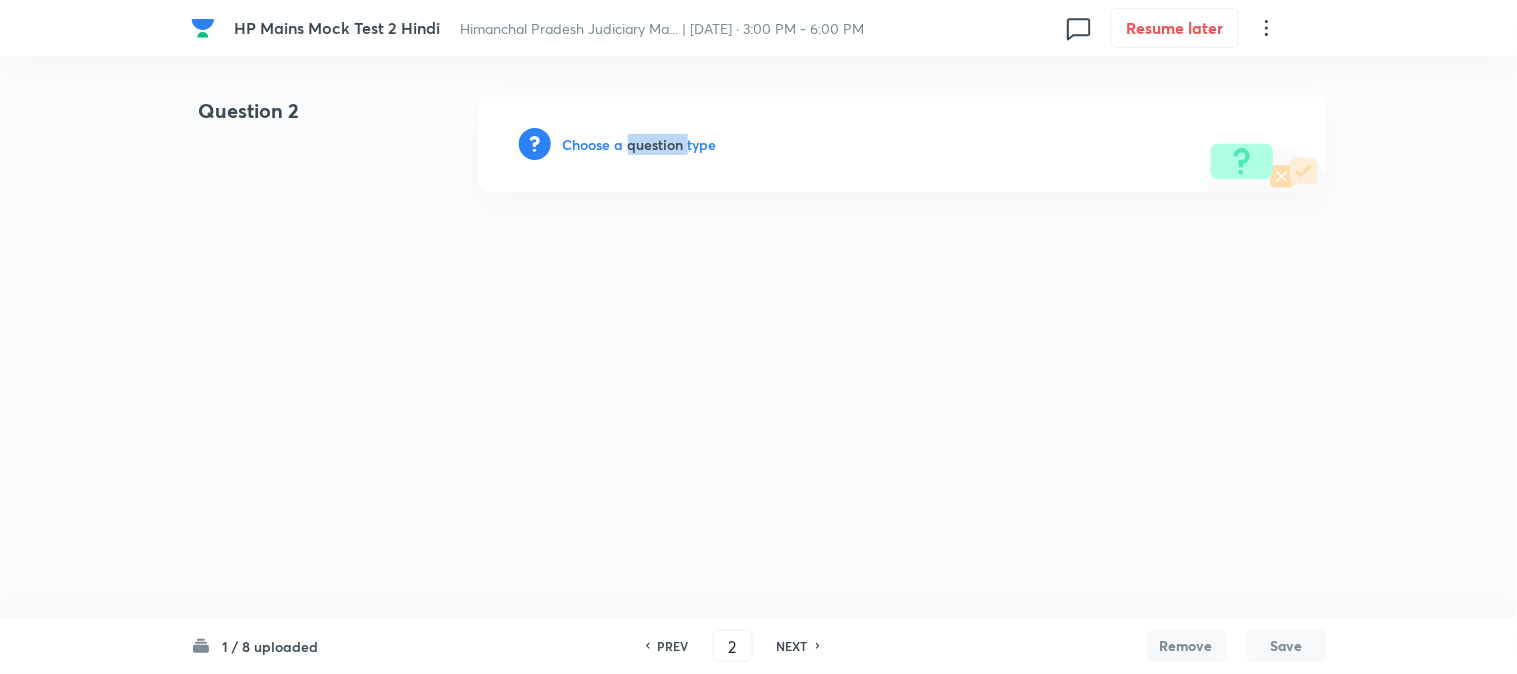 click on "Choose a question type" at bounding box center (640, 144) 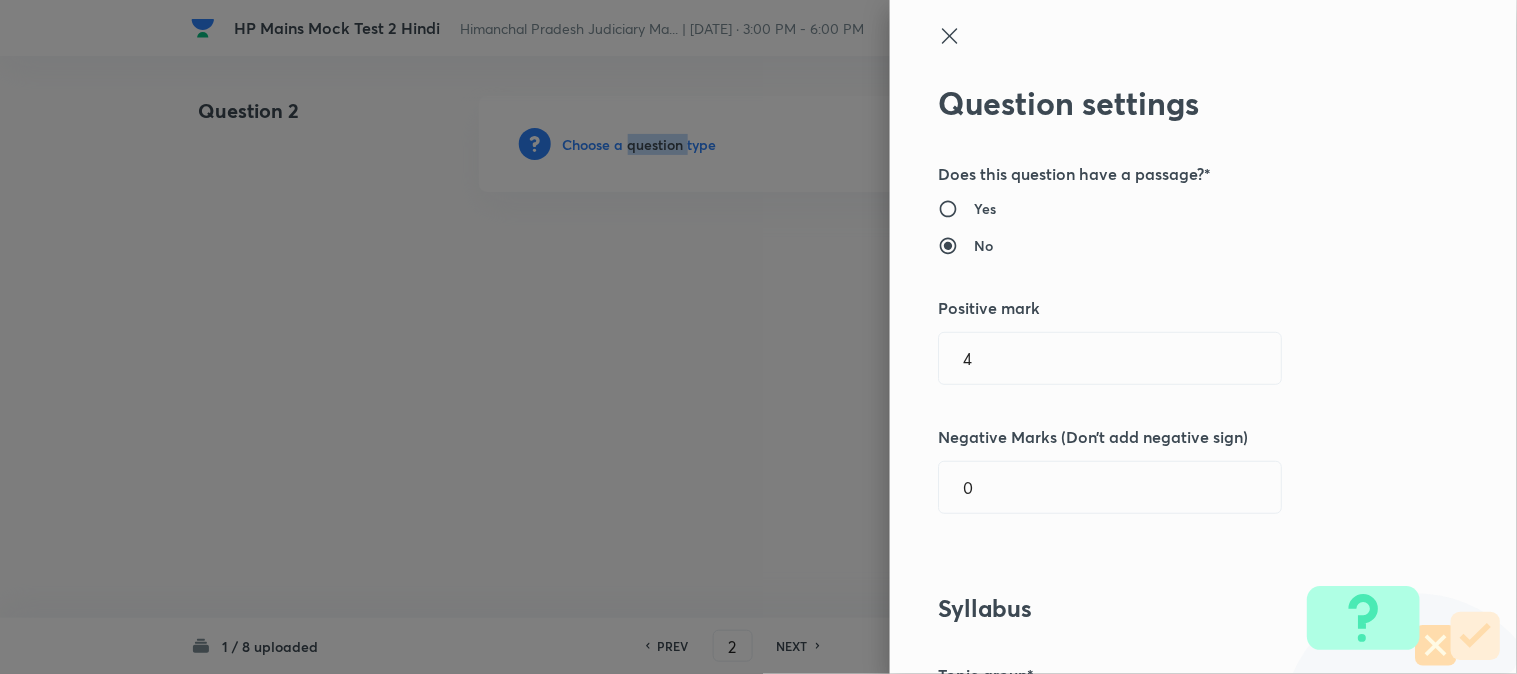 type 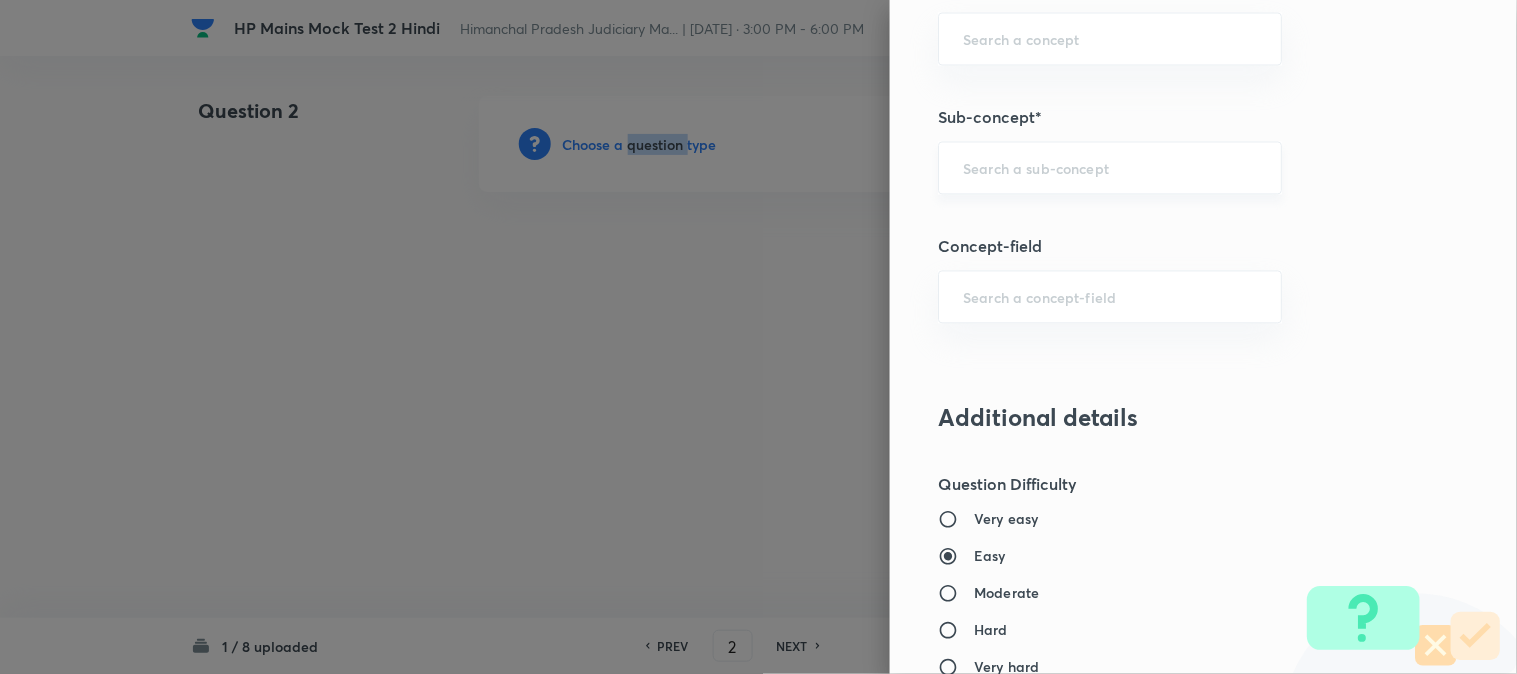 scroll, scrollTop: 923, scrollLeft: 0, axis: vertical 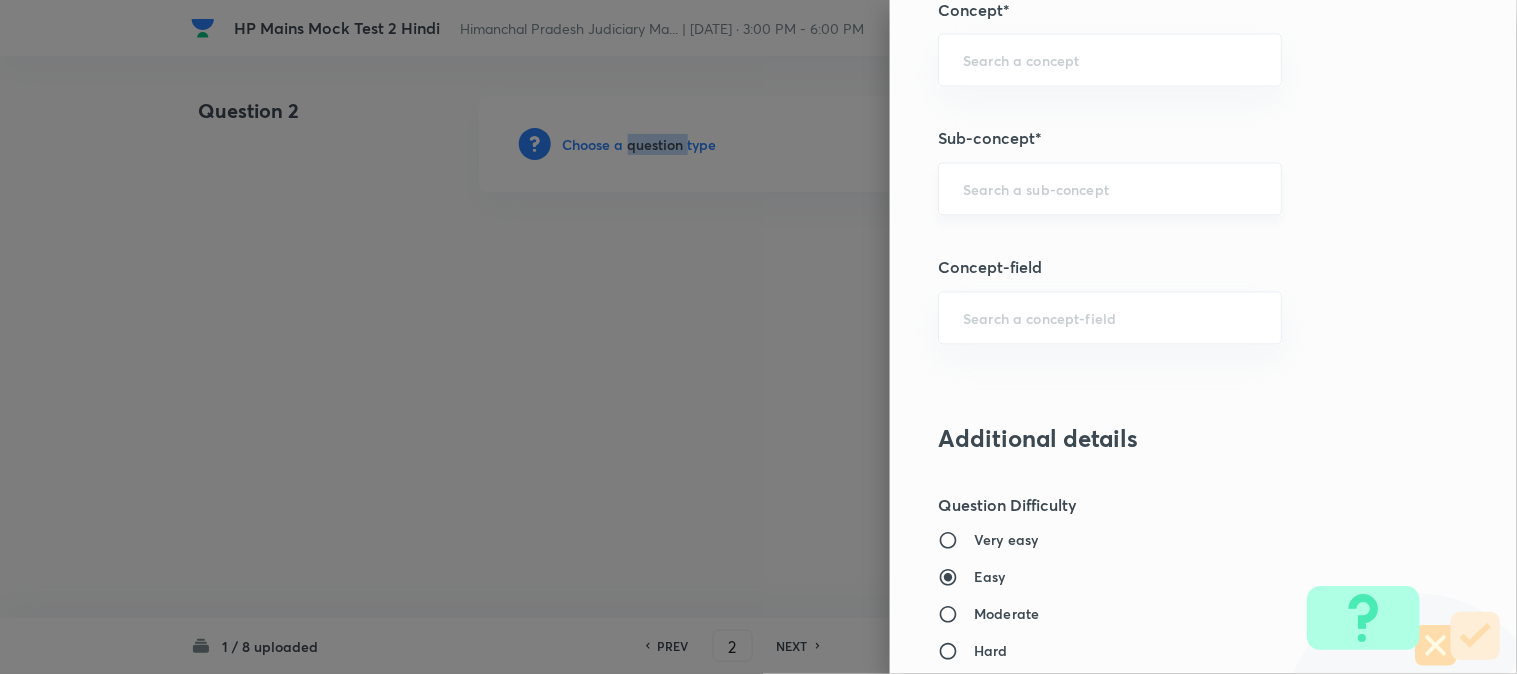 click on "​" at bounding box center [1110, 189] 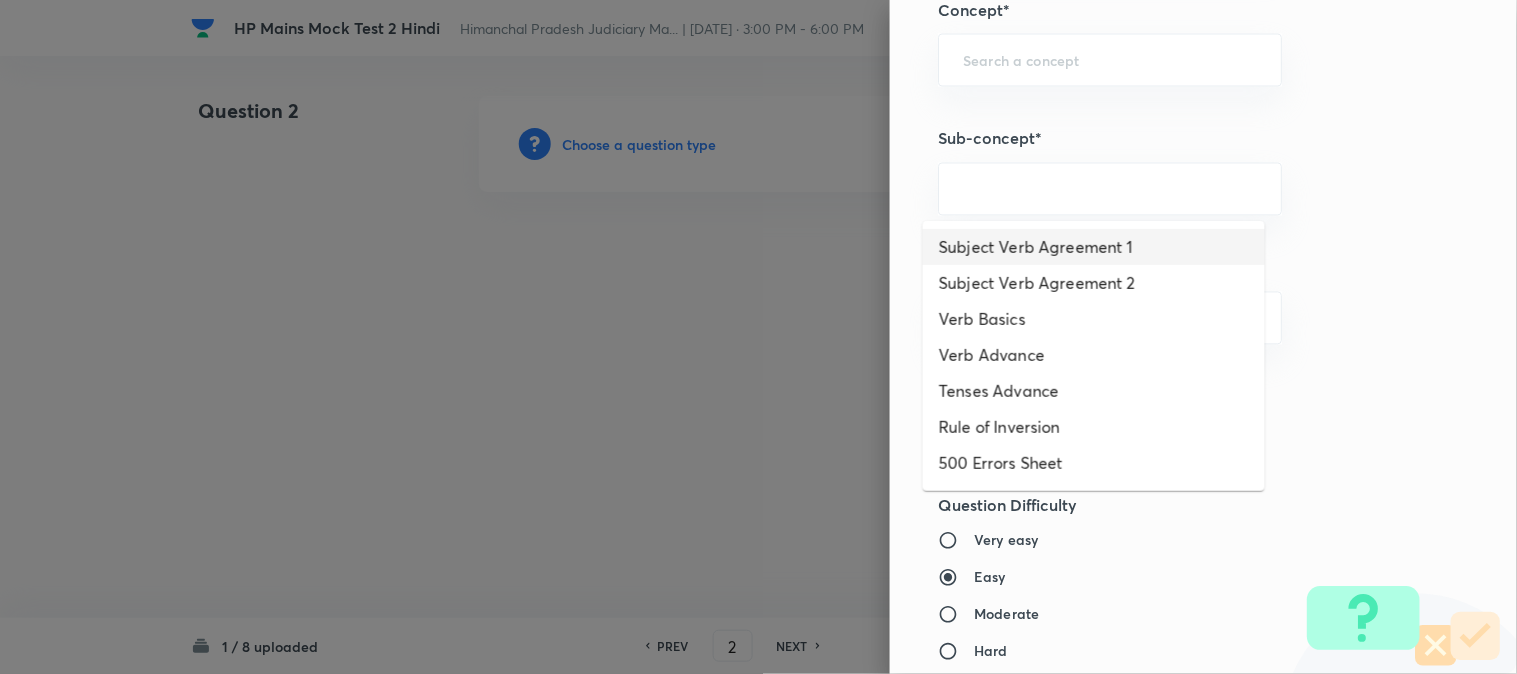 click on "Subject Verb Agreement 1" at bounding box center (1094, 247) 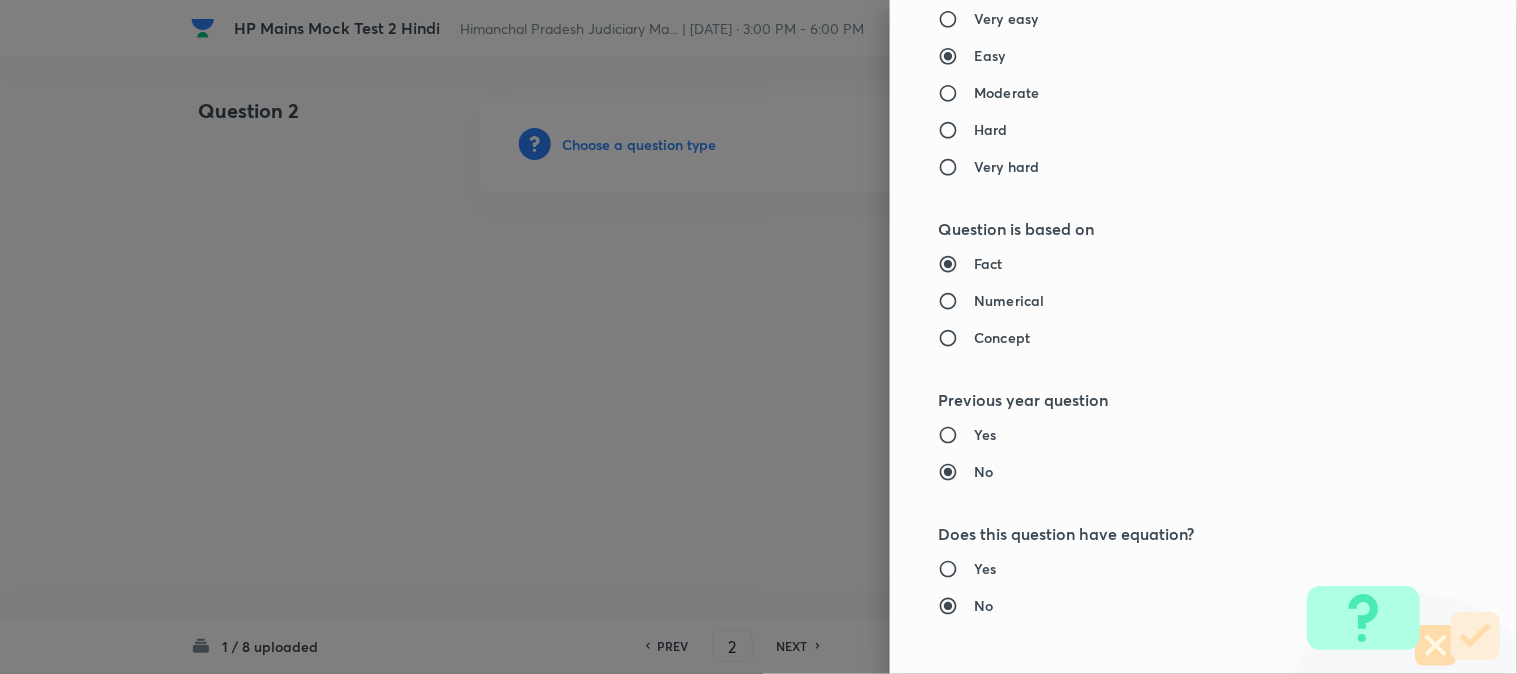 type on "Language" 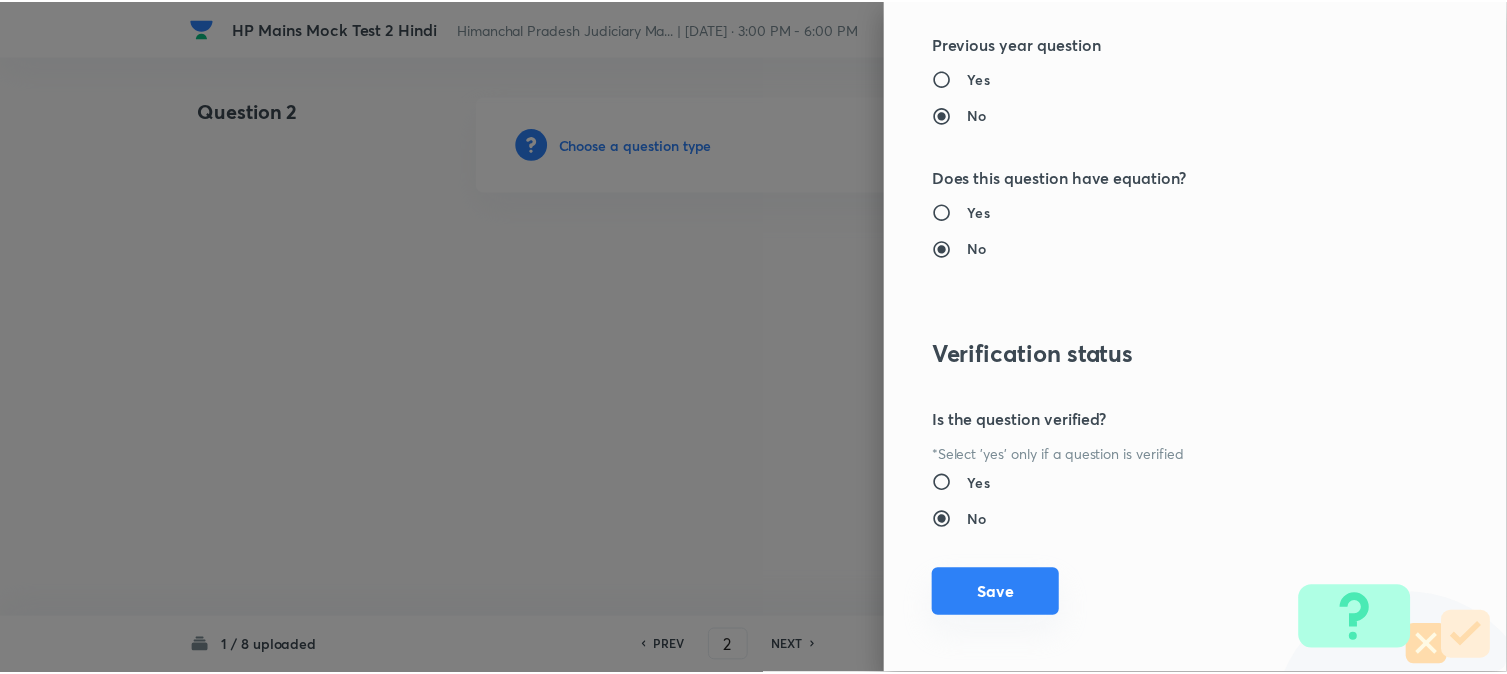 scroll, scrollTop: 1811, scrollLeft: 0, axis: vertical 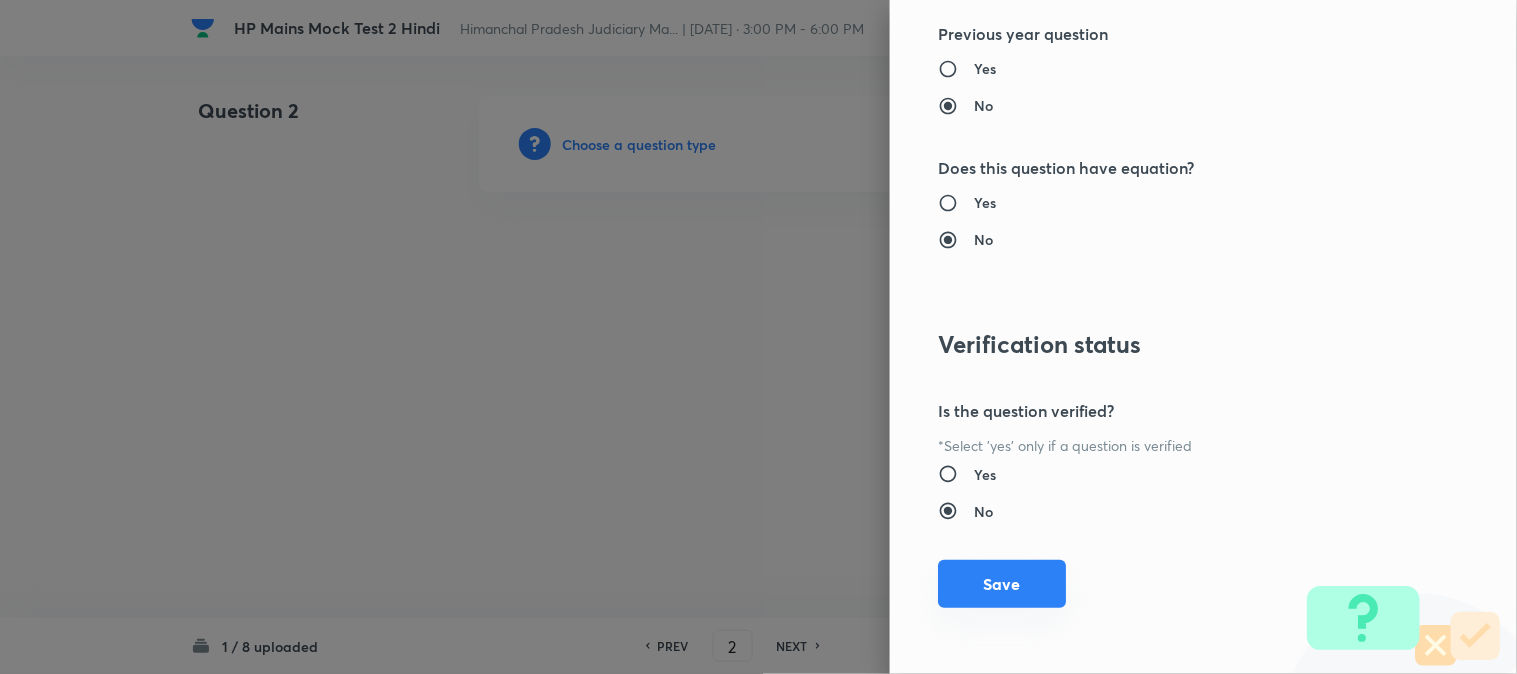click on "Save" at bounding box center (1002, 584) 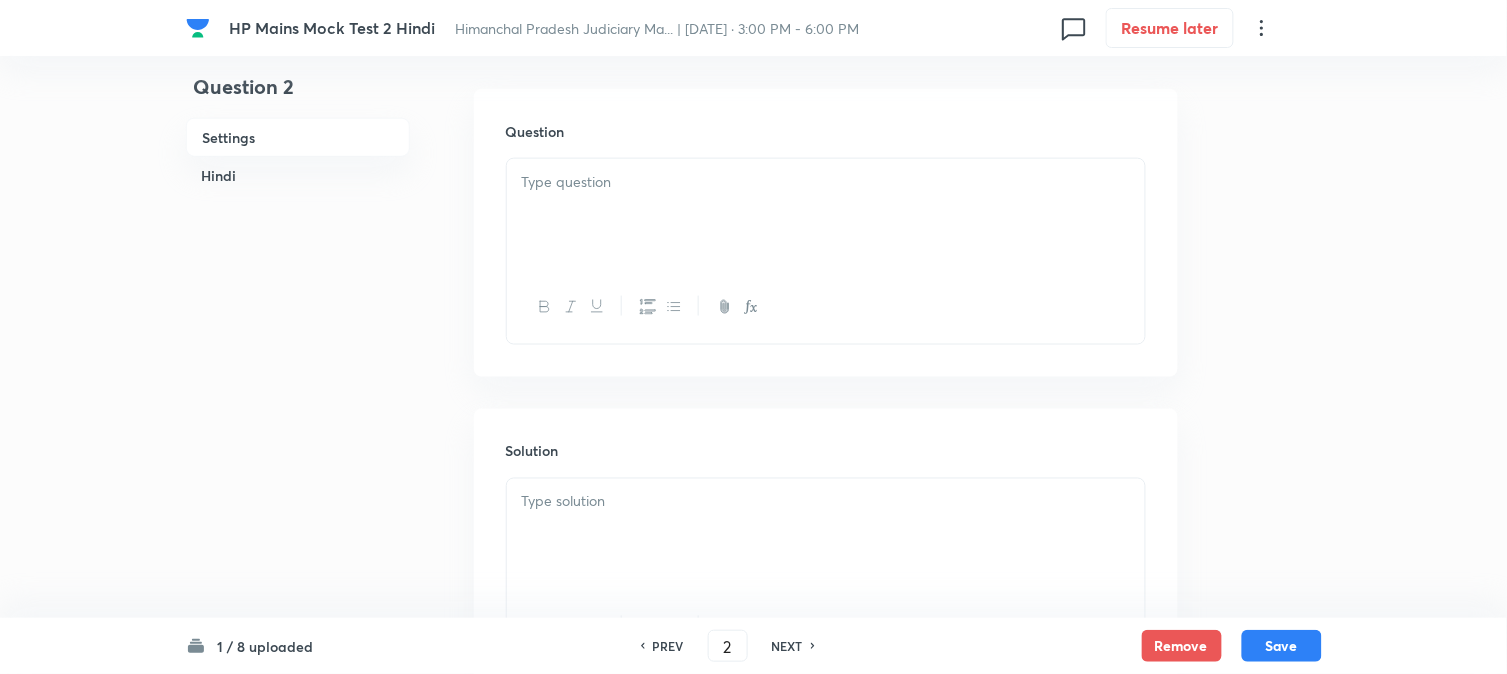 scroll, scrollTop: 590, scrollLeft: 0, axis: vertical 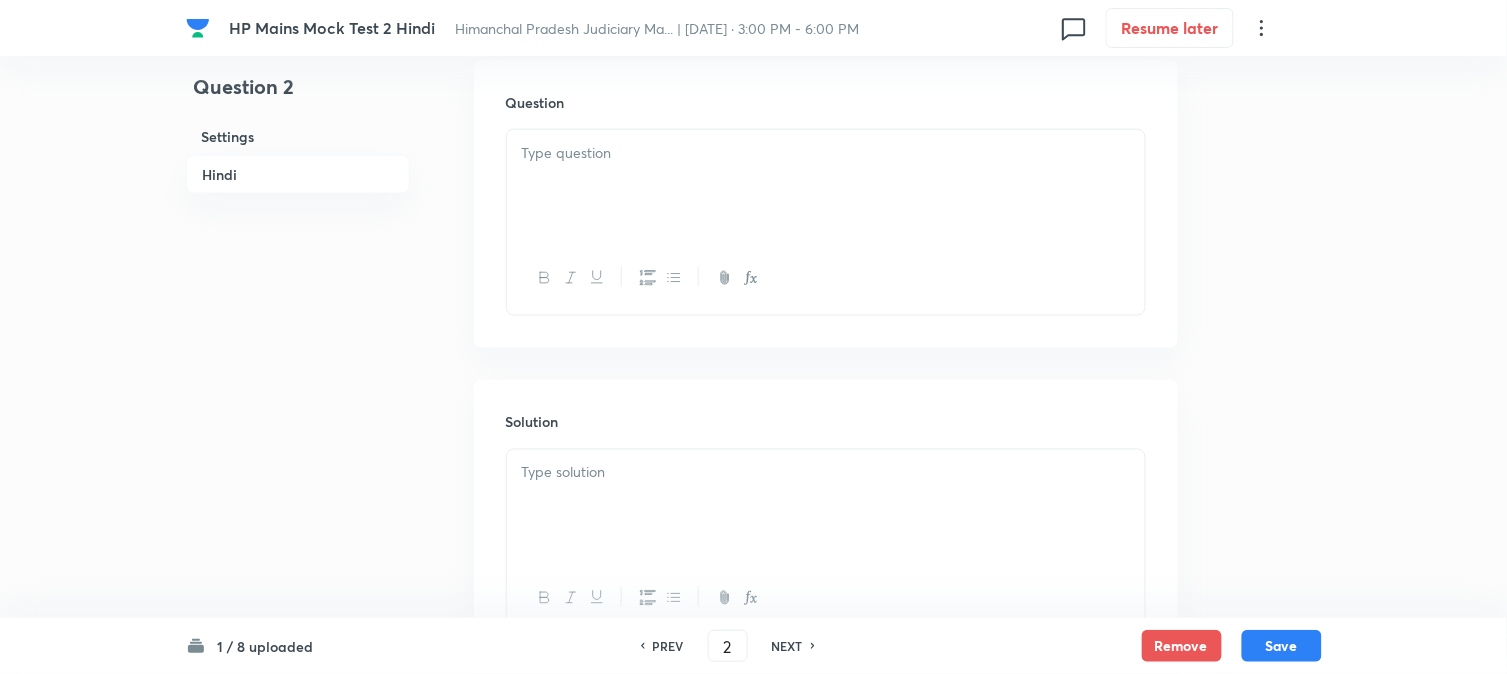 click at bounding box center (826, 186) 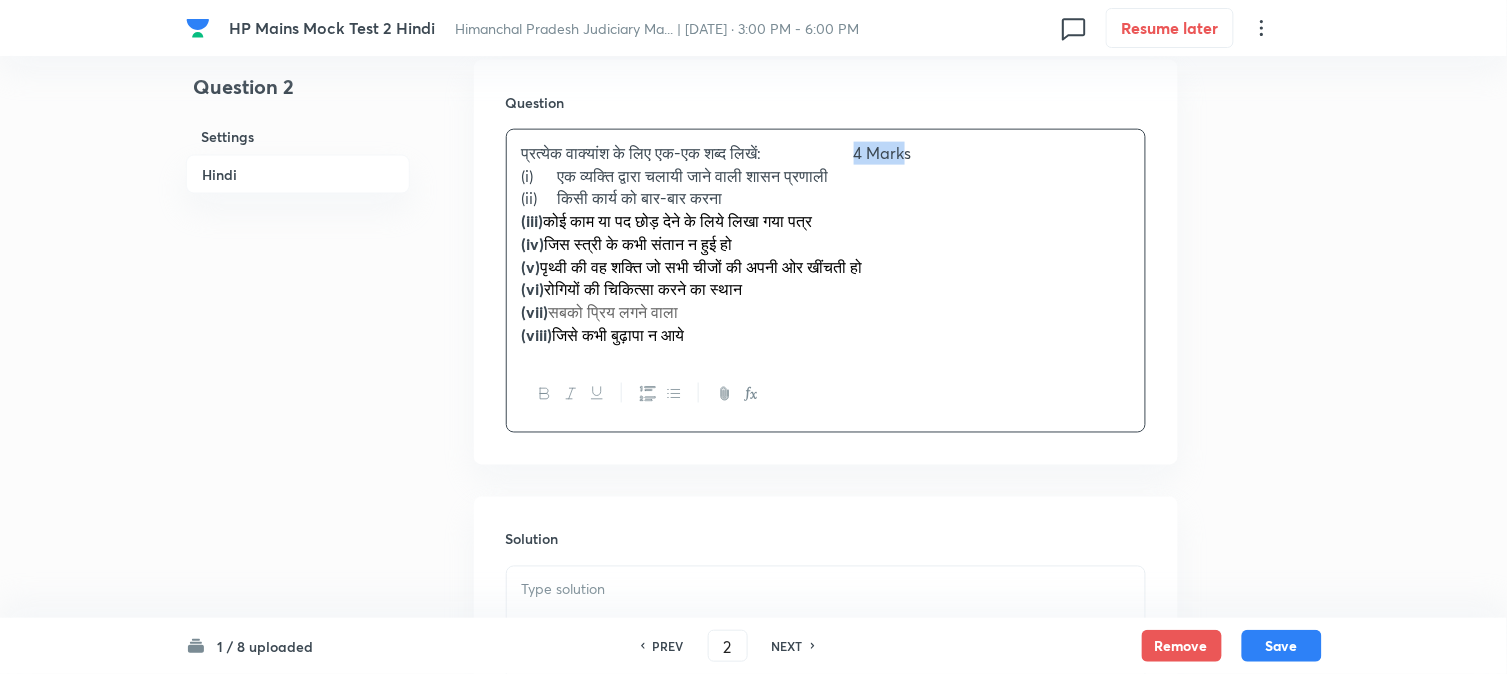 drag, startPoint x: 885, startPoint y: 141, endPoint x: 948, endPoint y: 153, distance: 64.132675 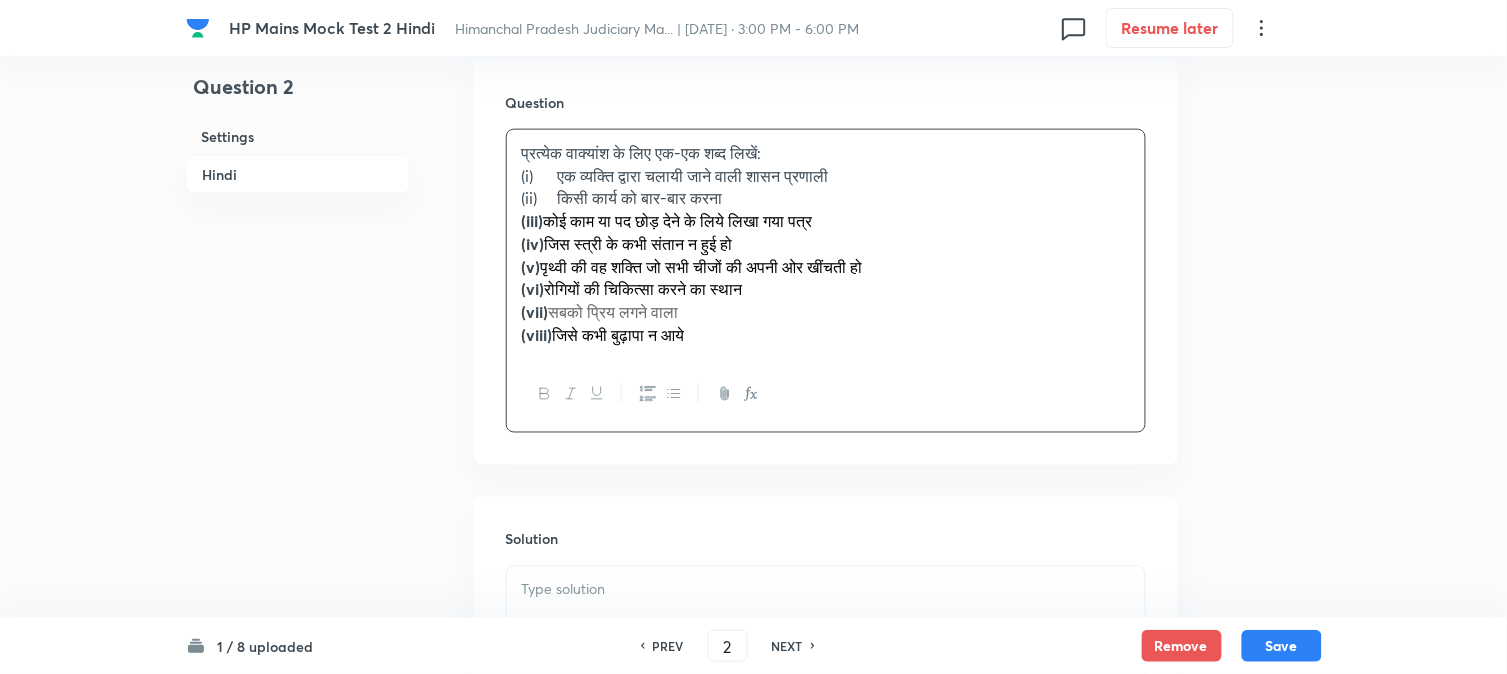 click at bounding box center [826, 623] 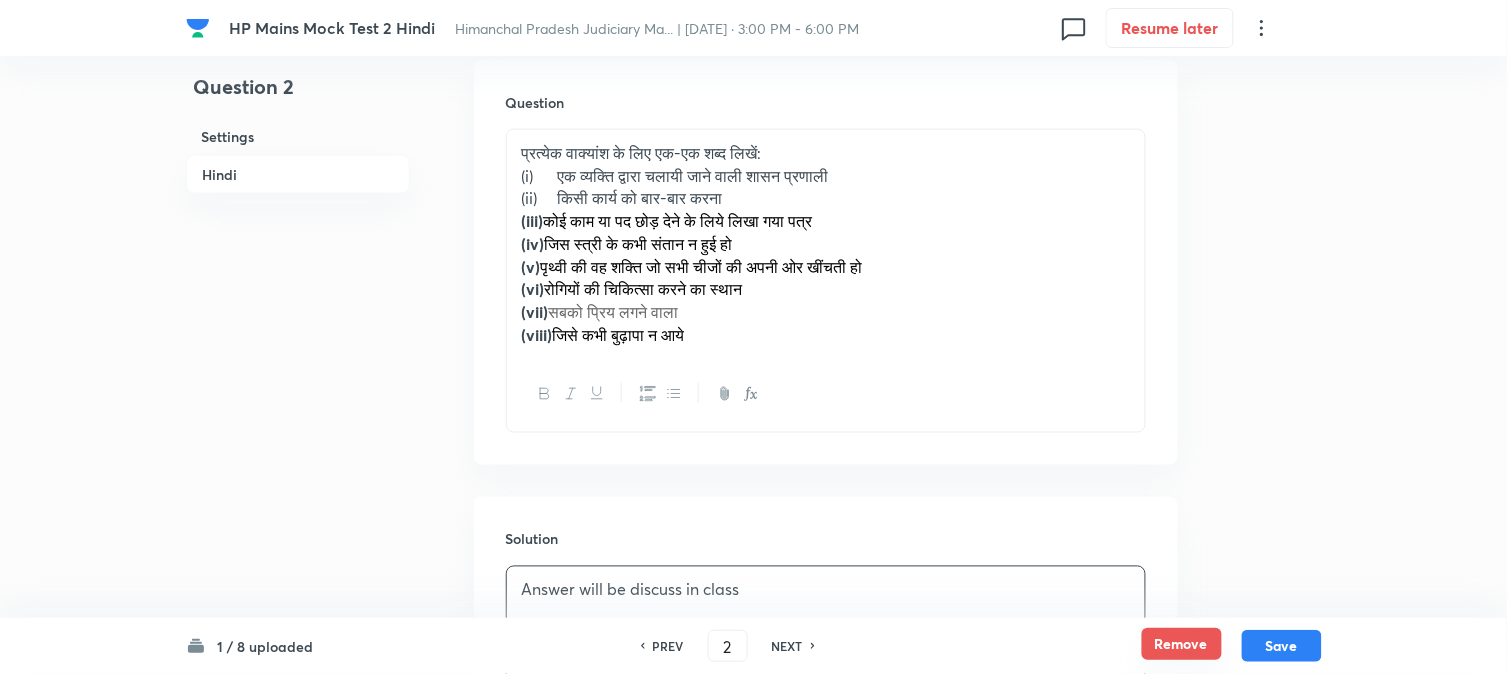 drag, startPoint x: 1277, startPoint y: 640, endPoint x: 1221, endPoint y: 656, distance: 58.24088 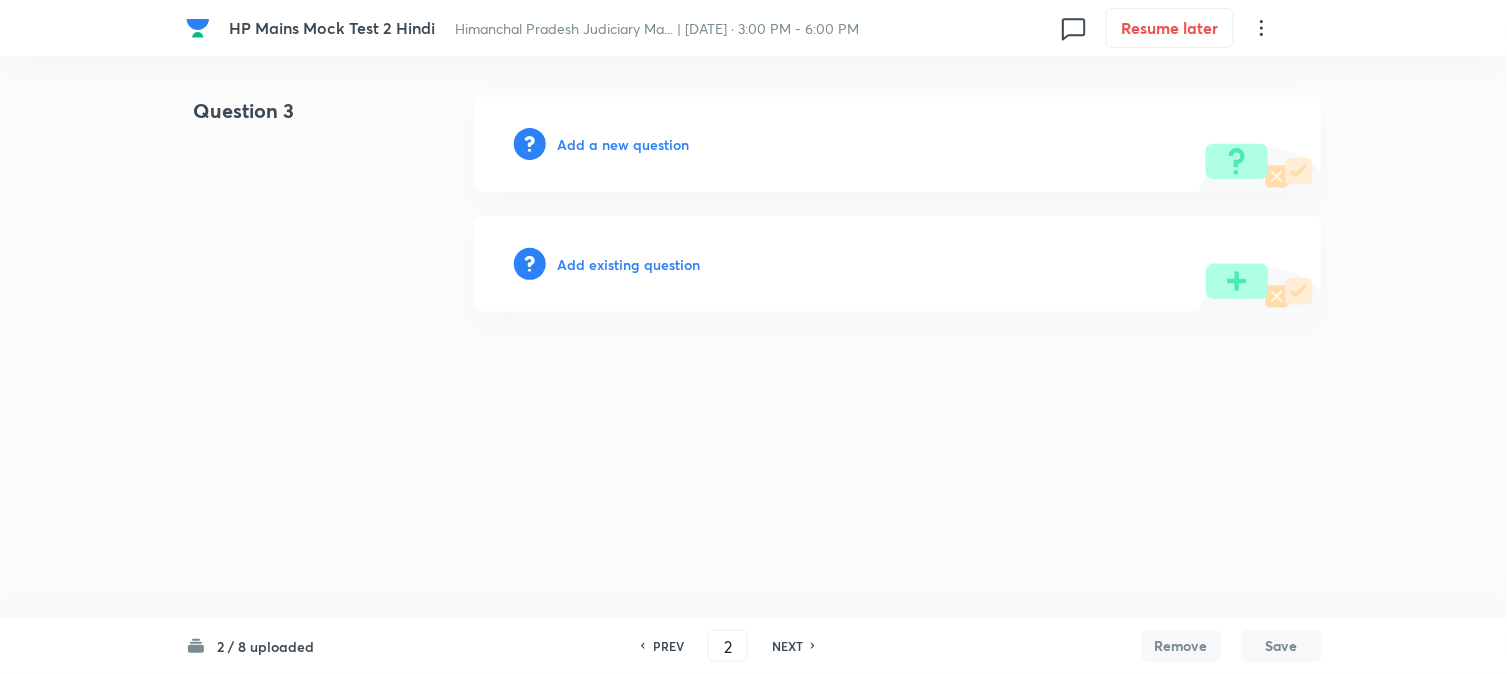 type on "3" 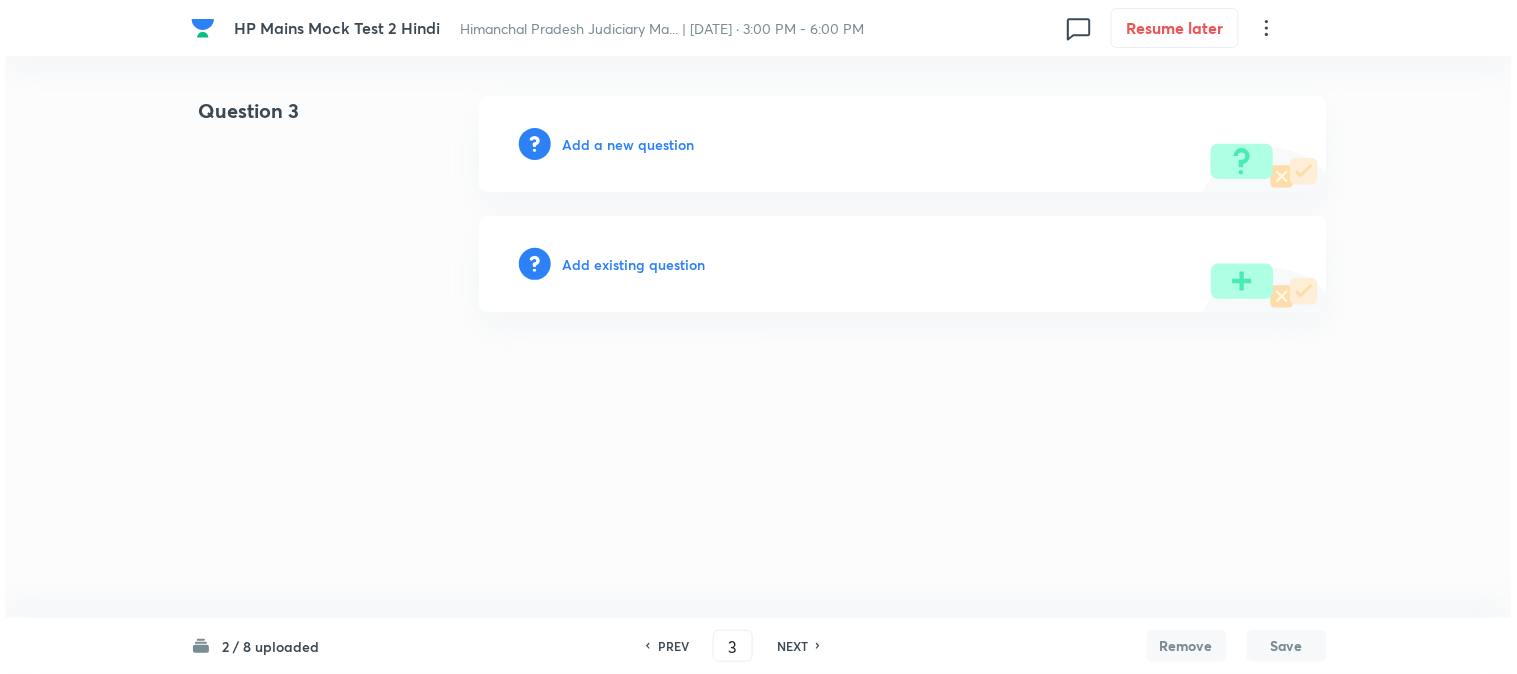 scroll, scrollTop: 0, scrollLeft: 0, axis: both 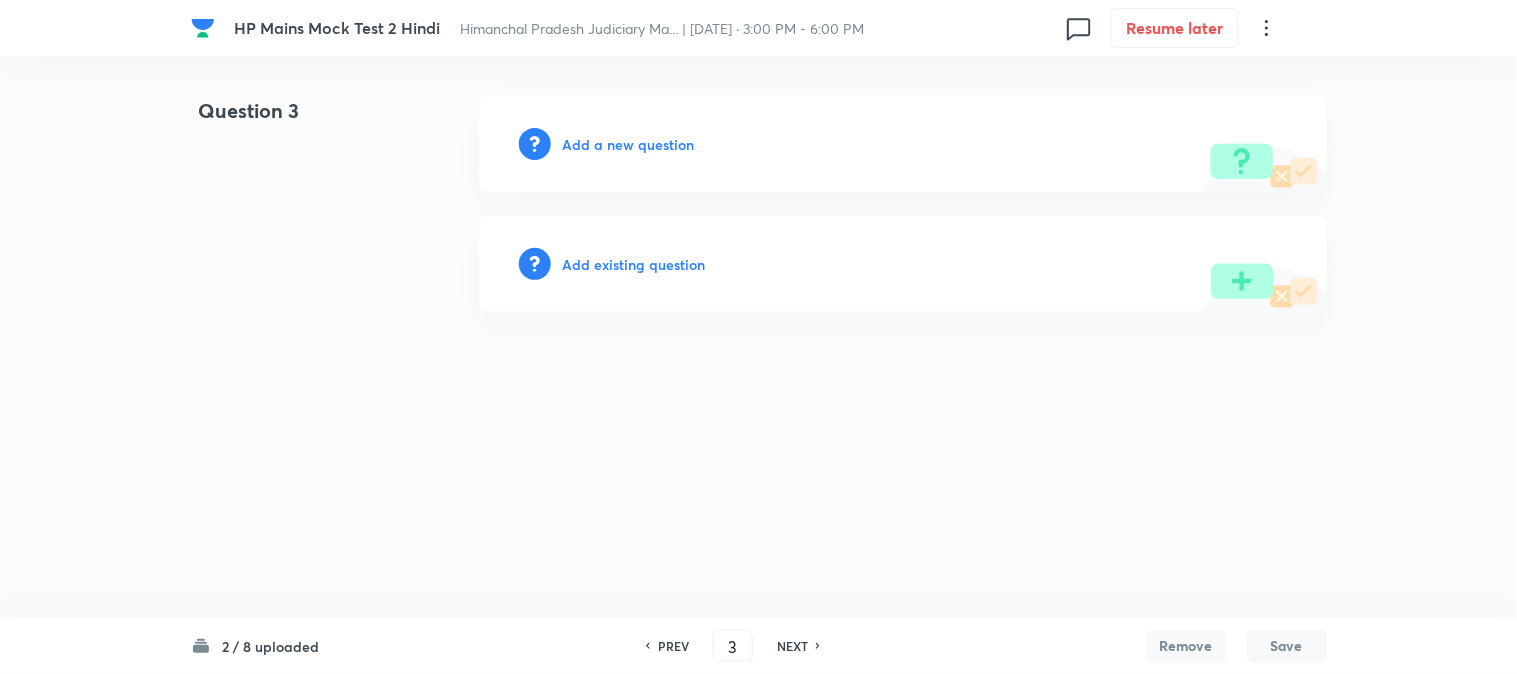 click on "Add a new question" at bounding box center (629, 144) 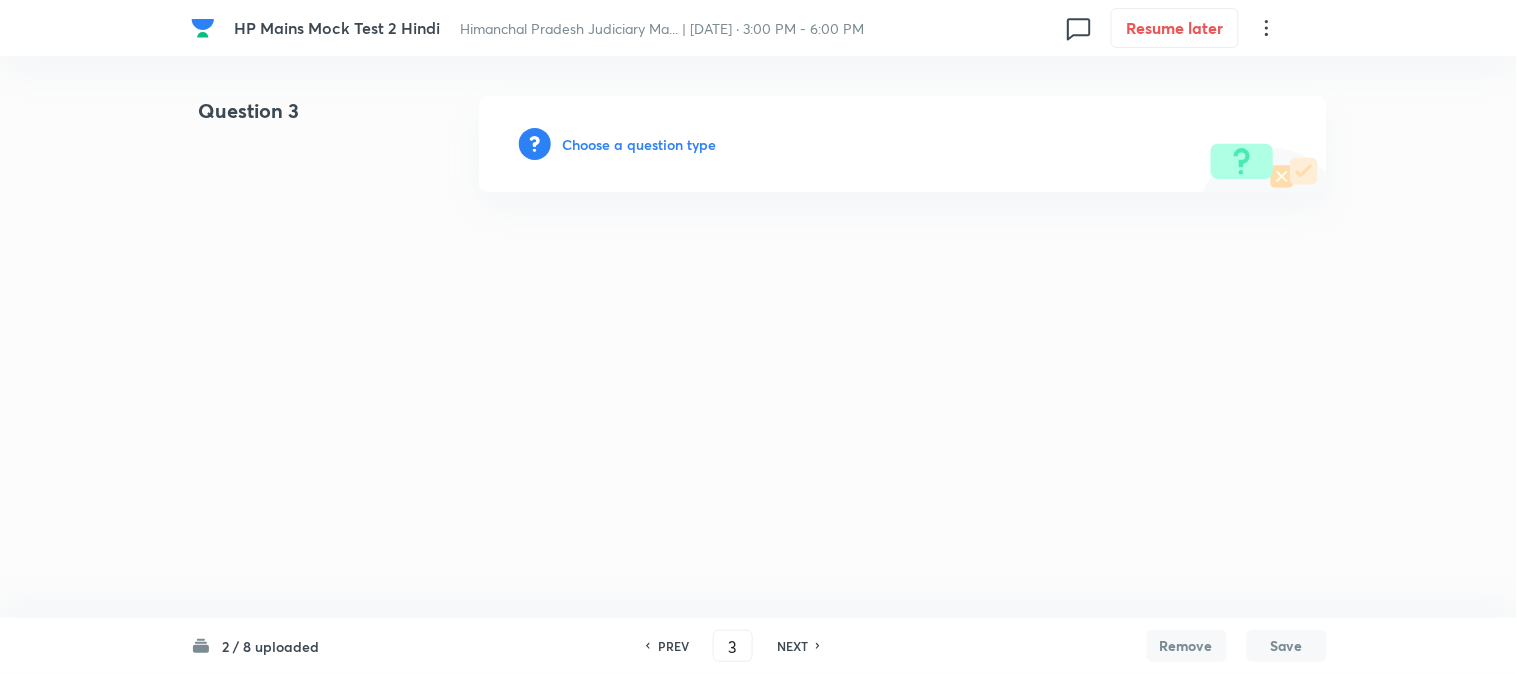 click on "Choose a question type" at bounding box center [640, 144] 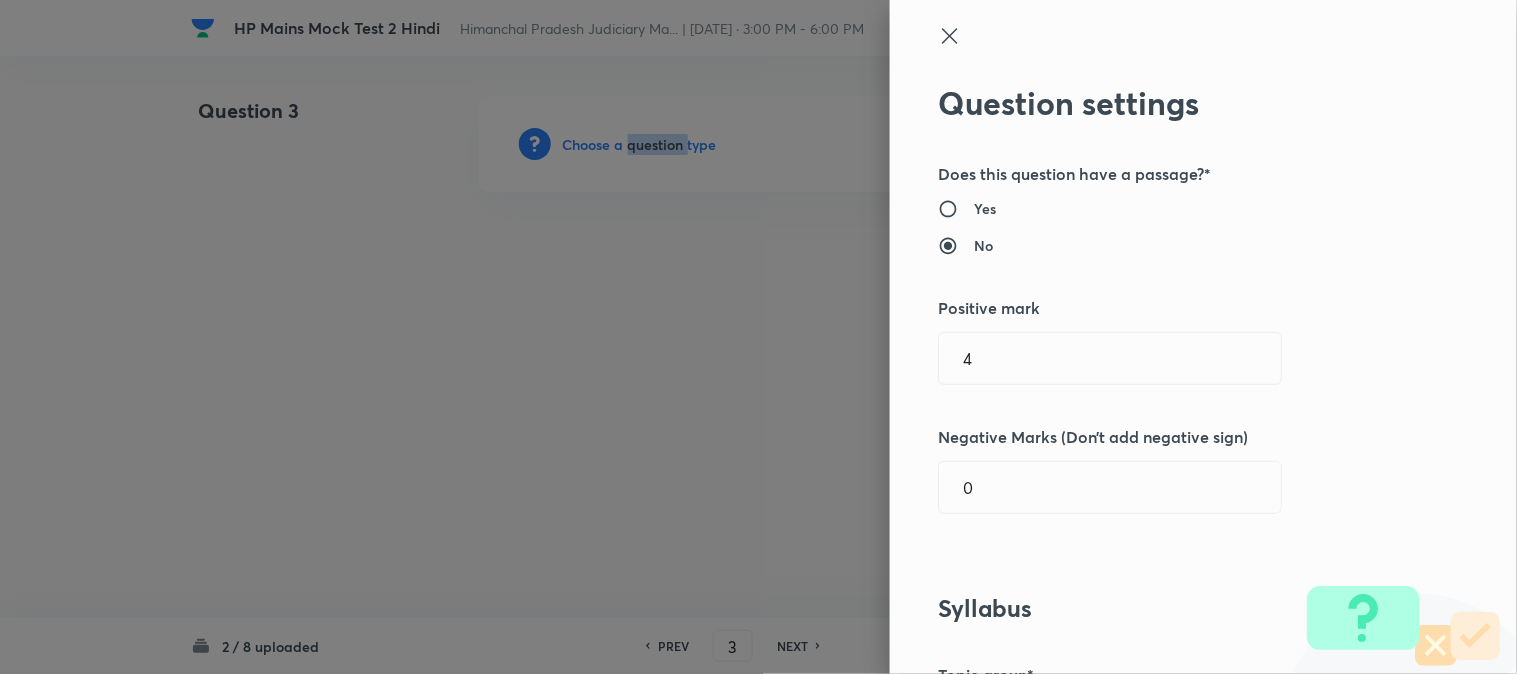 type 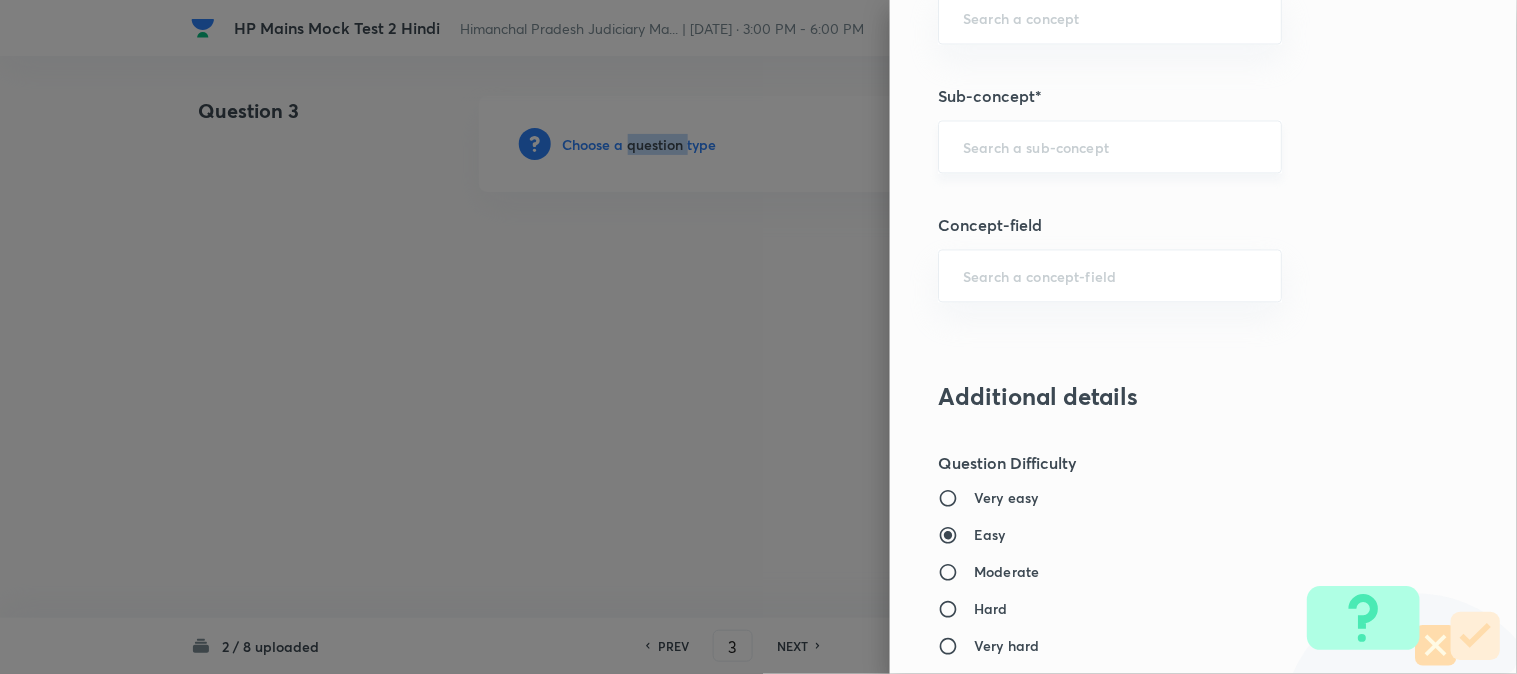 scroll, scrollTop: 957, scrollLeft: 0, axis: vertical 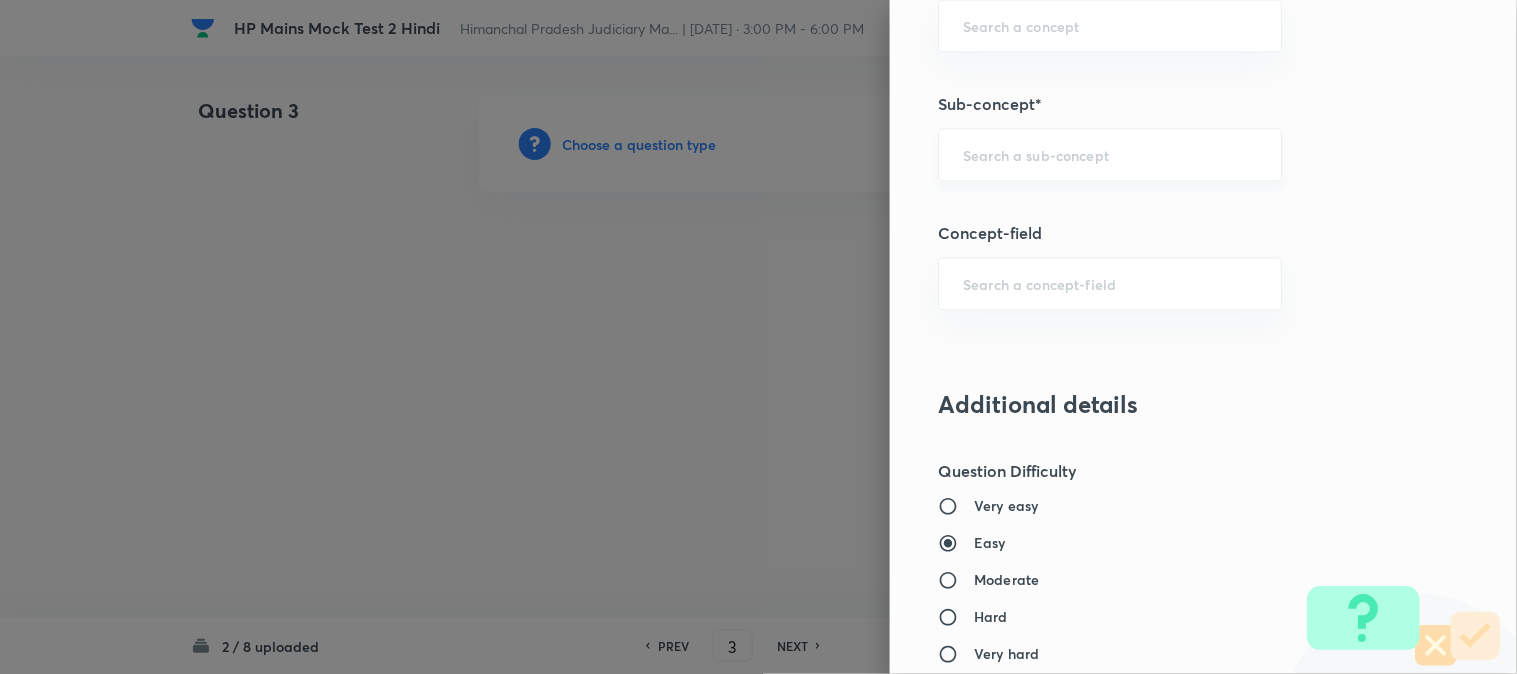 click at bounding box center (1110, 155) 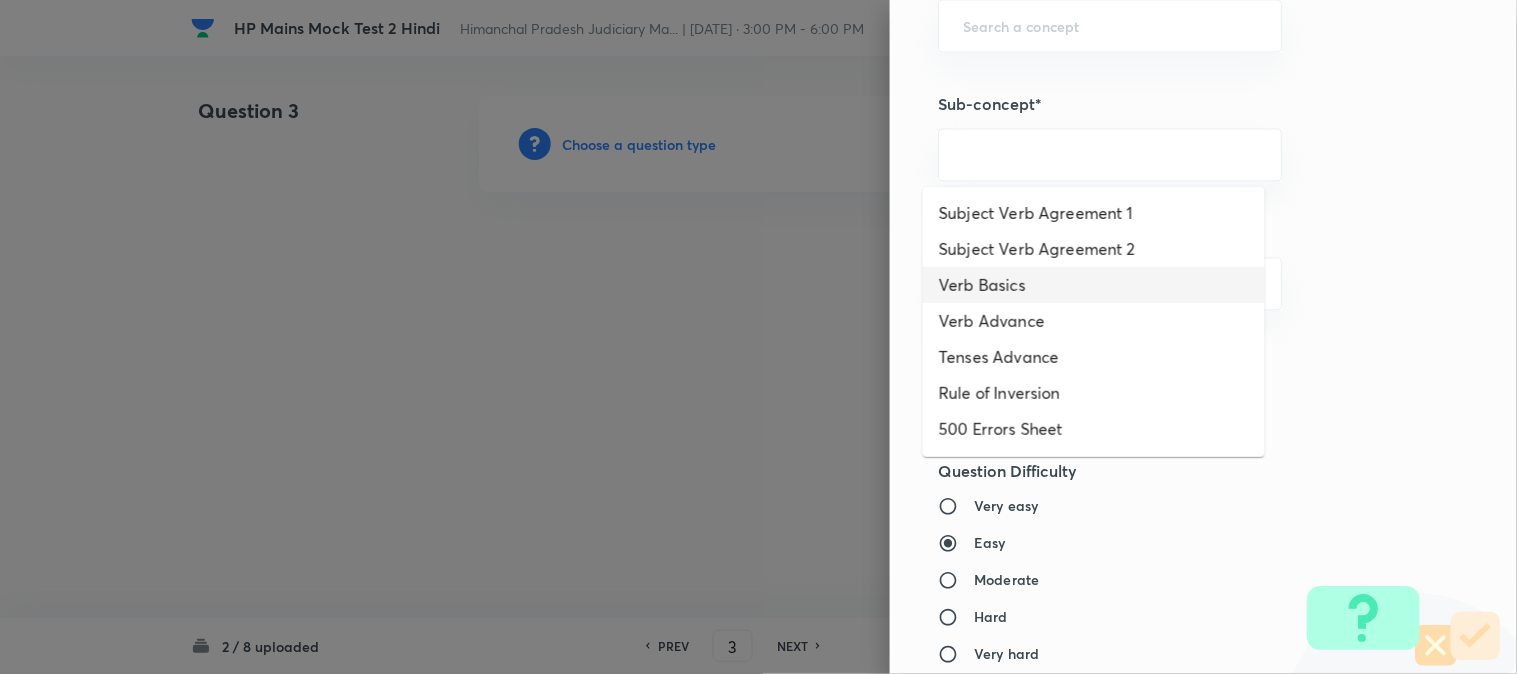 click on "Verb Advance" at bounding box center [1094, 321] 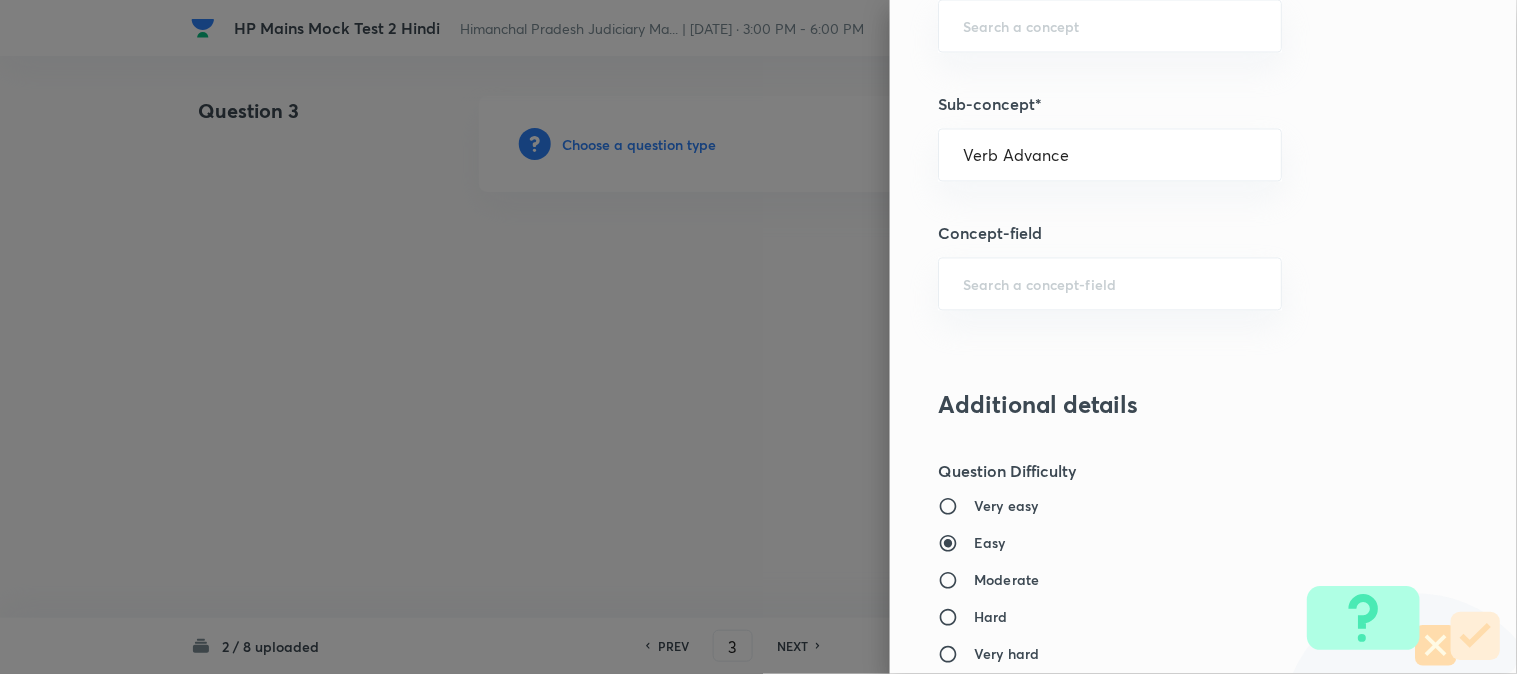 type on "Language" 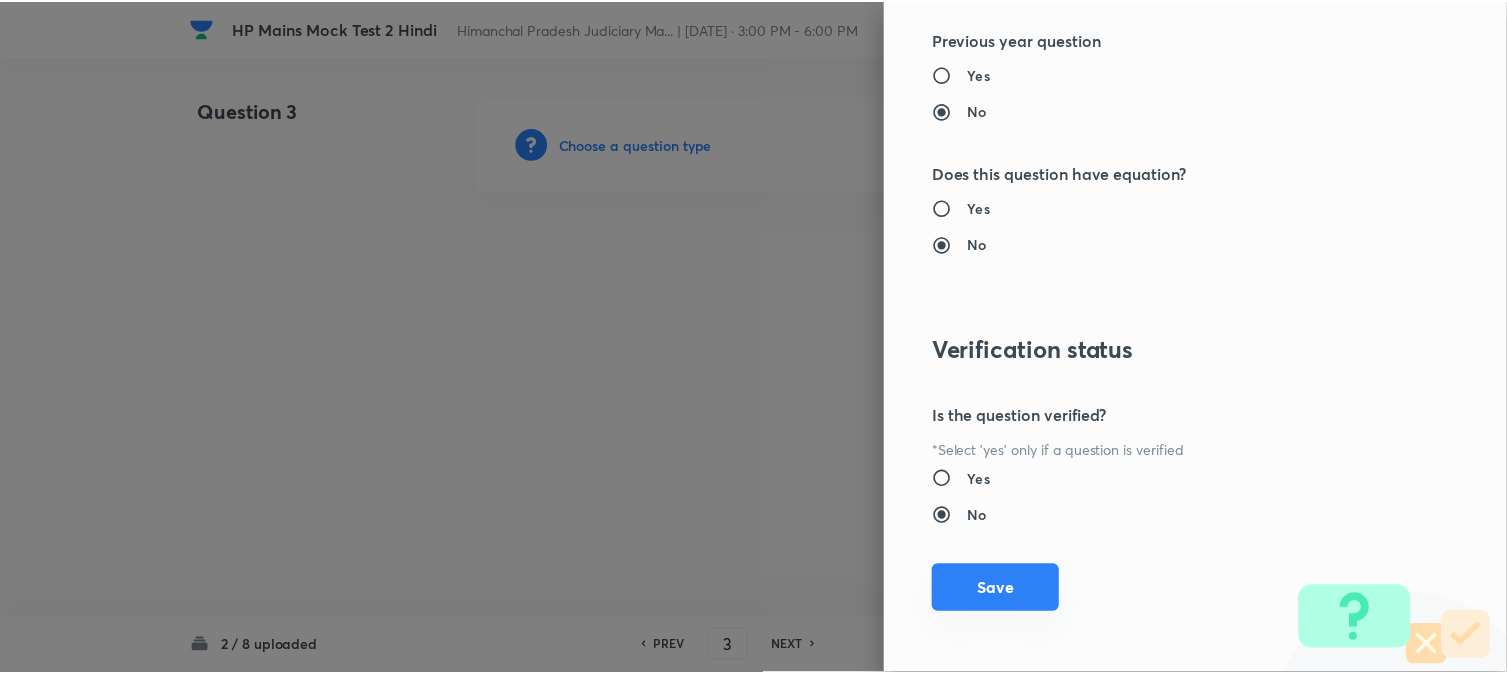 scroll, scrollTop: 1811, scrollLeft: 0, axis: vertical 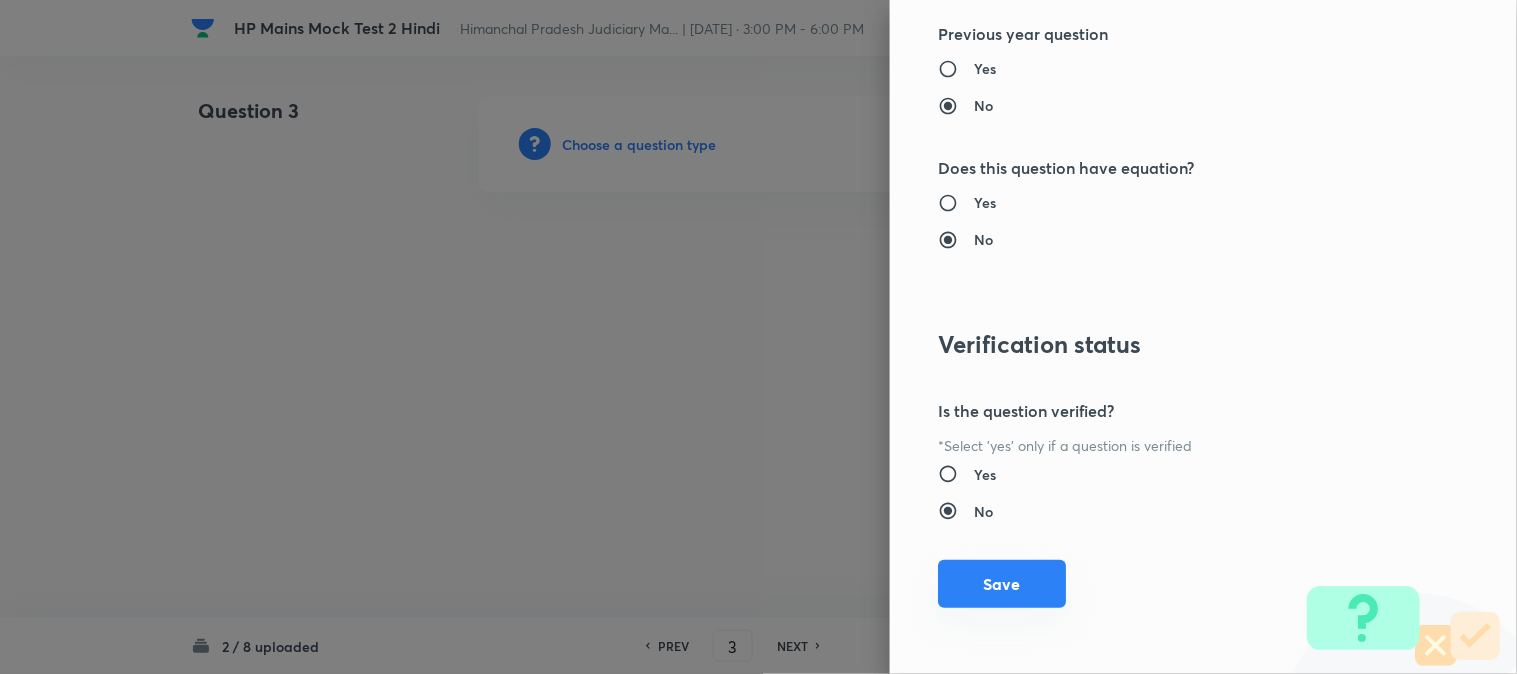 click on "Save" at bounding box center [1002, 584] 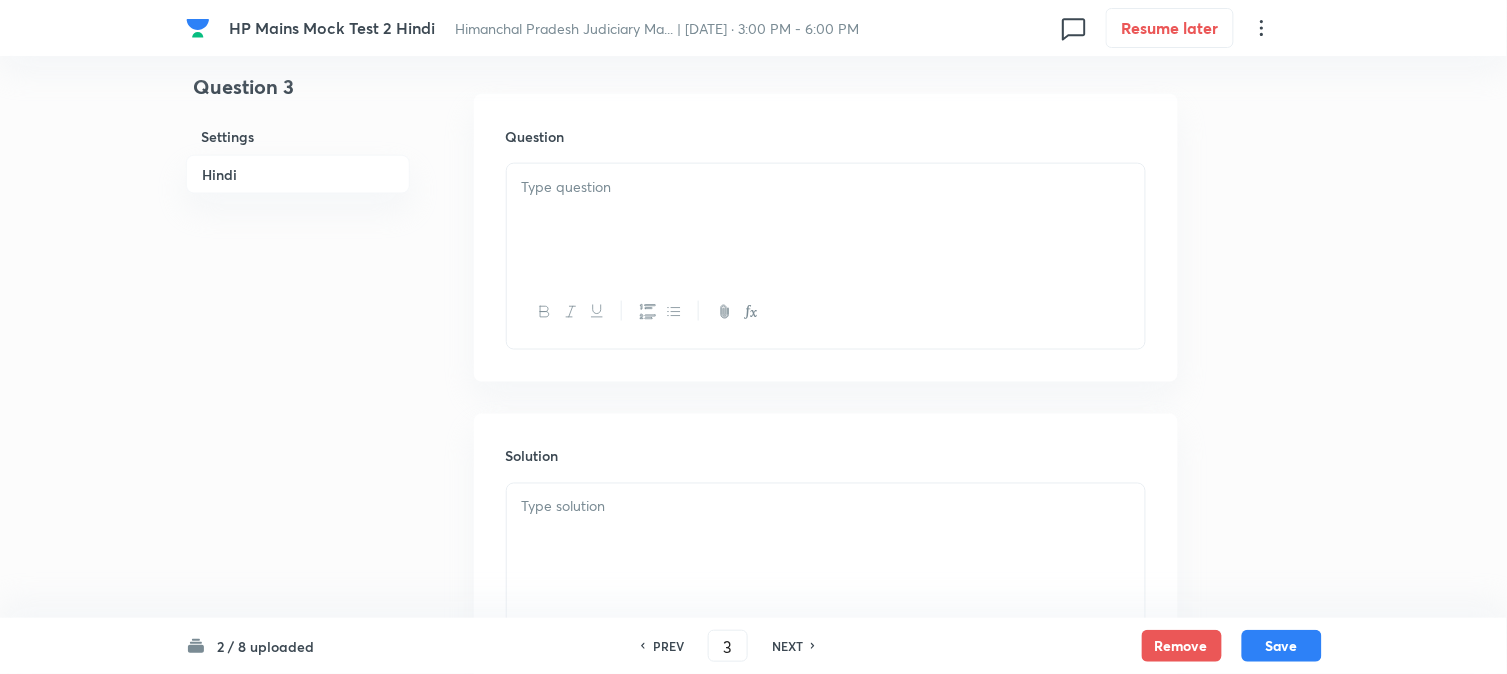 scroll, scrollTop: 590, scrollLeft: 0, axis: vertical 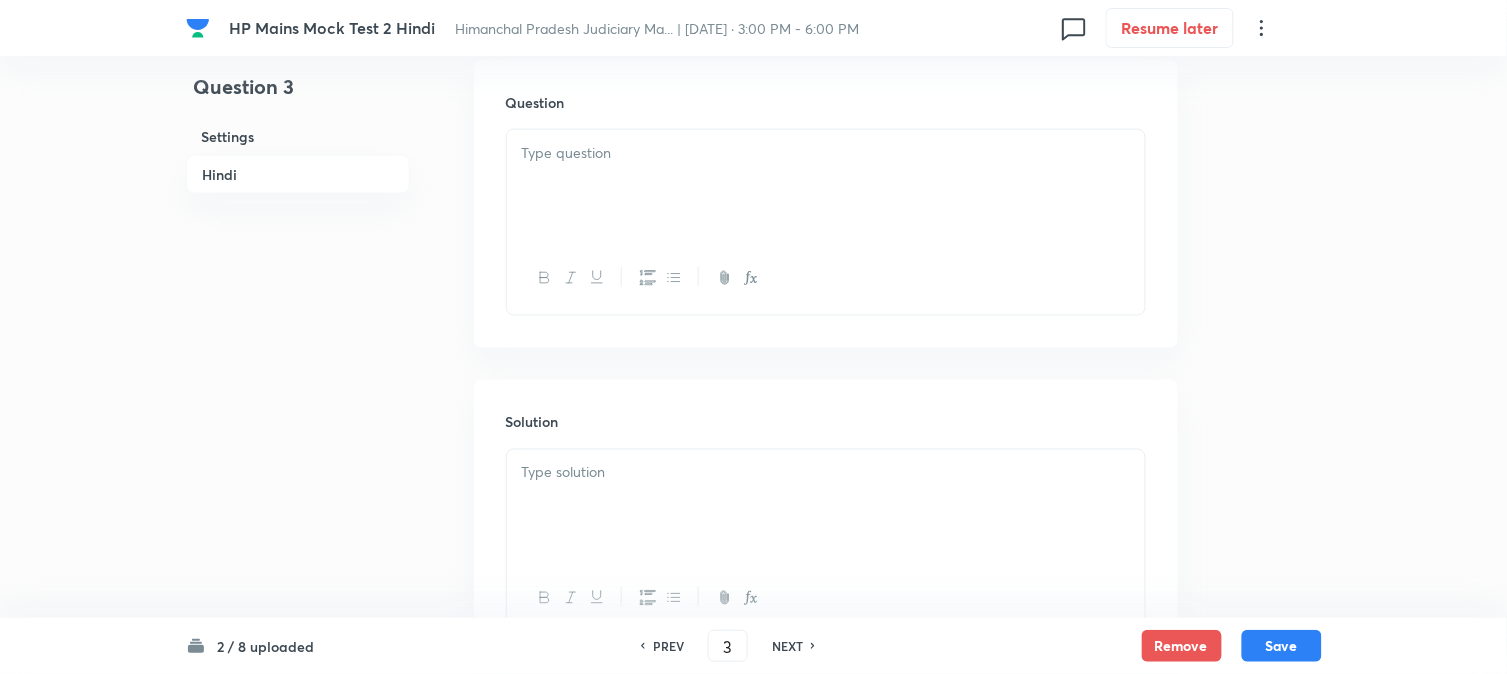 click at bounding box center [826, 186] 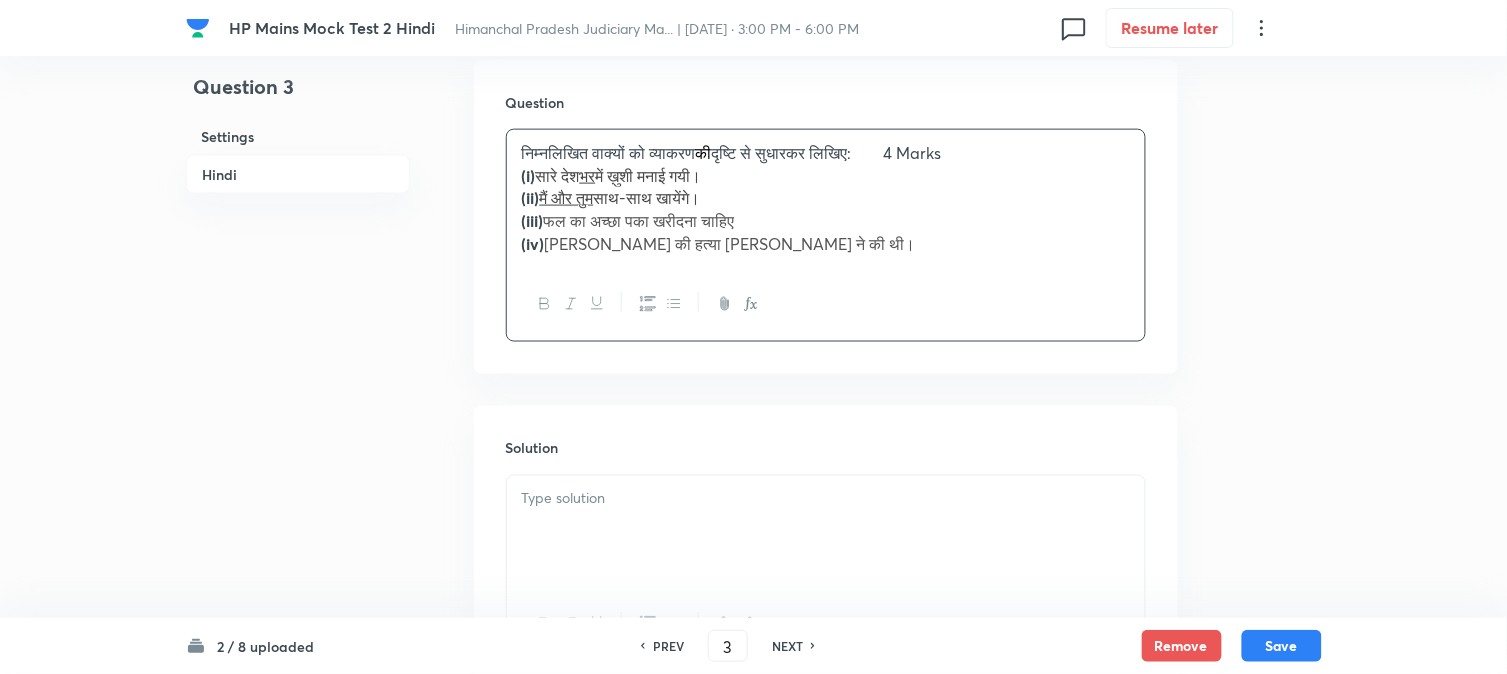 drag, startPoint x: 921, startPoint y: 155, endPoint x: 990, endPoint y: 158, distance: 69.065186 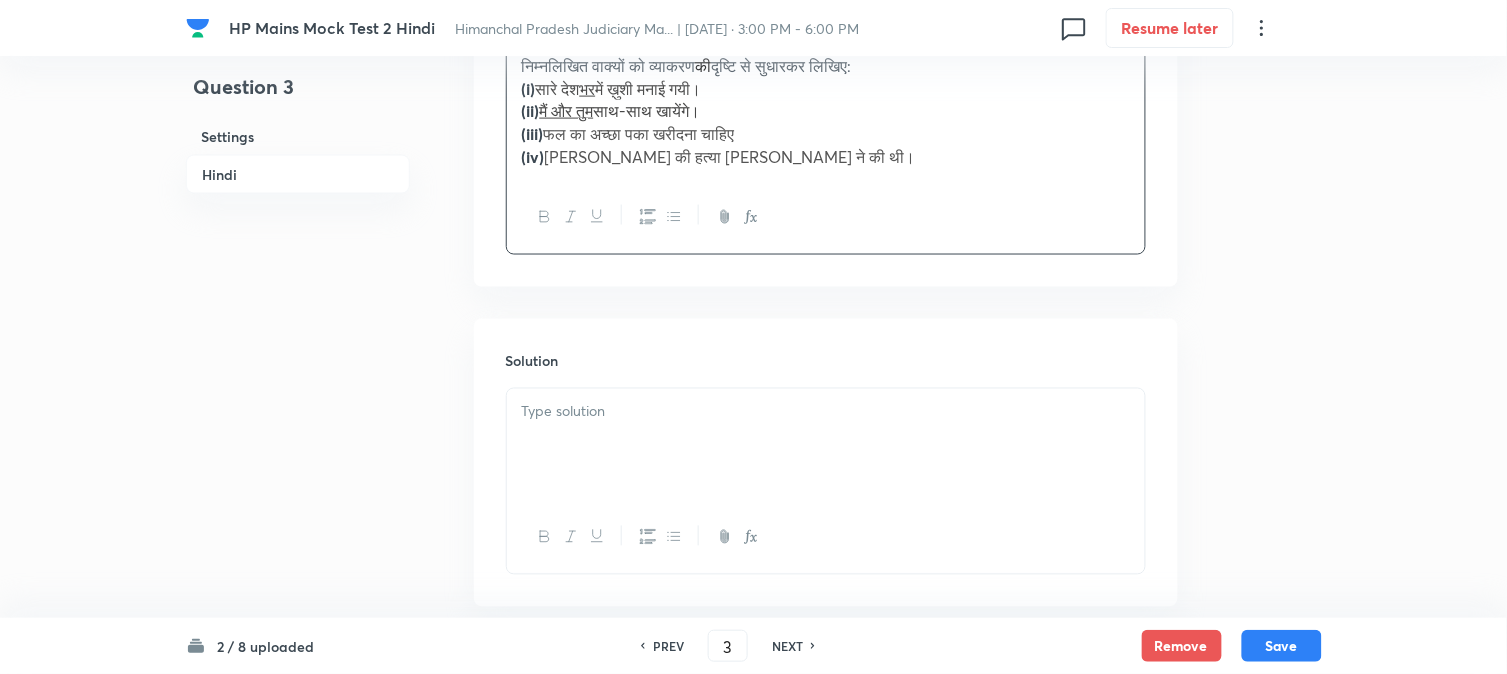 scroll, scrollTop: 787, scrollLeft: 0, axis: vertical 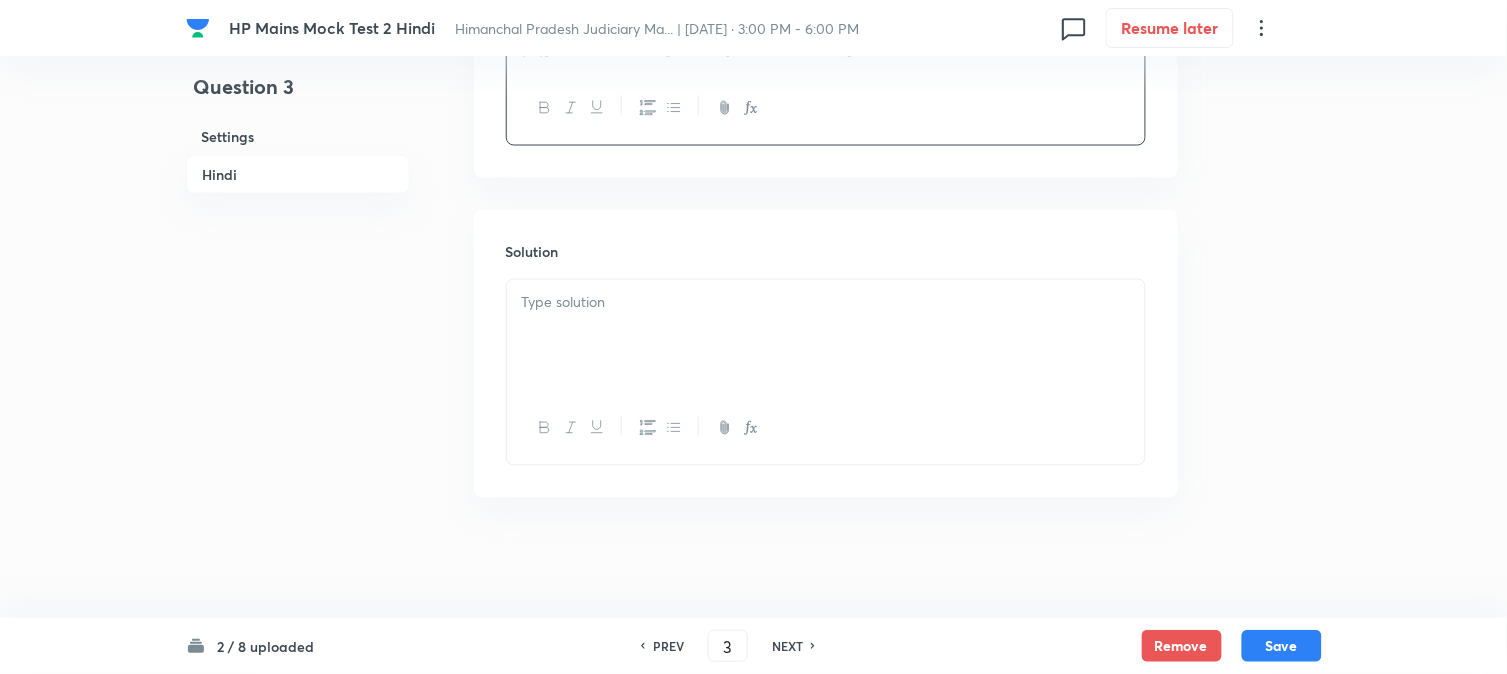 click at bounding box center (826, 336) 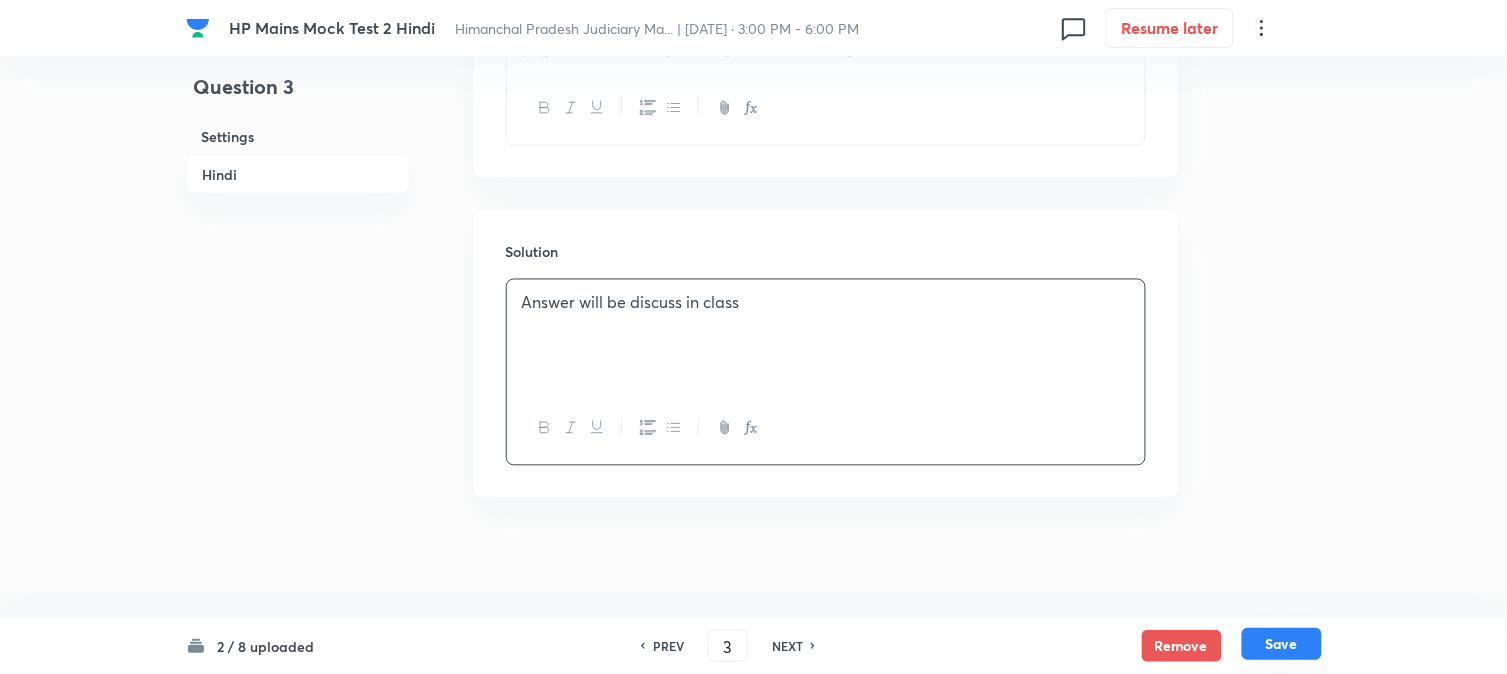 click on "Save" at bounding box center (1282, 644) 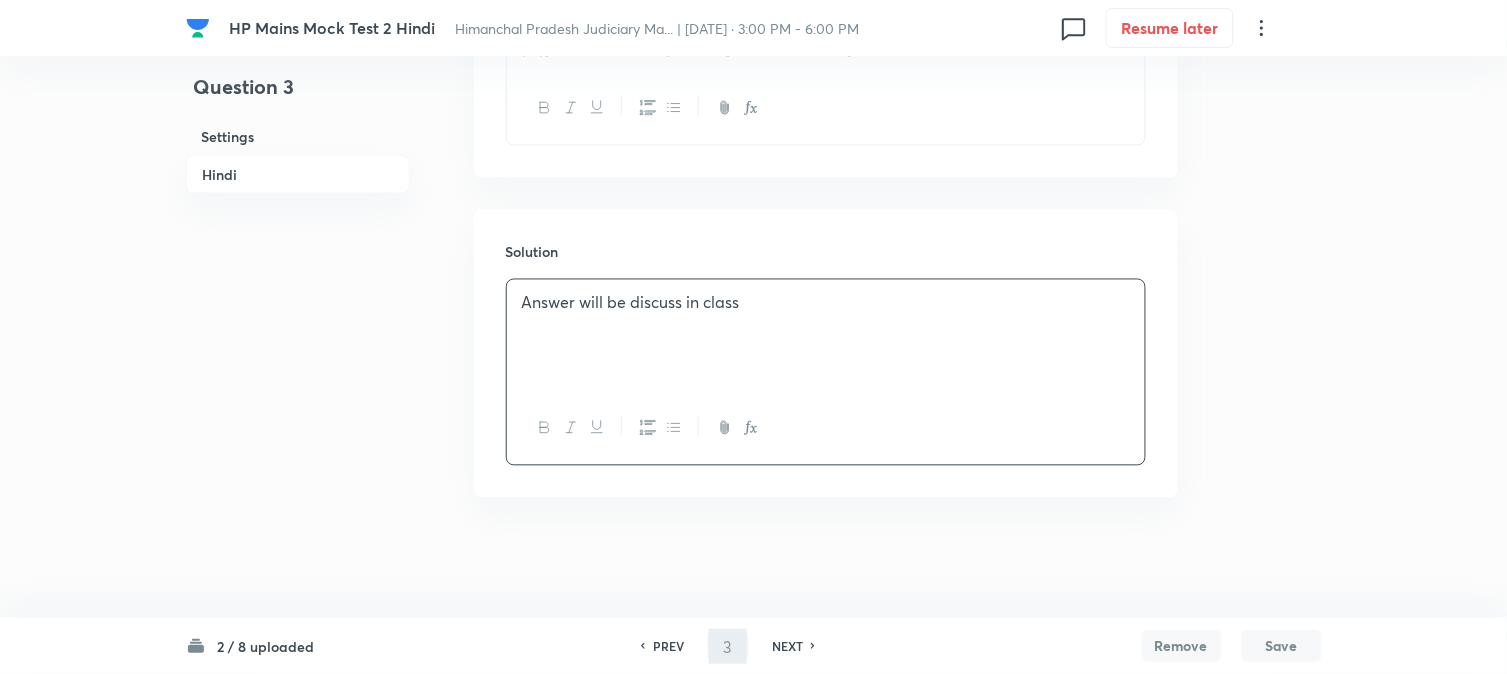 type on "4" 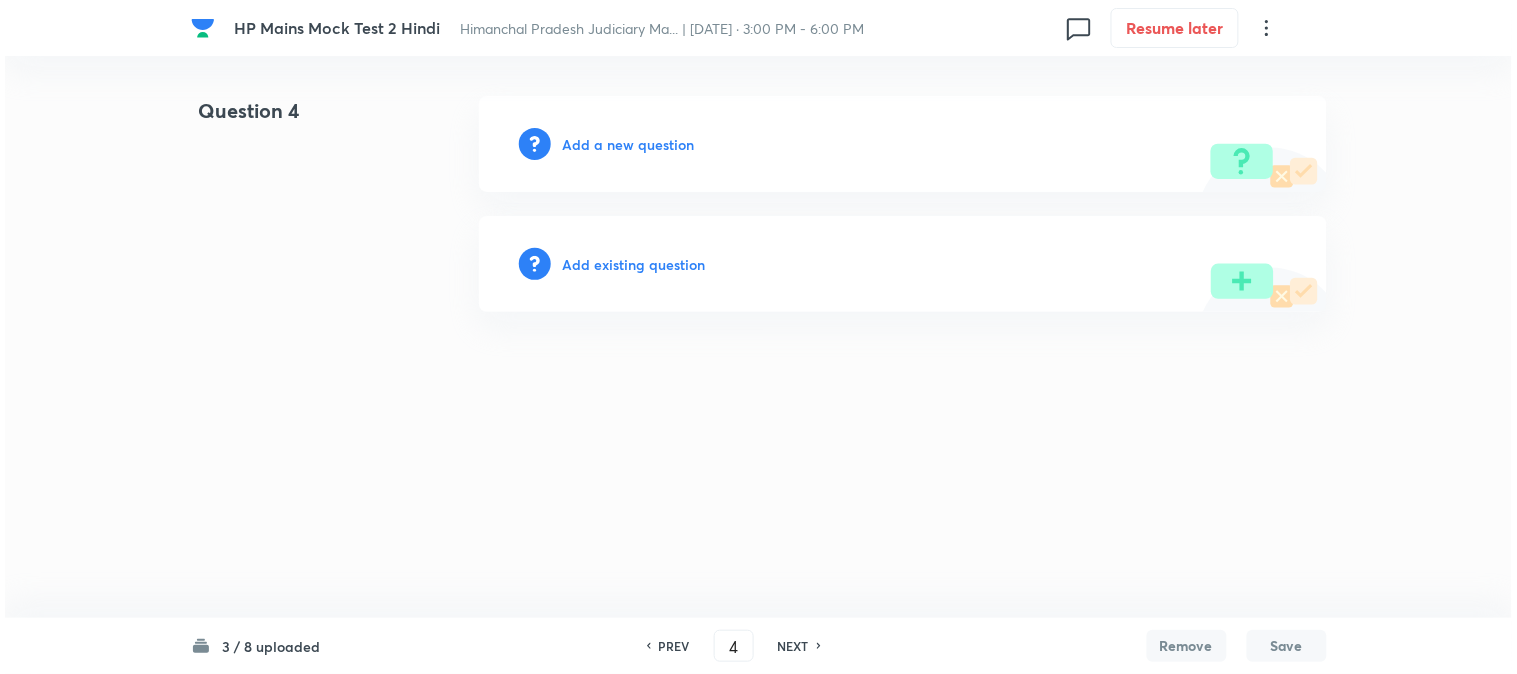 scroll, scrollTop: 0, scrollLeft: 0, axis: both 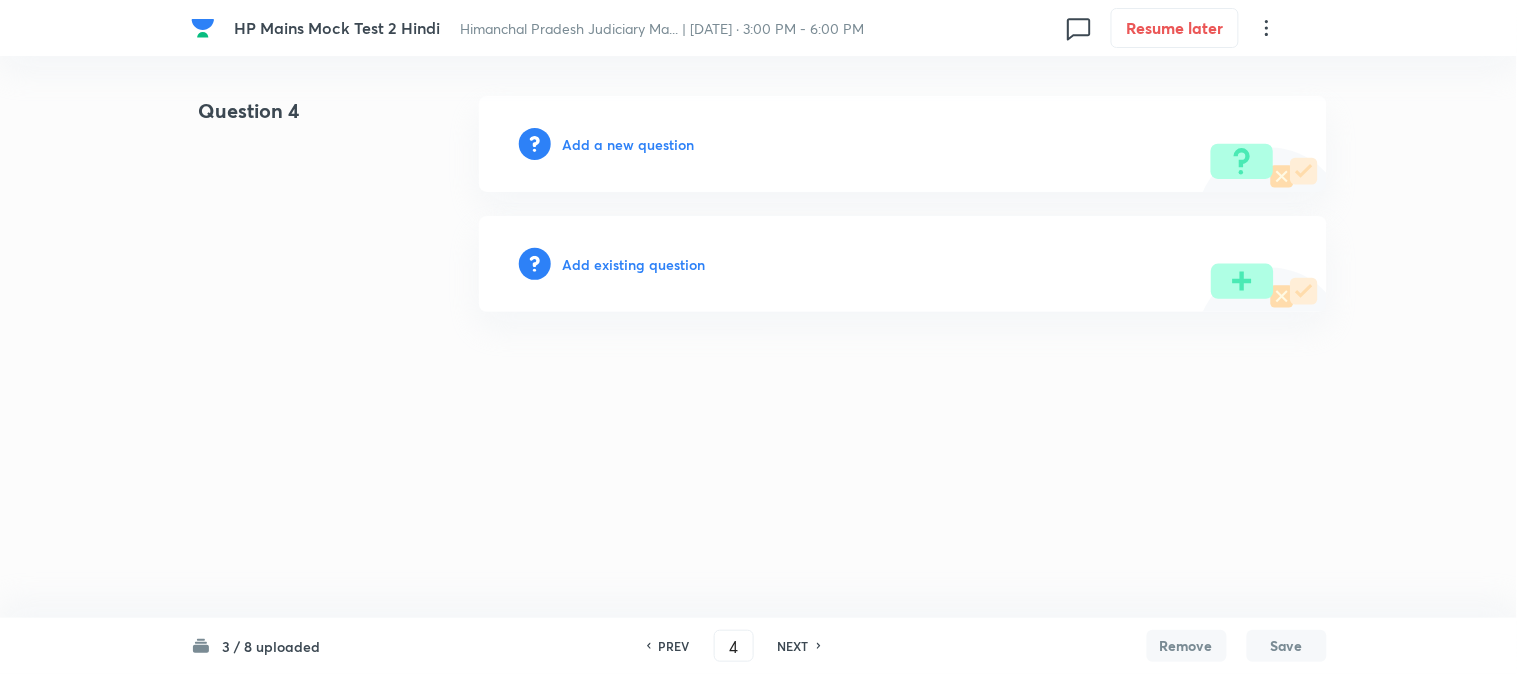 click on "Add a new question" at bounding box center [629, 144] 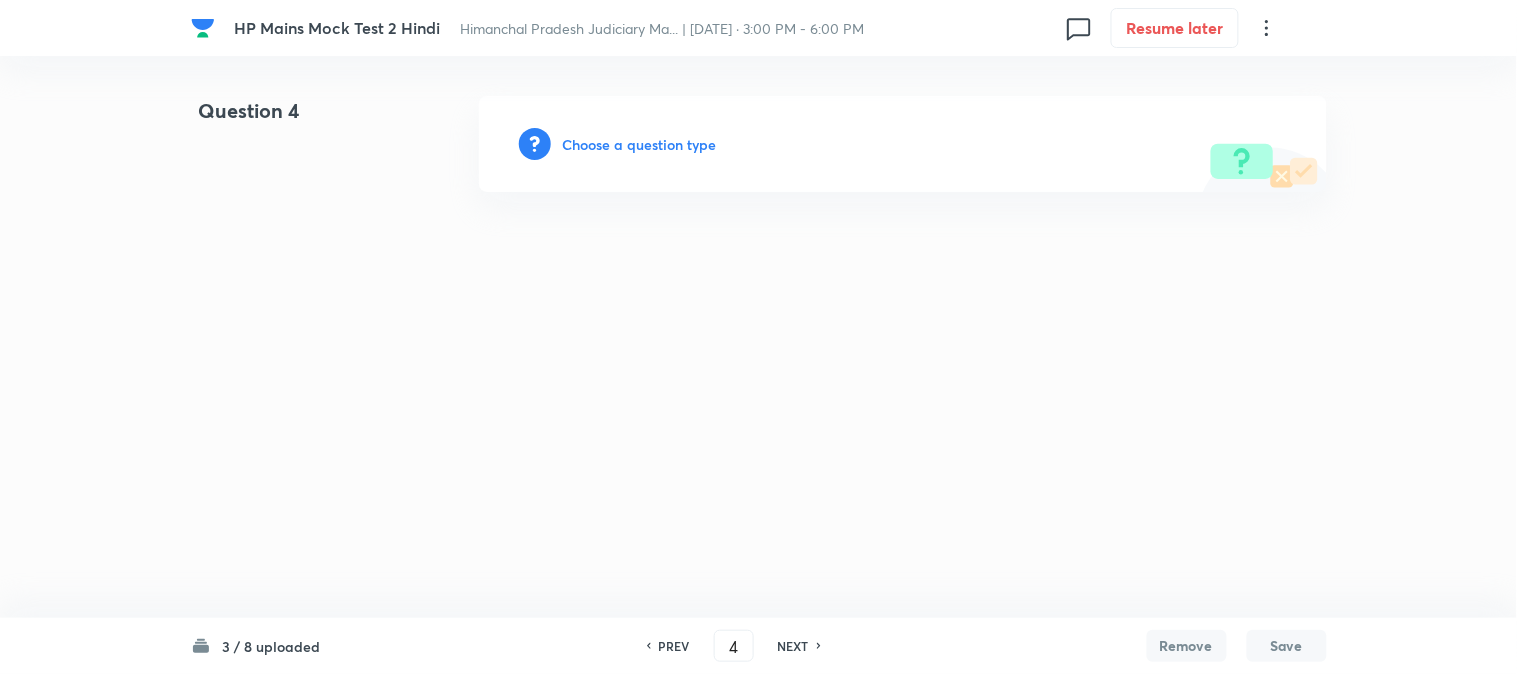click on "Choose a question type" at bounding box center [640, 144] 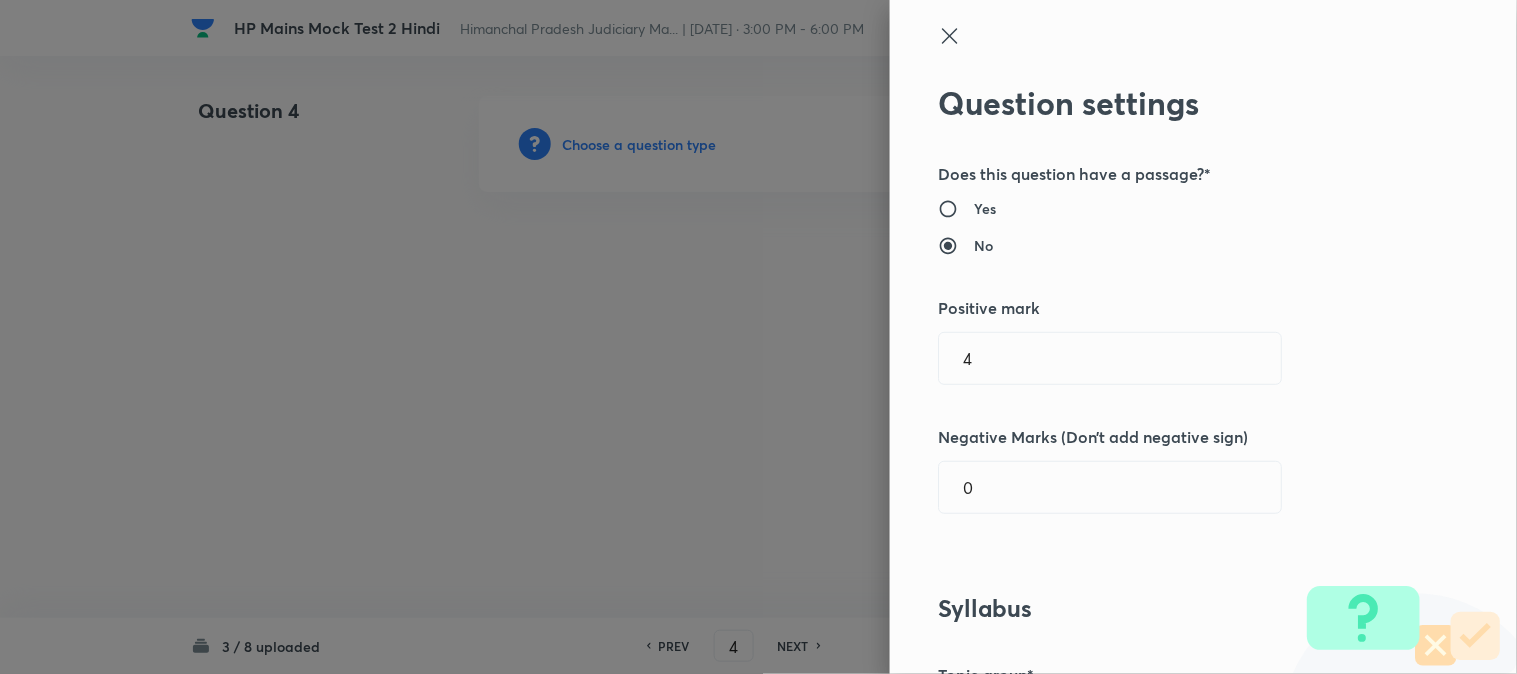 drag, startPoint x: 663, startPoint y: 152, endPoint x: 793, endPoint y: 160, distance: 130.24593 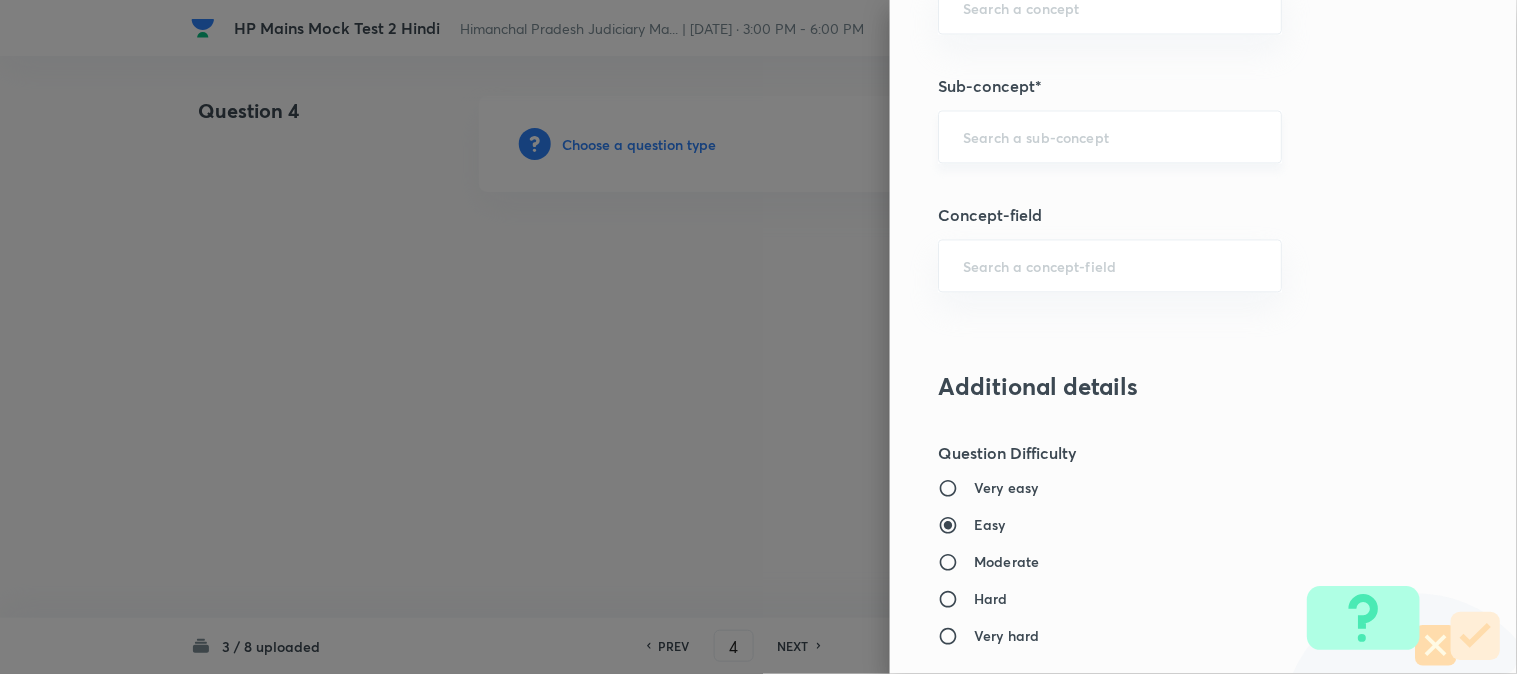 scroll, scrollTop: 957, scrollLeft: 0, axis: vertical 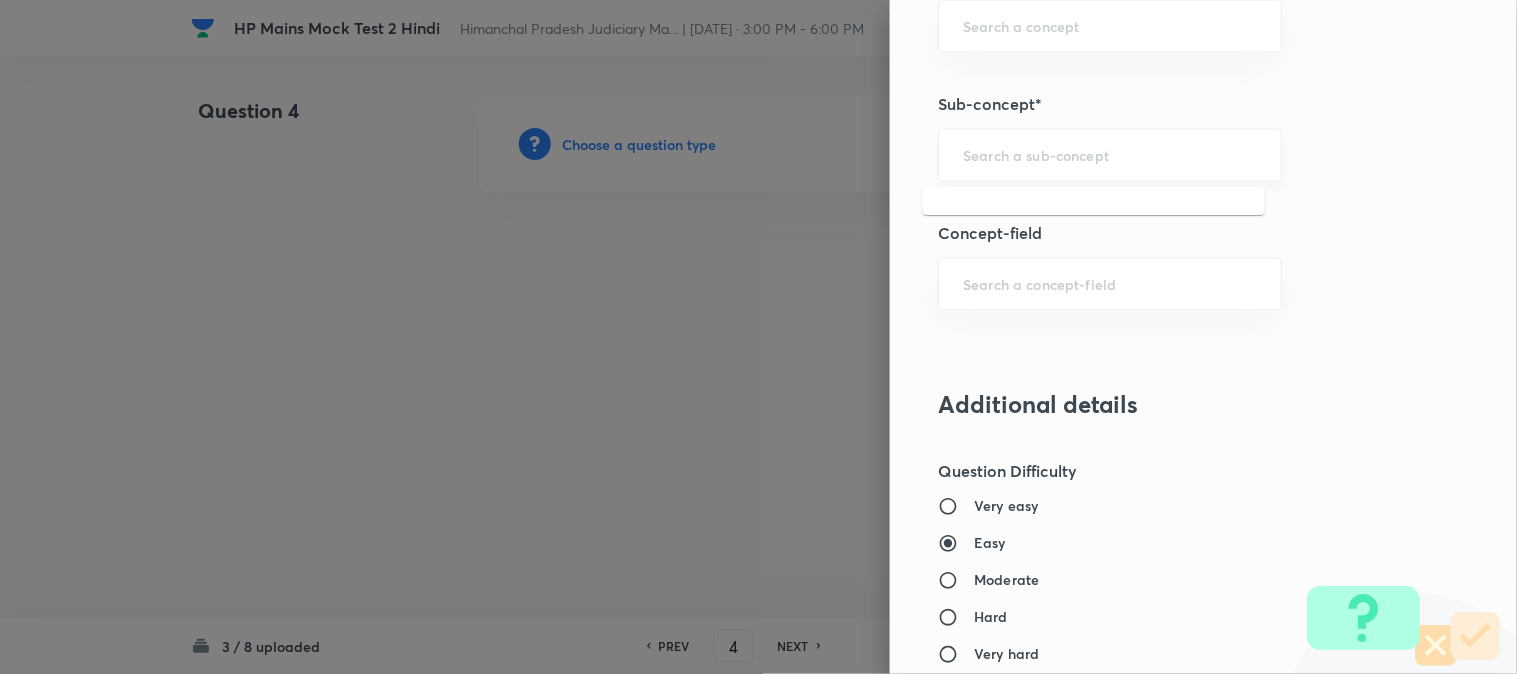 click at bounding box center [1110, 155] 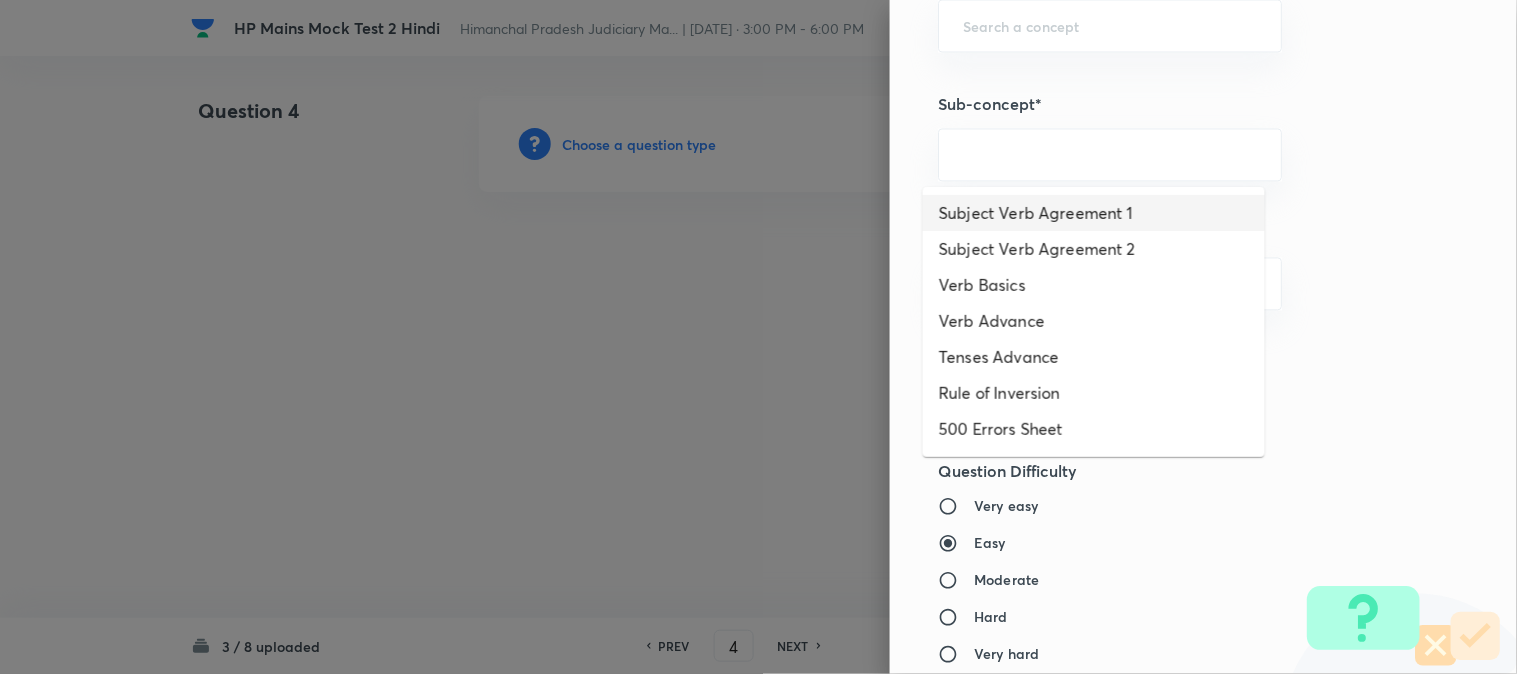 click on "Subject Verb Agreement 1" at bounding box center (1094, 213) 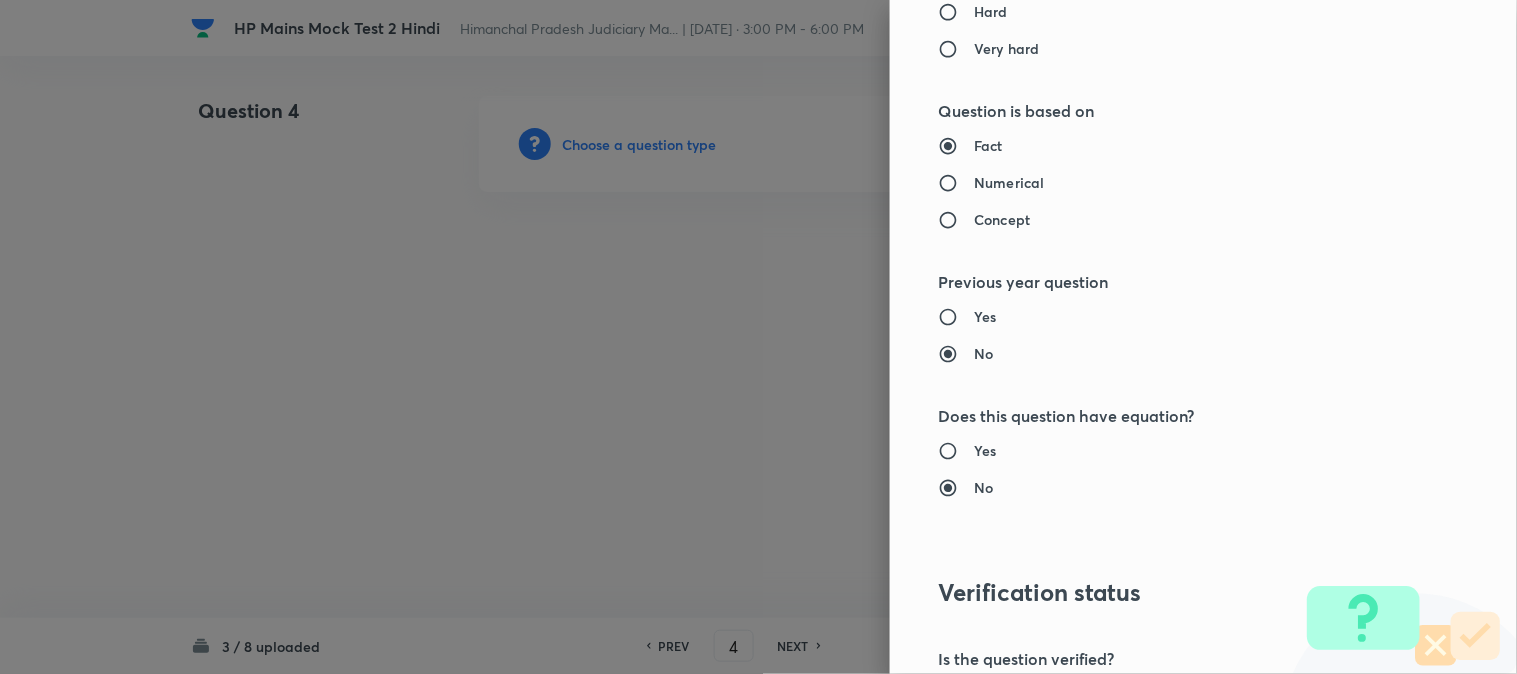 type on "Language" 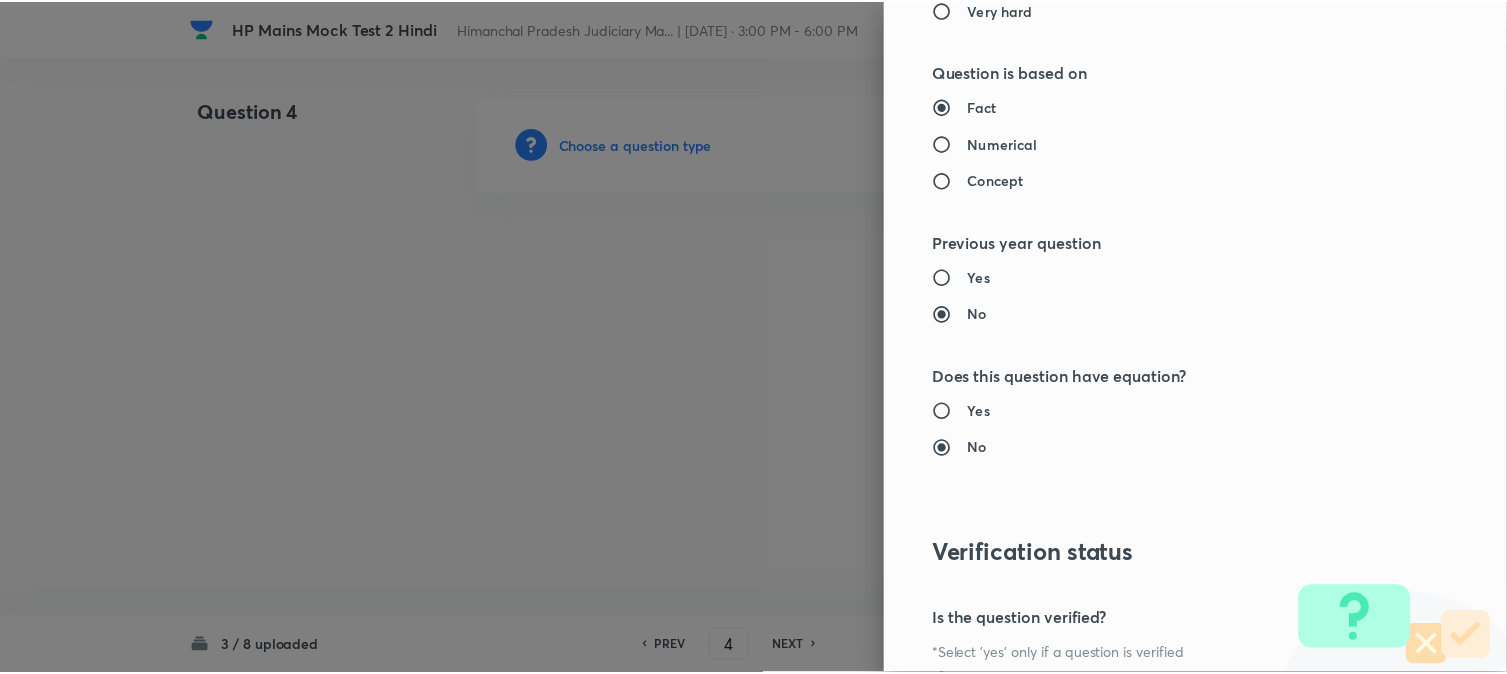 scroll, scrollTop: 1811, scrollLeft: 0, axis: vertical 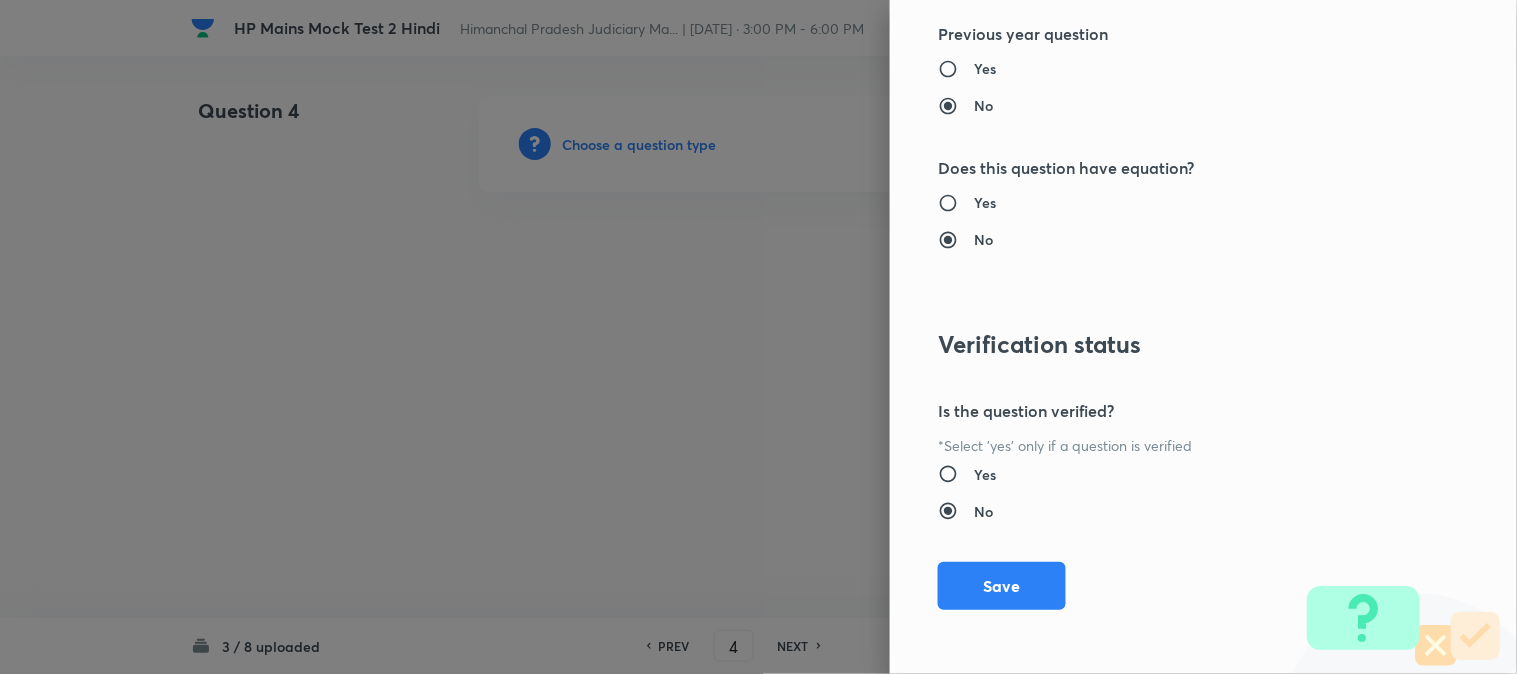click on "Question settings Does this question have a passage?* Yes No Positive mark 4 ​ Negative Marks (Don’t add negative sign) 0 ​ Syllabus Topic group* Language ​ Topic* English ​ Concept* Grammar ​ Sub-concept* Subject Verb Agreement 1 ​ Concept-field ​ Additional details Question Difficulty Very easy Easy Moderate Hard Very hard Question is based on Fact Numerical Concept Previous year question Yes No Does this question have equation? Yes No Verification status Is the question verified? *Select 'yes' only if a question is verified Yes No Save" at bounding box center (1203, 337) 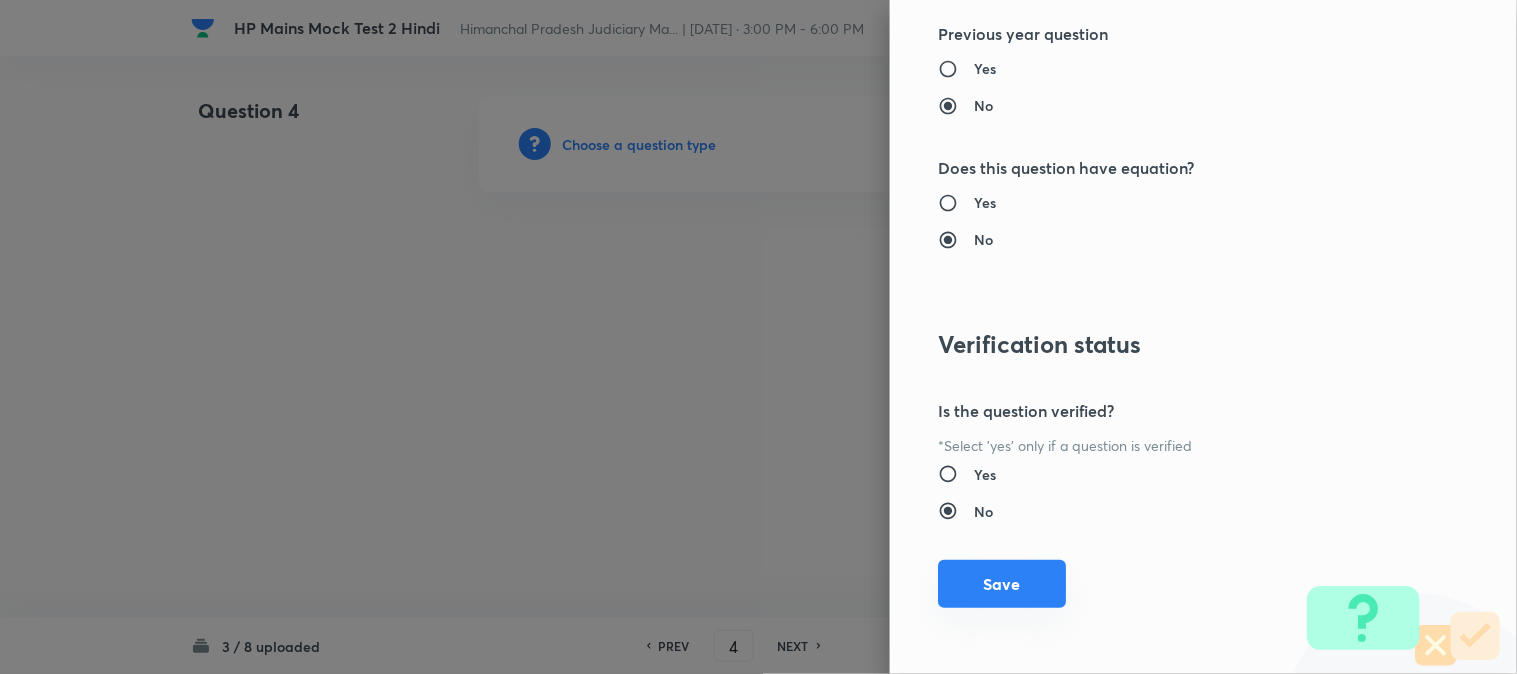 click on "Save" at bounding box center [1002, 584] 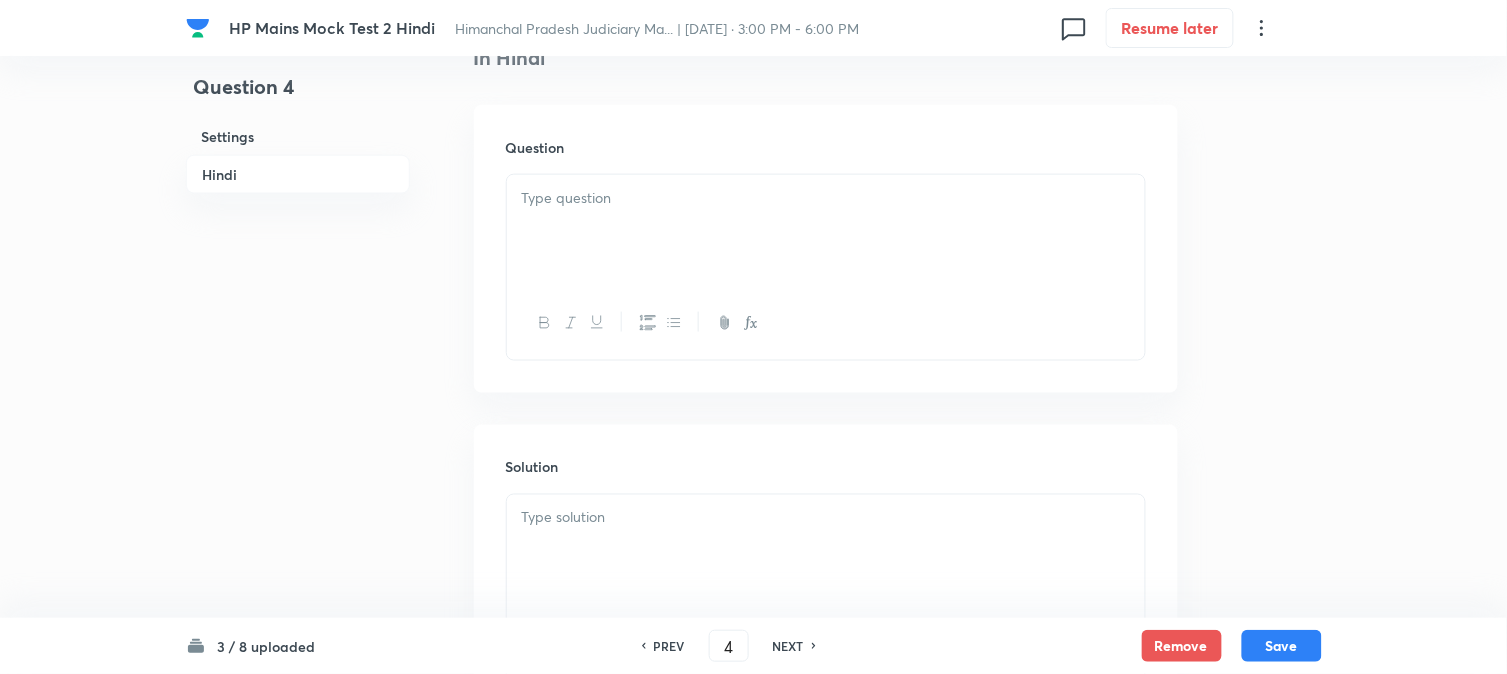 scroll, scrollTop: 590, scrollLeft: 0, axis: vertical 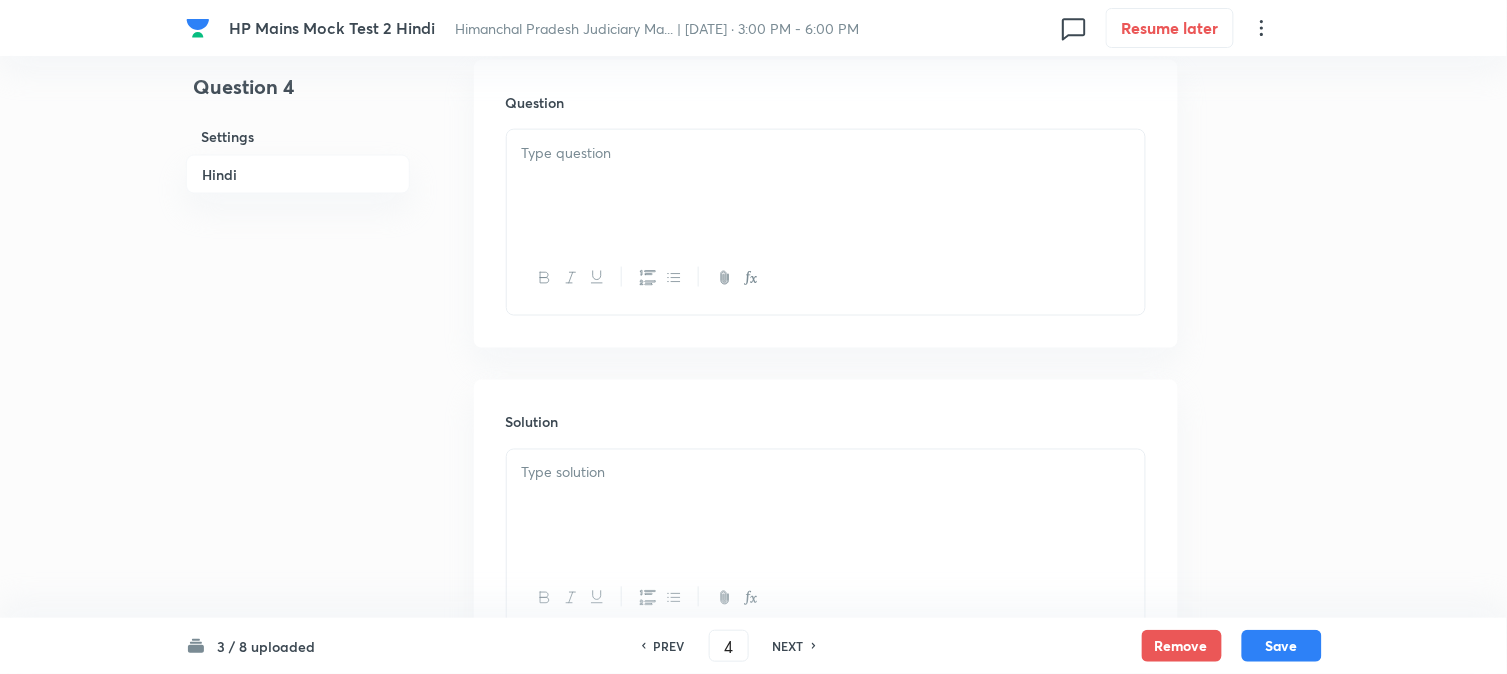 click at bounding box center [826, 186] 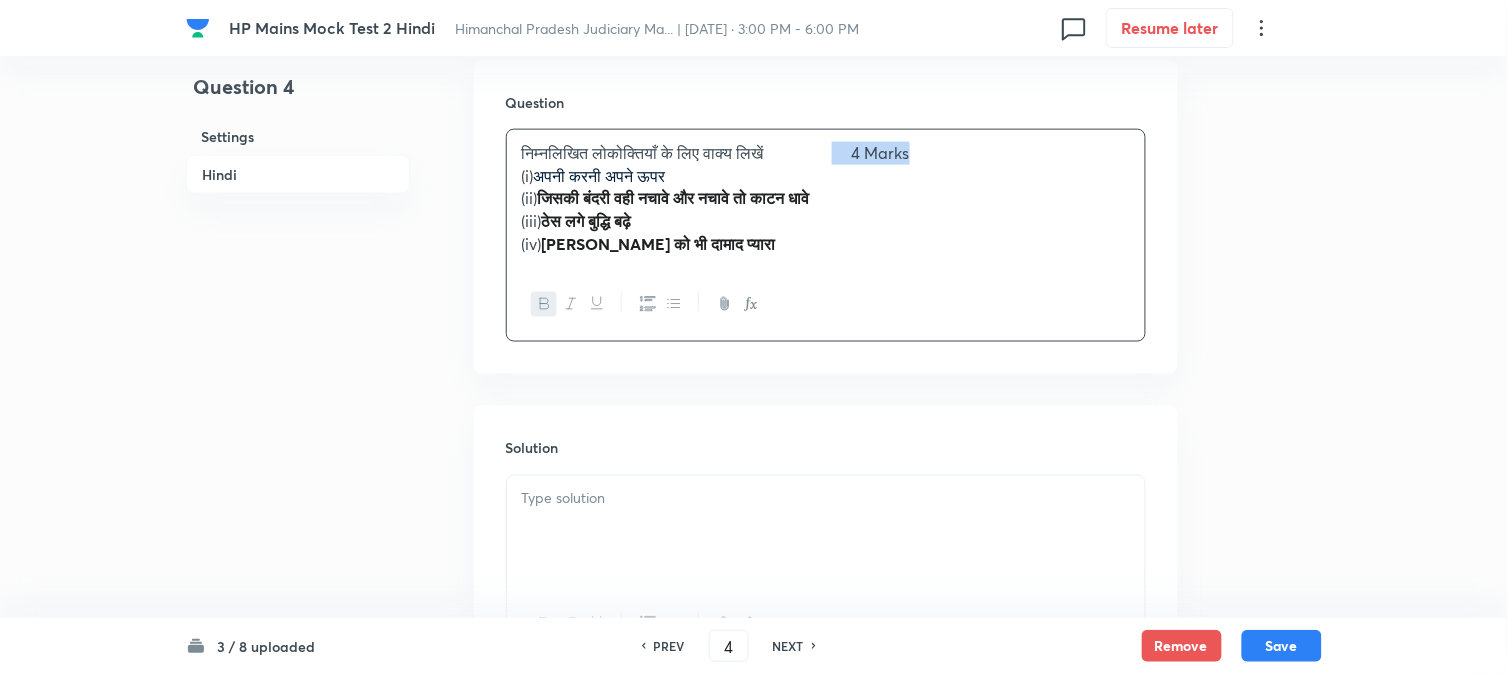 drag, startPoint x: 860, startPoint y: 140, endPoint x: 957, endPoint y: 215, distance: 122.61321 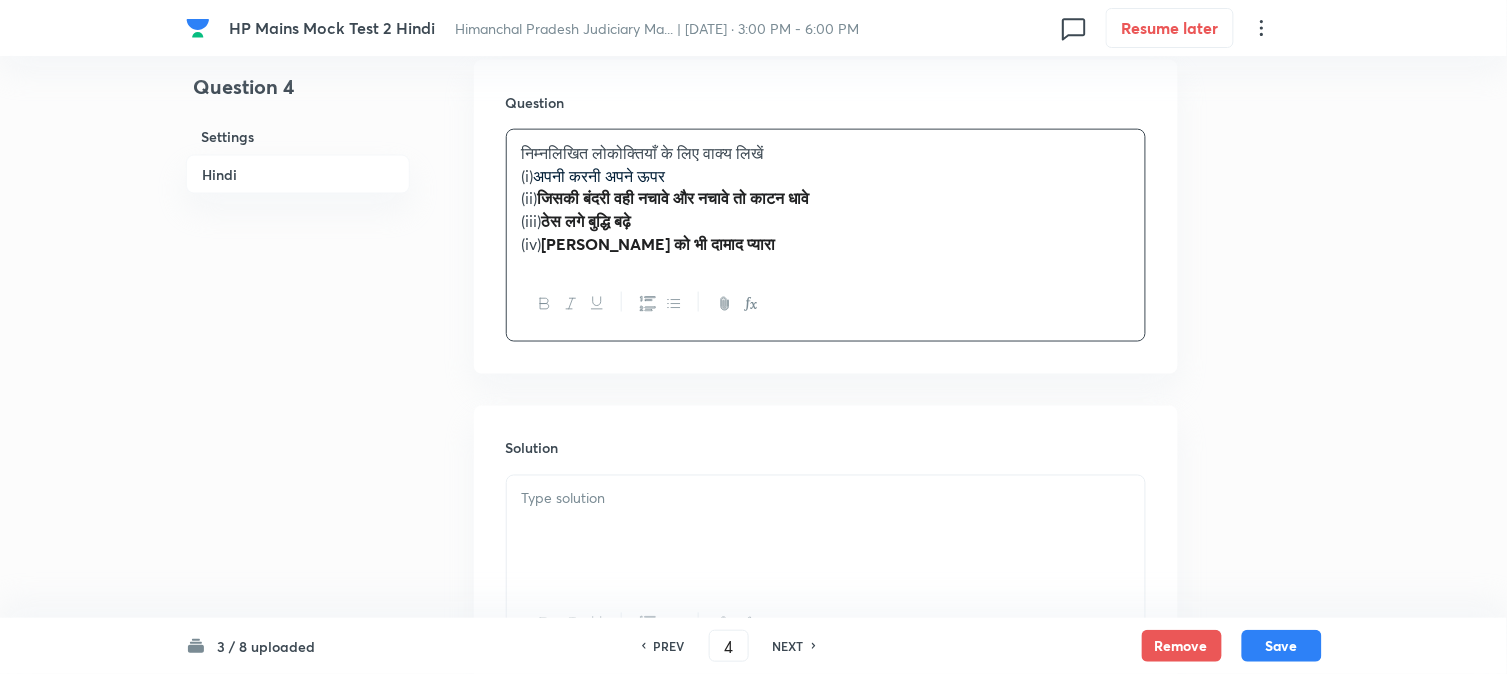 click at bounding box center (826, 532) 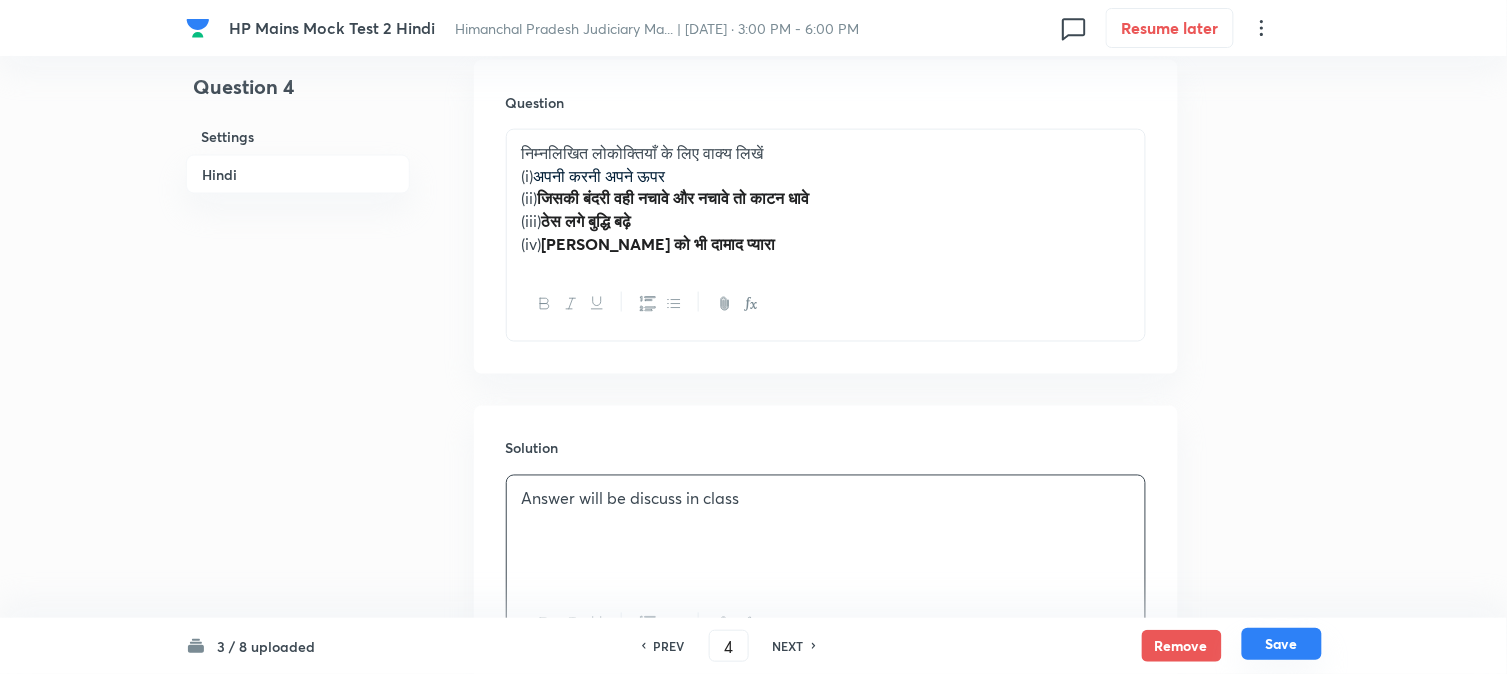 click on "Save" at bounding box center (1282, 644) 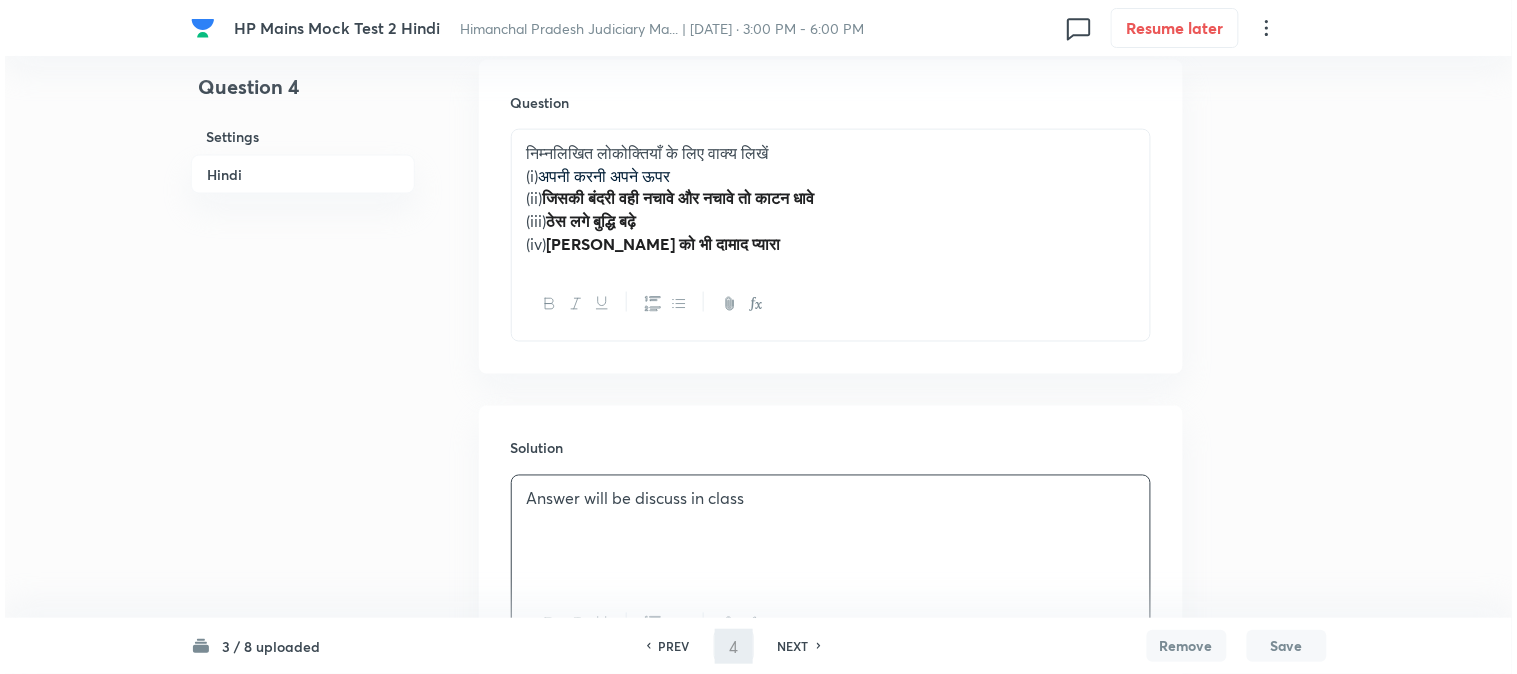 scroll, scrollTop: 0, scrollLeft: 0, axis: both 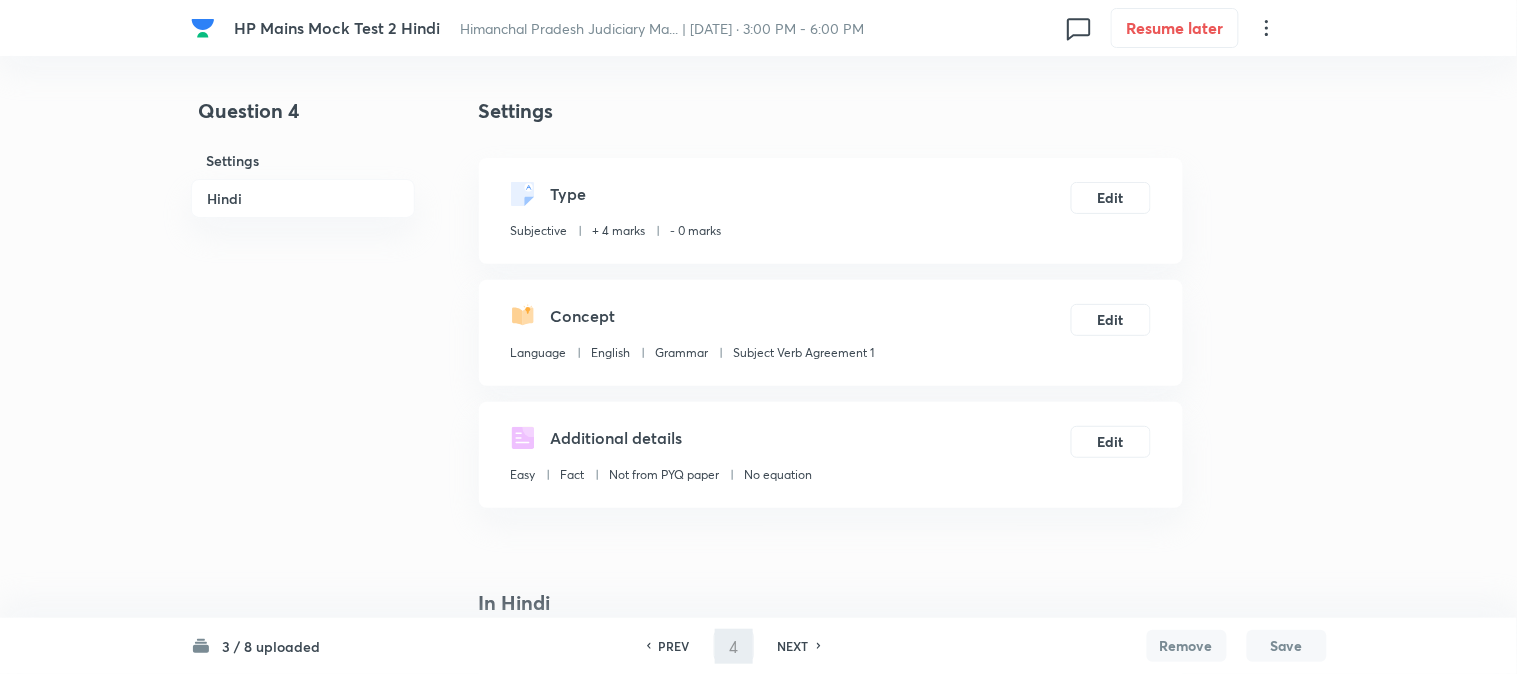 type on "5" 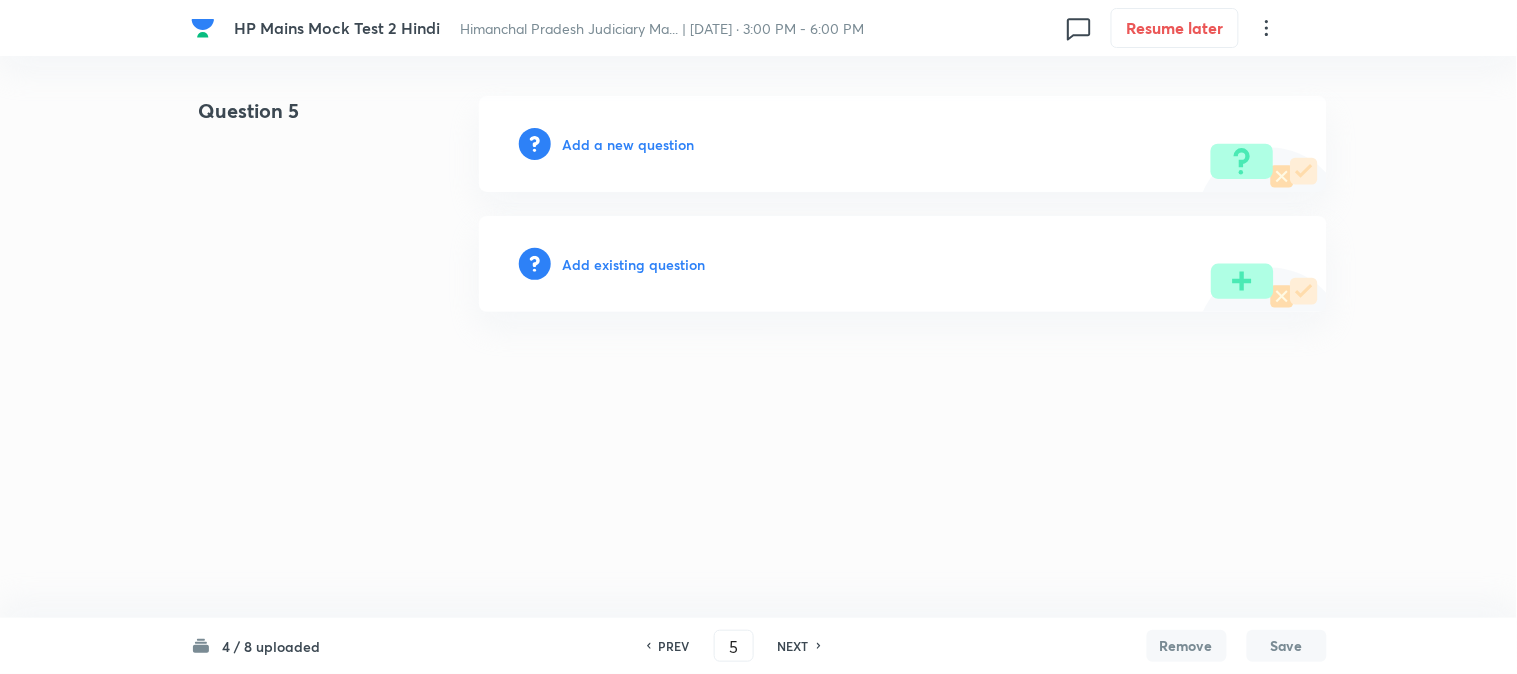 drag, startPoint x: 654, startPoint y: 124, endPoint x: 658, endPoint y: 140, distance: 16.492422 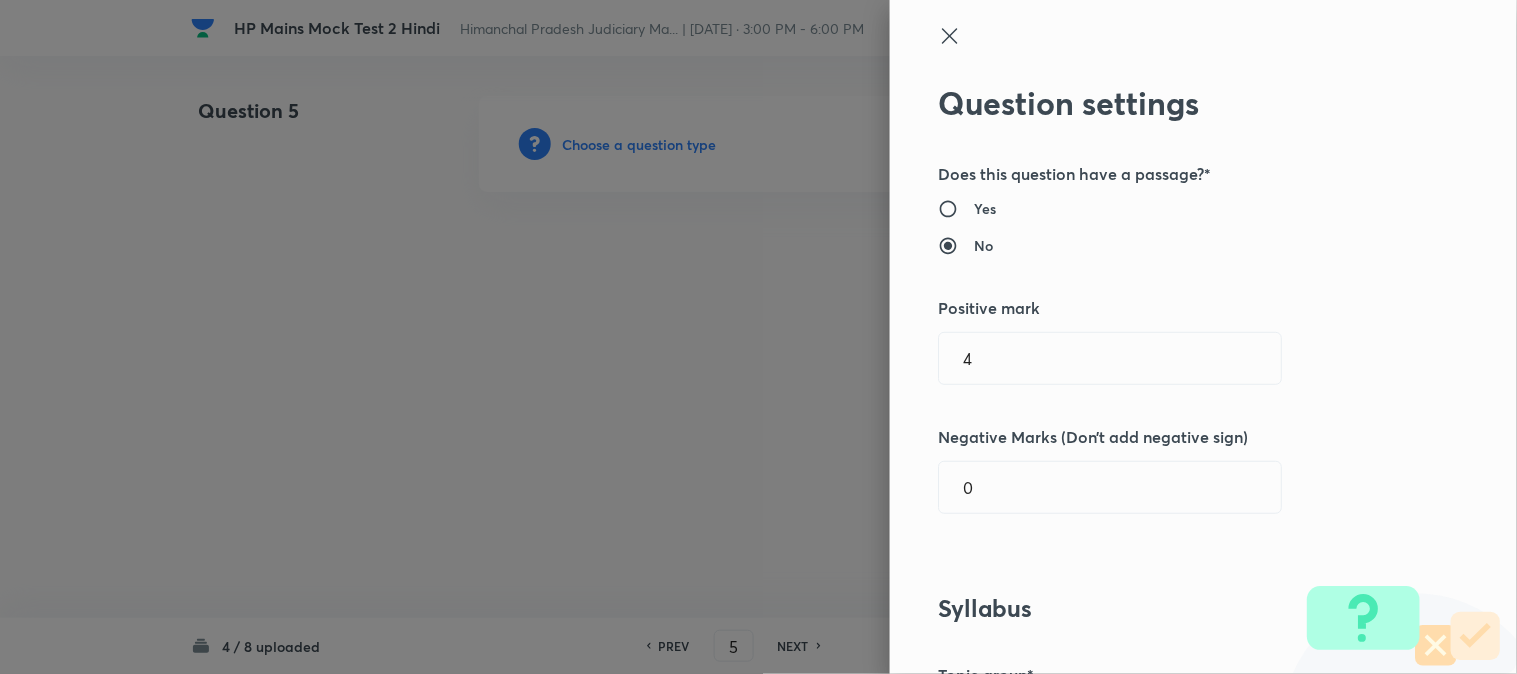 type 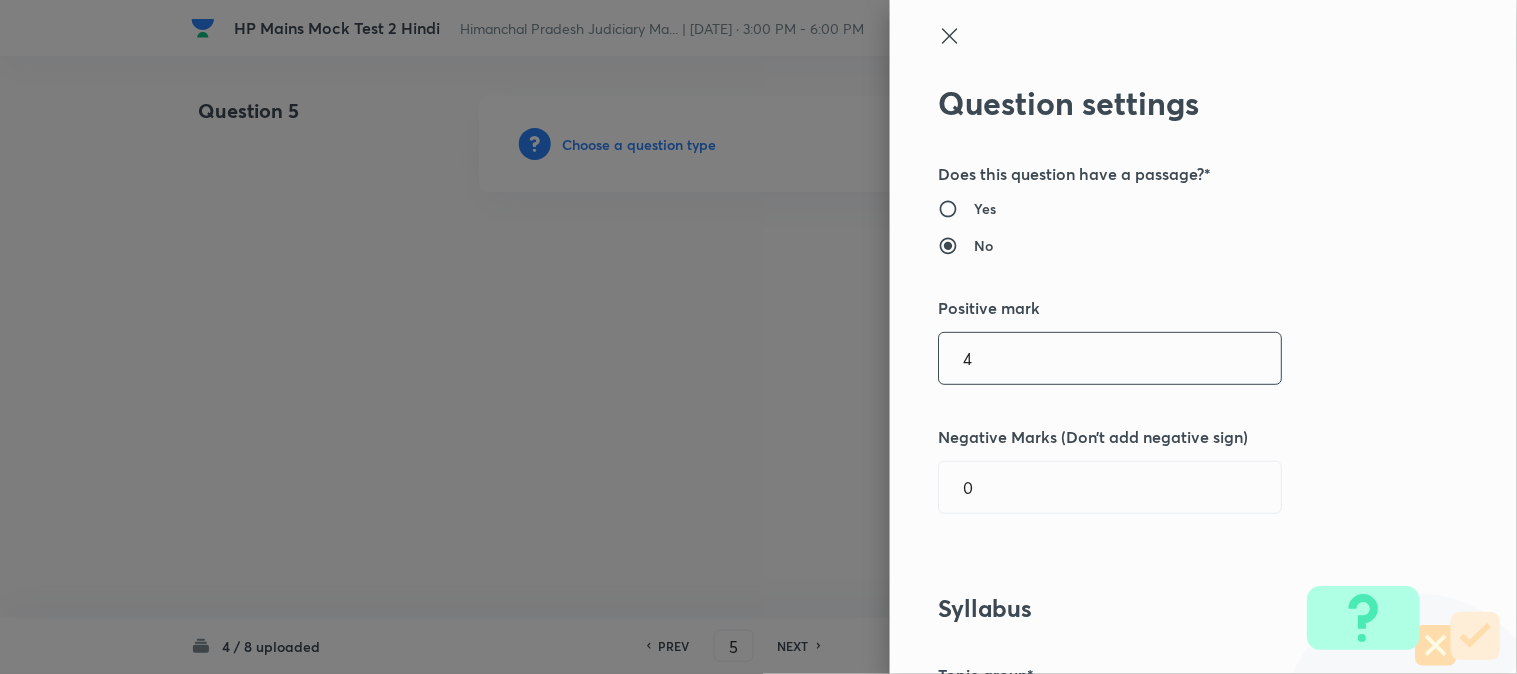 click on "4" at bounding box center [1110, 358] 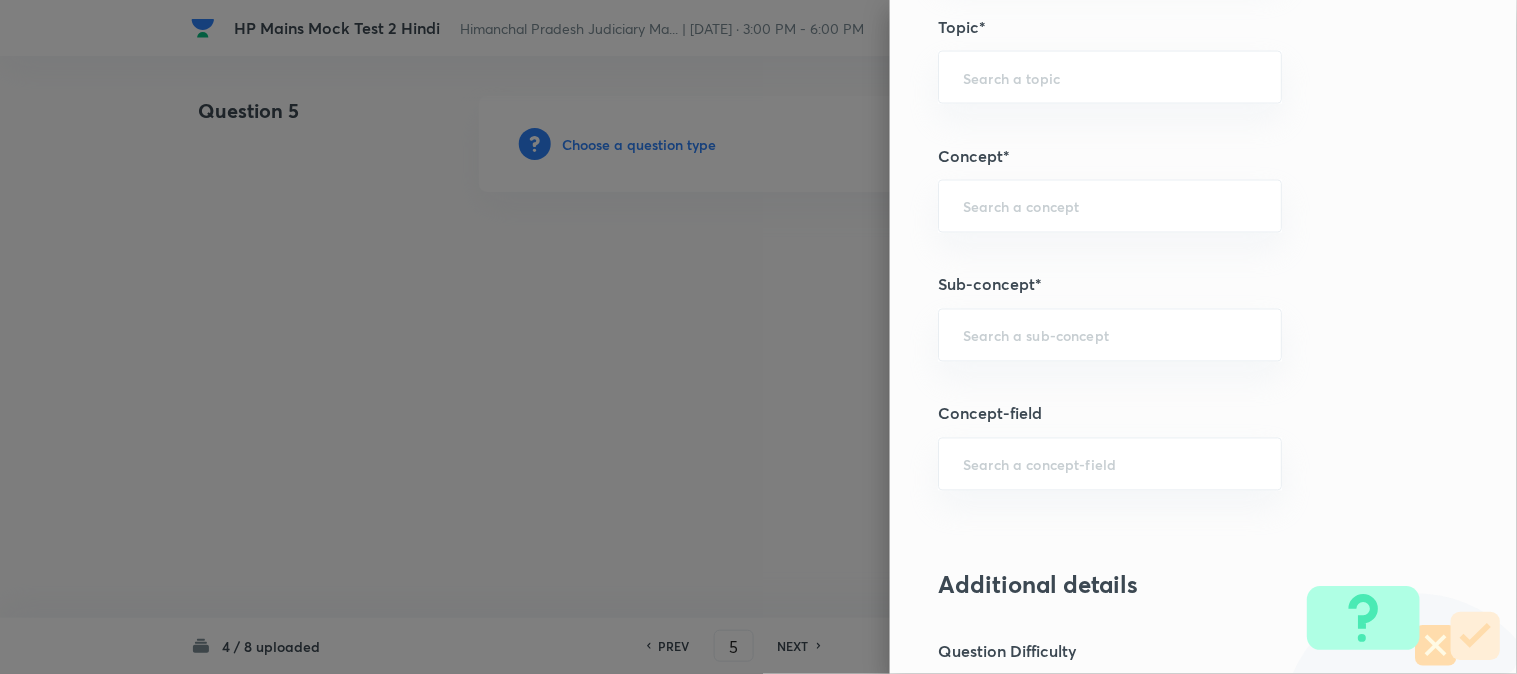 type on "2" 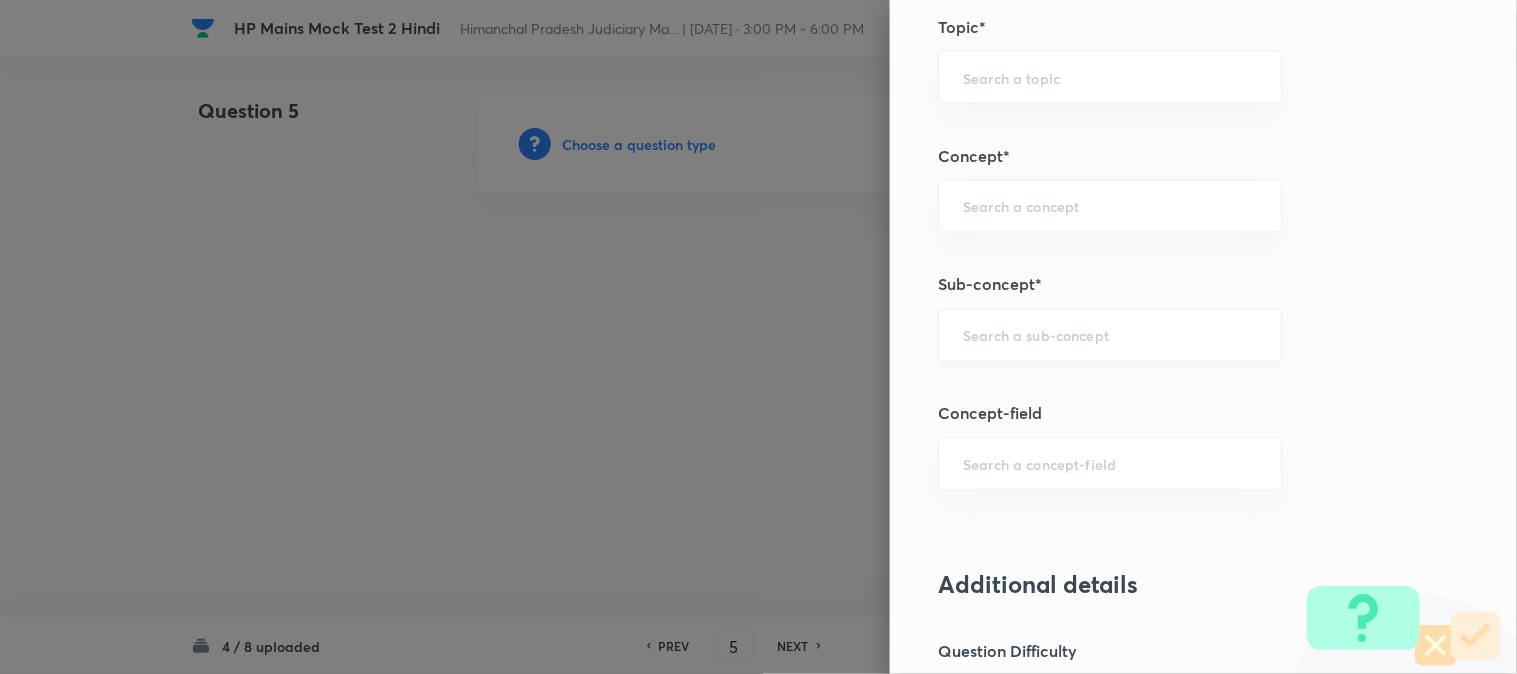 click on "Question settings Does this question have a passage?* Yes No Positive mark 2 ​ Negative Marks (Don’t add negative sign) 0 ​ Syllabus Topic group* ​ Topic* ​ Concept* ​ Sub-concept* ​ Concept-field ​ Additional details Question Difficulty Very easy Easy Moderate Hard Very hard Question is based on Fact Numerical Concept Previous year question Yes No Does this question have equation? Yes No Verification status Is the question verified? *Select 'yes' only if a question is verified Yes No Save" at bounding box center (1203, 337) 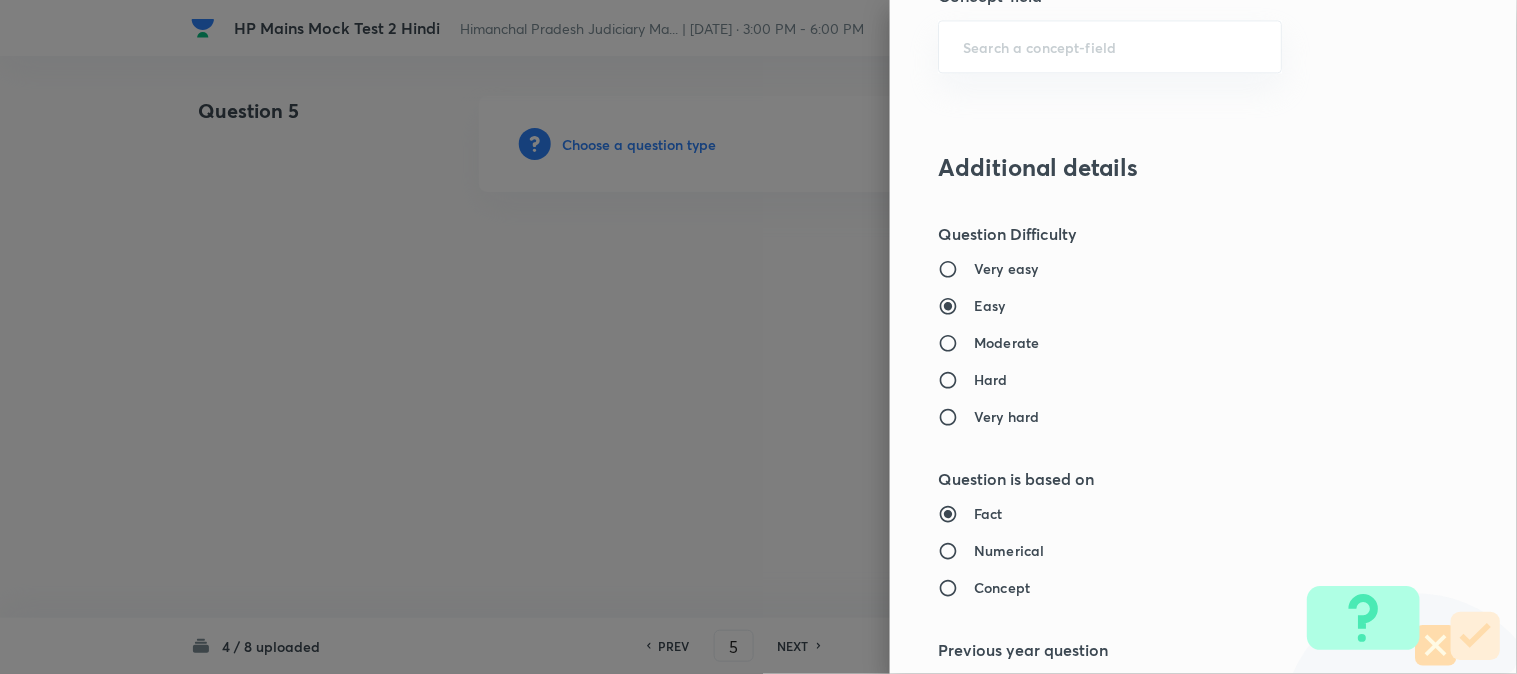 scroll, scrollTop: 1034, scrollLeft: 0, axis: vertical 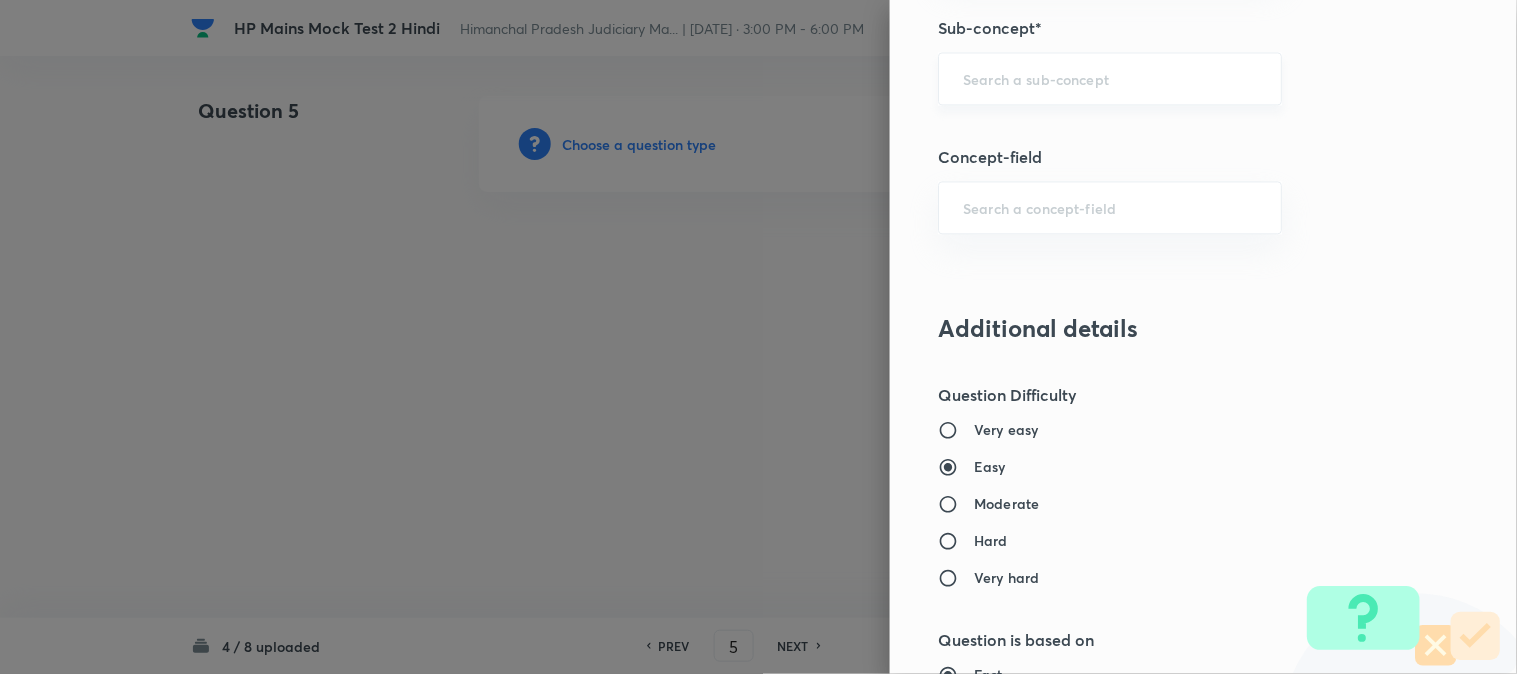 click on "​" at bounding box center (1110, 78) 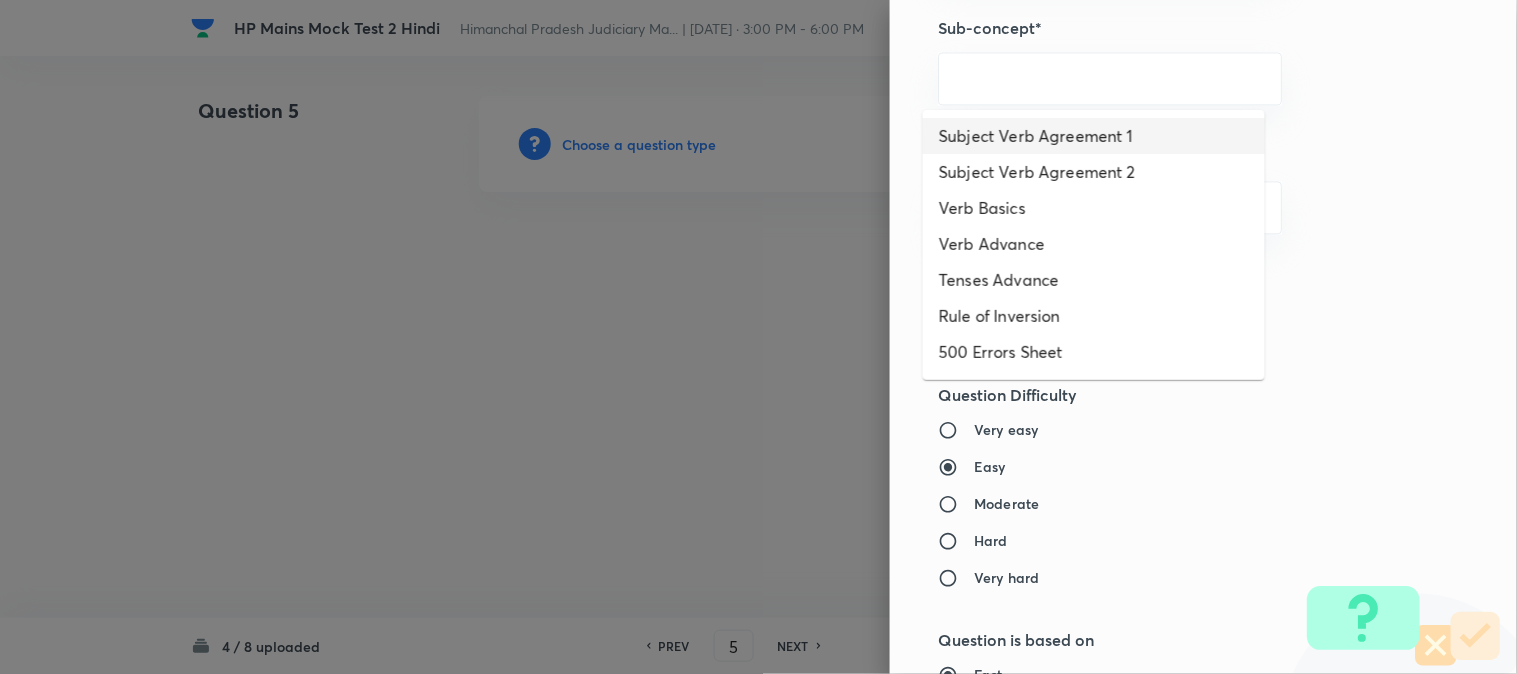 click on "Subject Verb Agreement 1" at bounding box center [1094, 136] 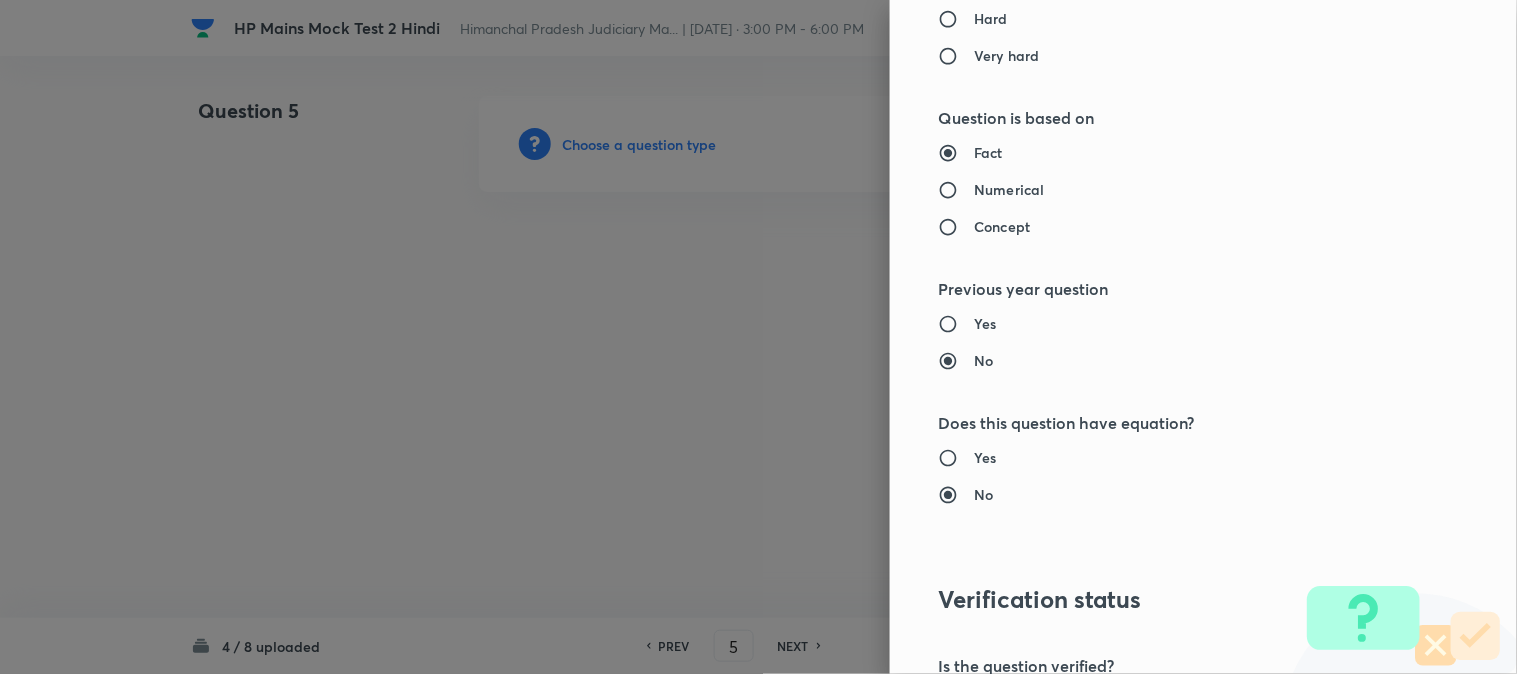 type on "Language" 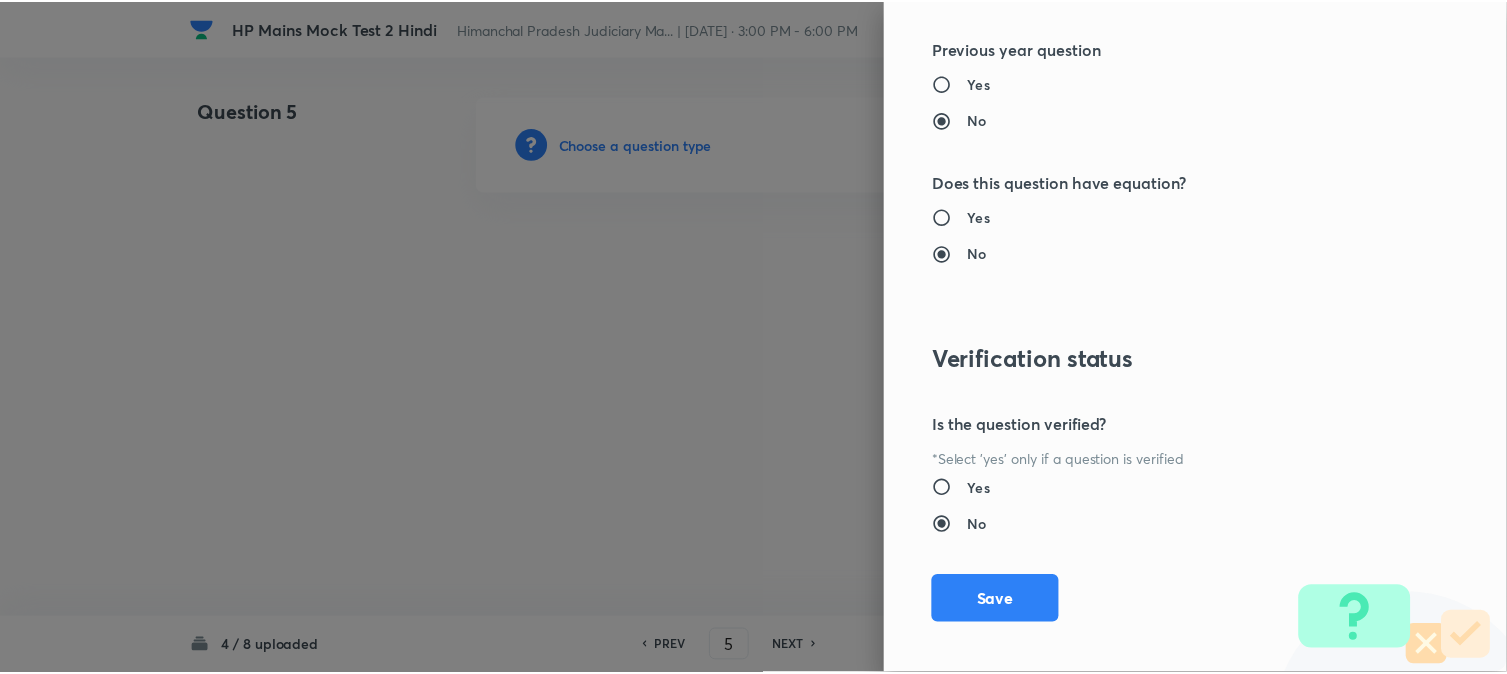 scroll, scrollTop: 1811, scrollLeft: 0, axis: vertical 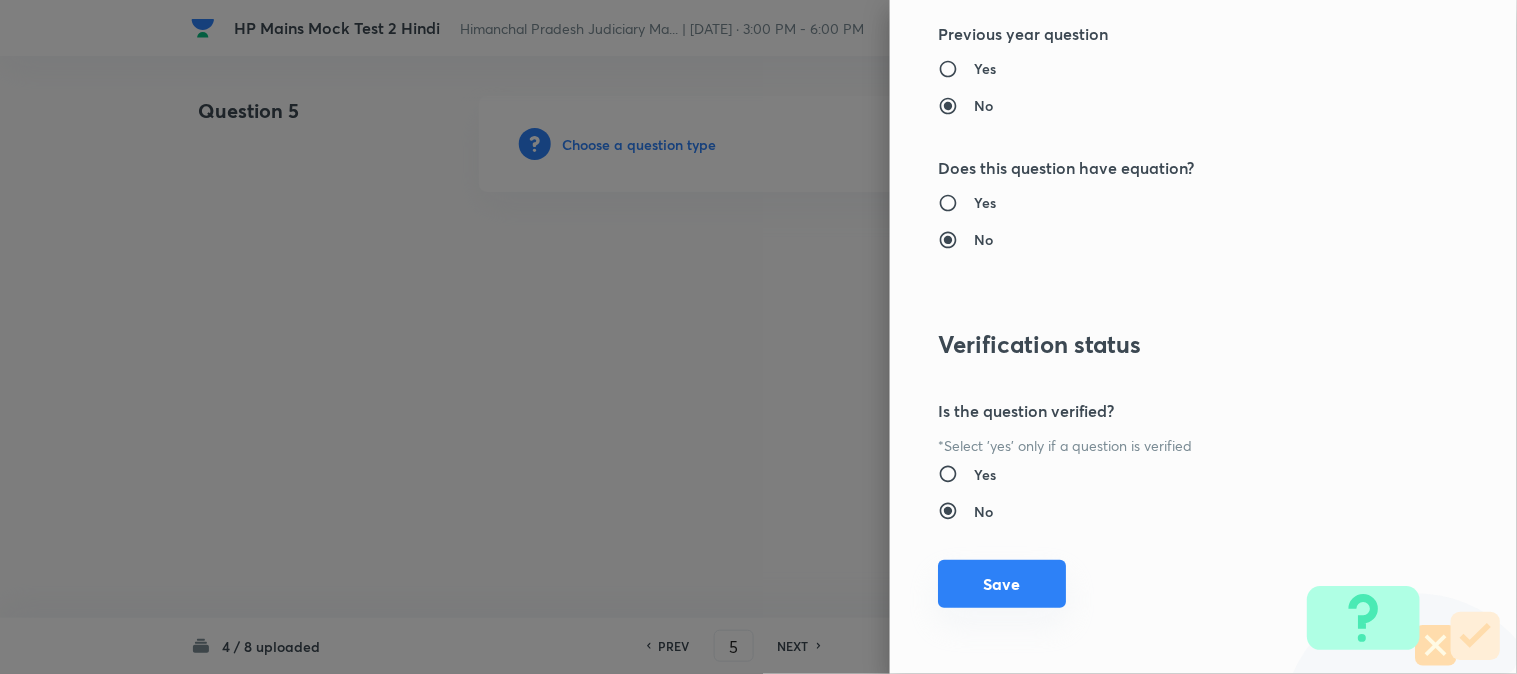 click on "Question settings Does this question have a passage?* Yes No Positive mark 2 ​ Negative Marks (Don’t add negative sign) 0 ​ Syllabus Topic group* Language ​ Topic* English ​ Concept* Grammar ​ Sub-concept* Subject Verb Agreement 1 ​ Concept-field ​ Additional details Question Difficulty Very easy Easy Moderate Hard Very hard Question is based on Fact Numerical Concept Previous year question Yes No Does this question have equation? Yes No Verification status Is the question verified? *Select 'yes' only if a question is verified Yes No Save" at bounding box center (1203, 337) 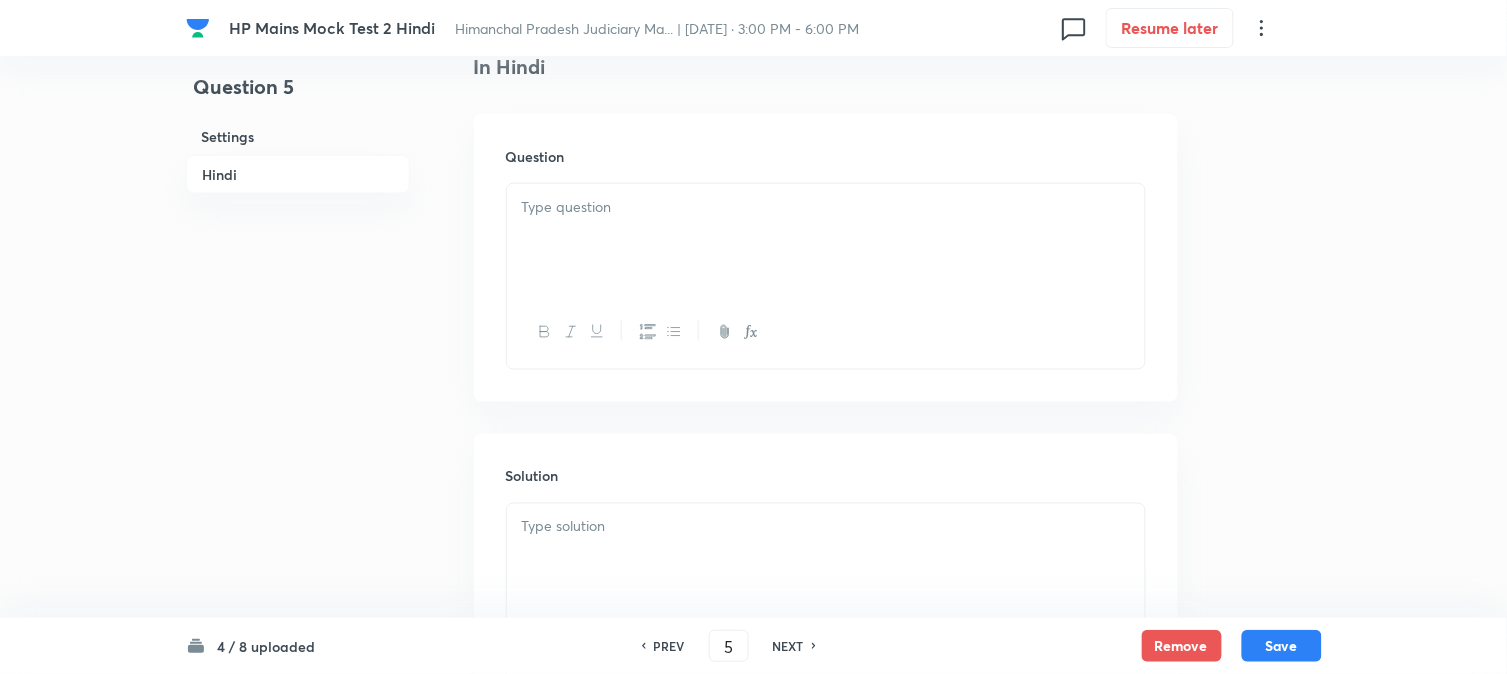 scroll, scrollTop: 590, scrollLeft: 0, axis: vertical 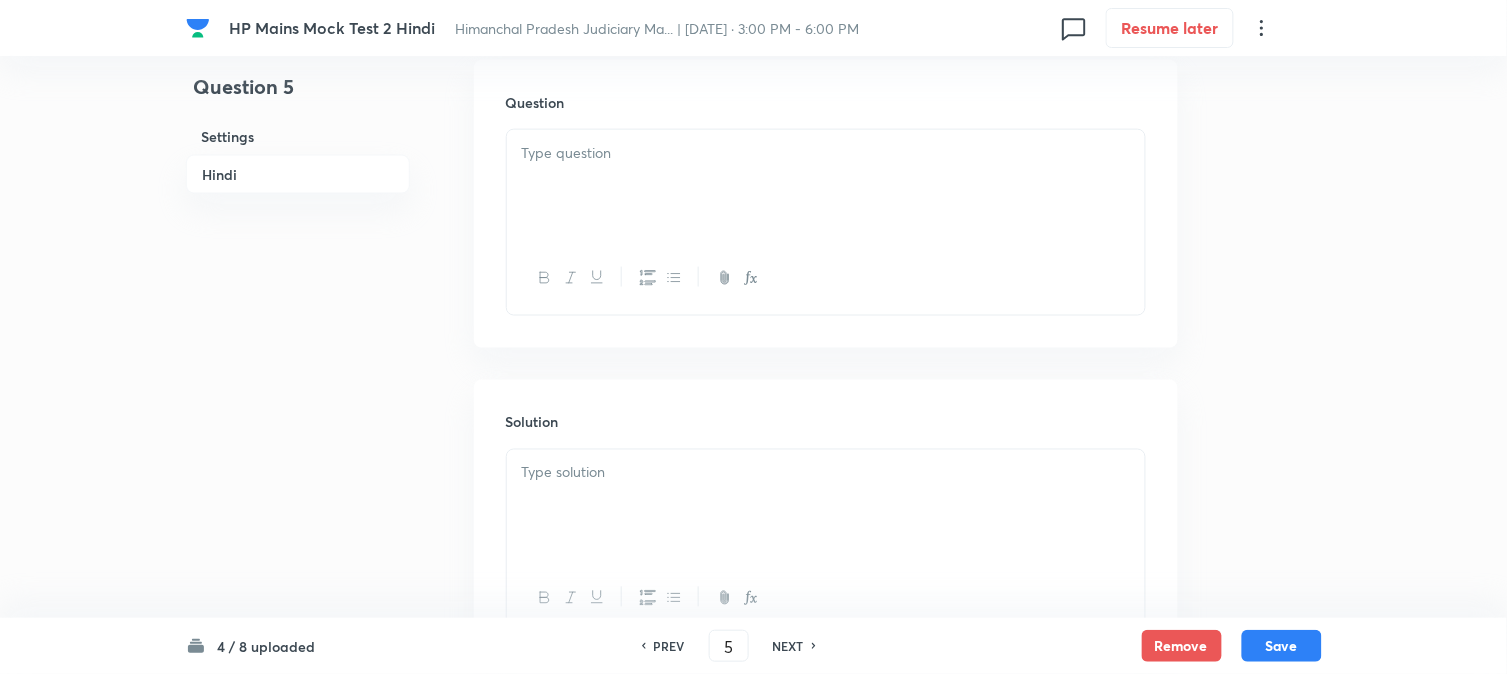 drag, startPoint x: 610, startPoint y: 198, endPoint x: 638, endPoint y: 222, distance: 36.878178 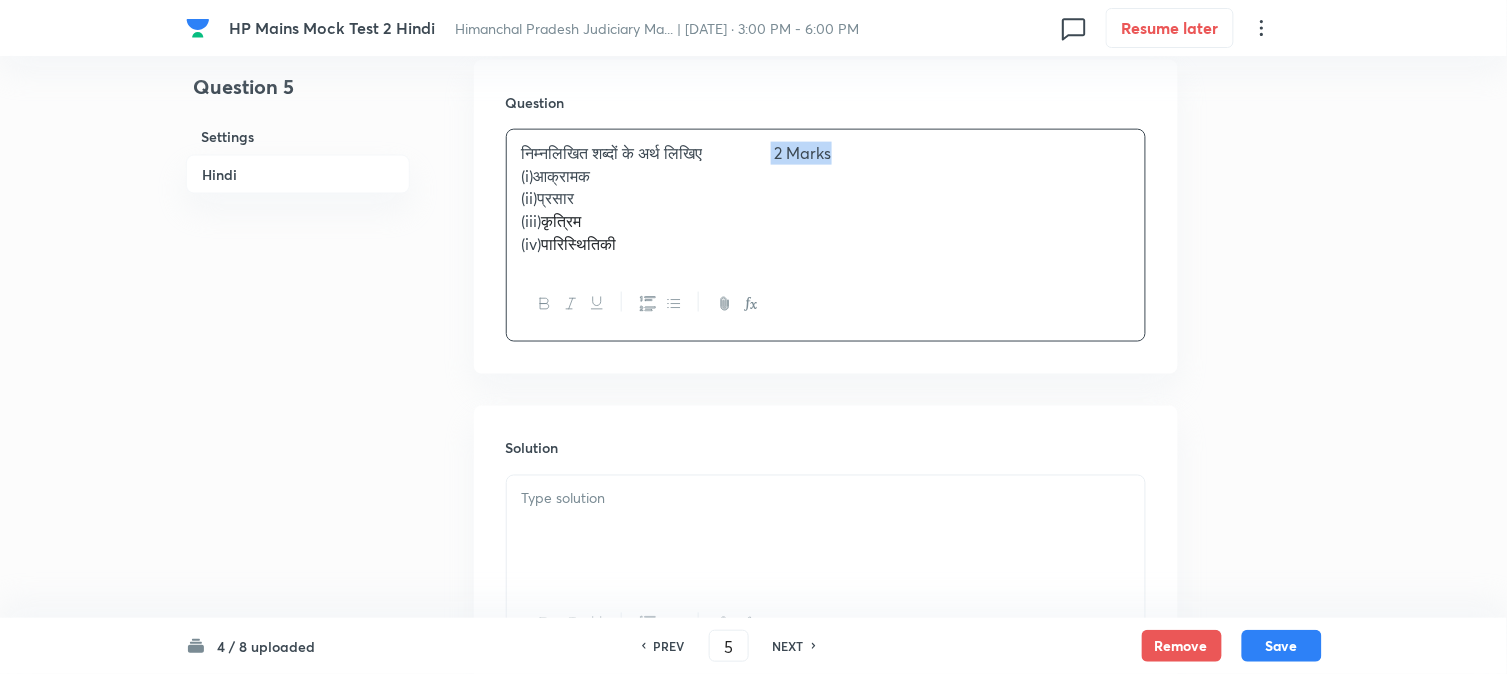 drag, startPoint x: 810, startPoint y: 156, endPoint x: 865, endPoint y: 160, distance: 55.145264 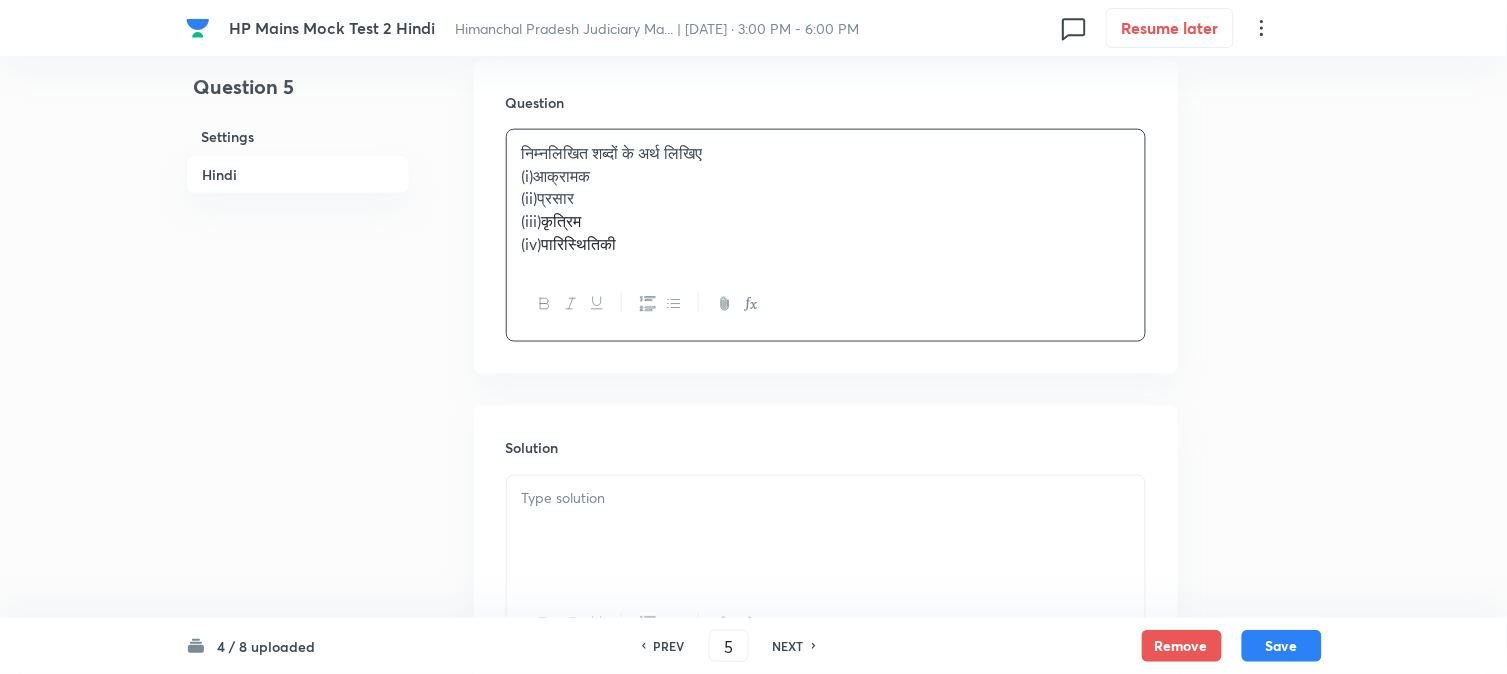 click at bounding box center [826, 532] 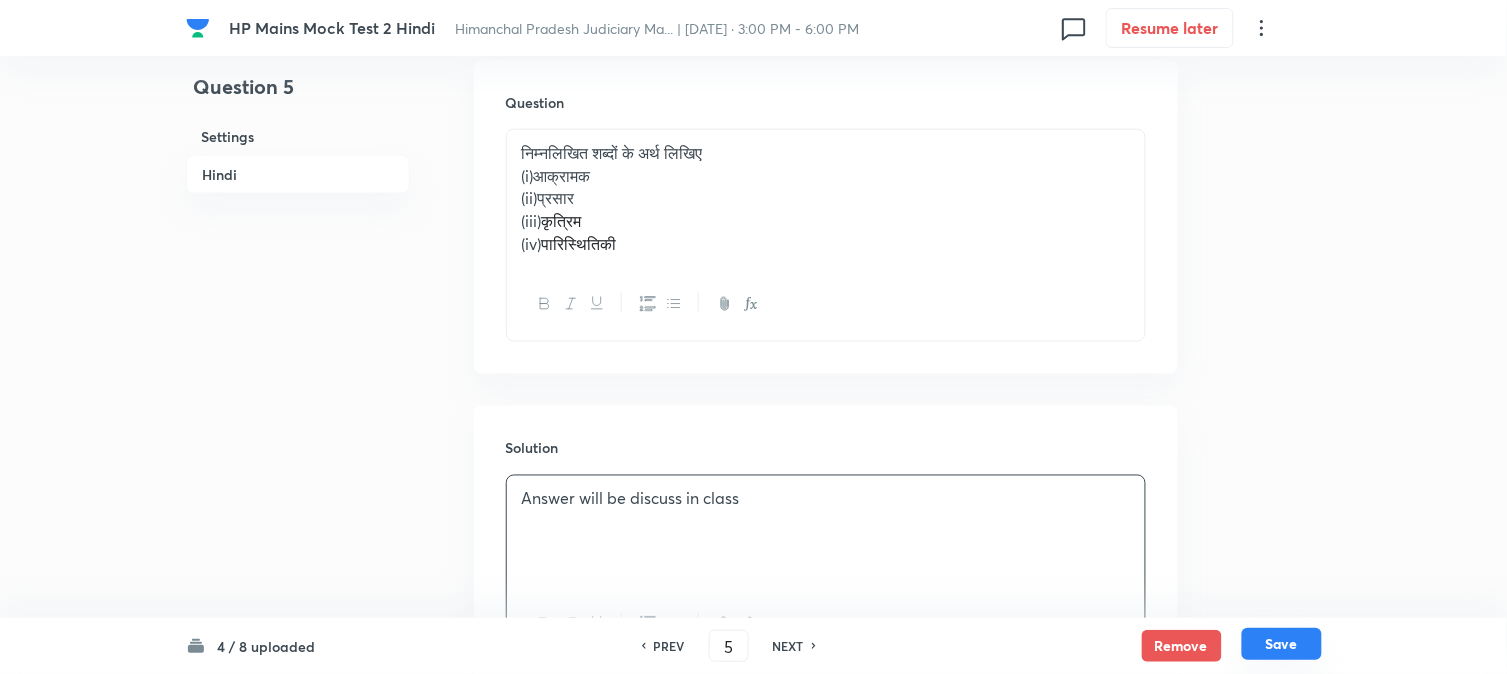 click on "Save" at bounding box center (1282, 644) 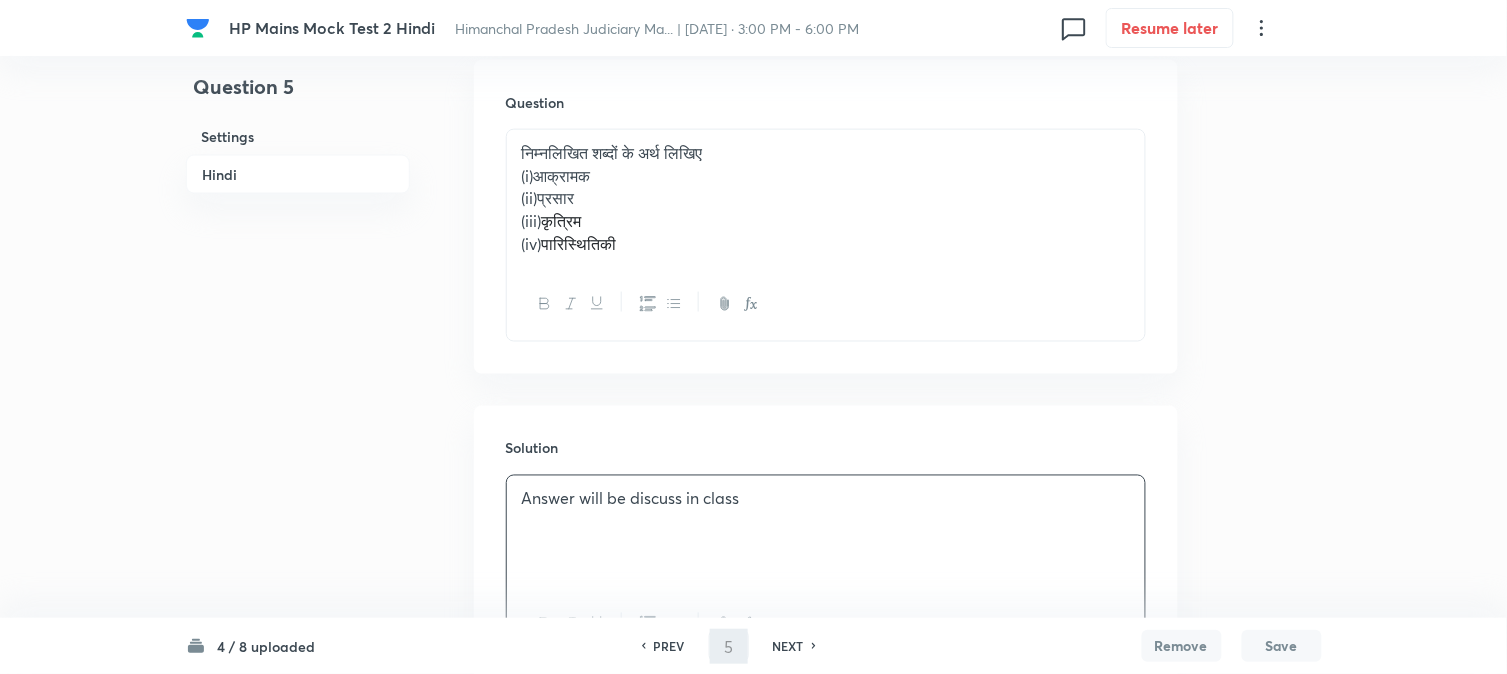 type on "6" 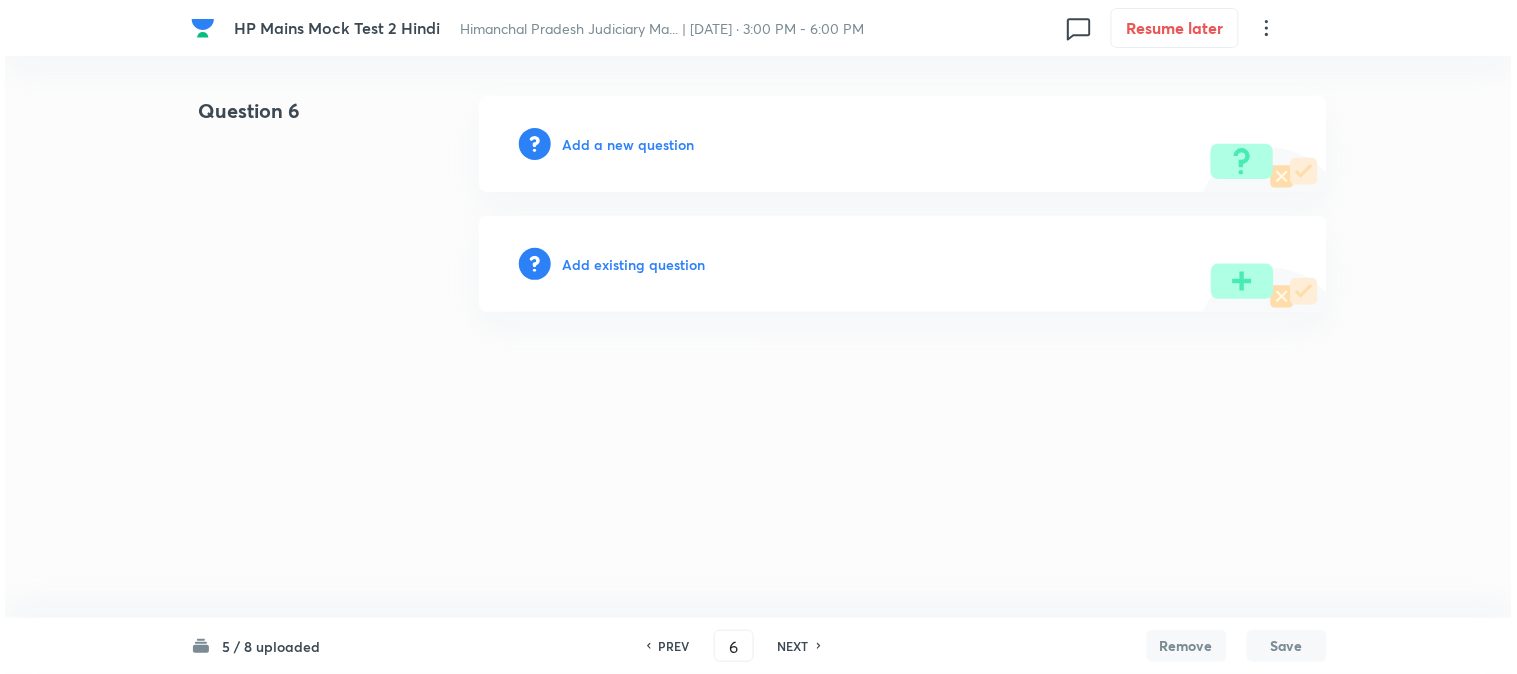 scroll, scrollTop: 0, scrollLeft: 0, axis: both 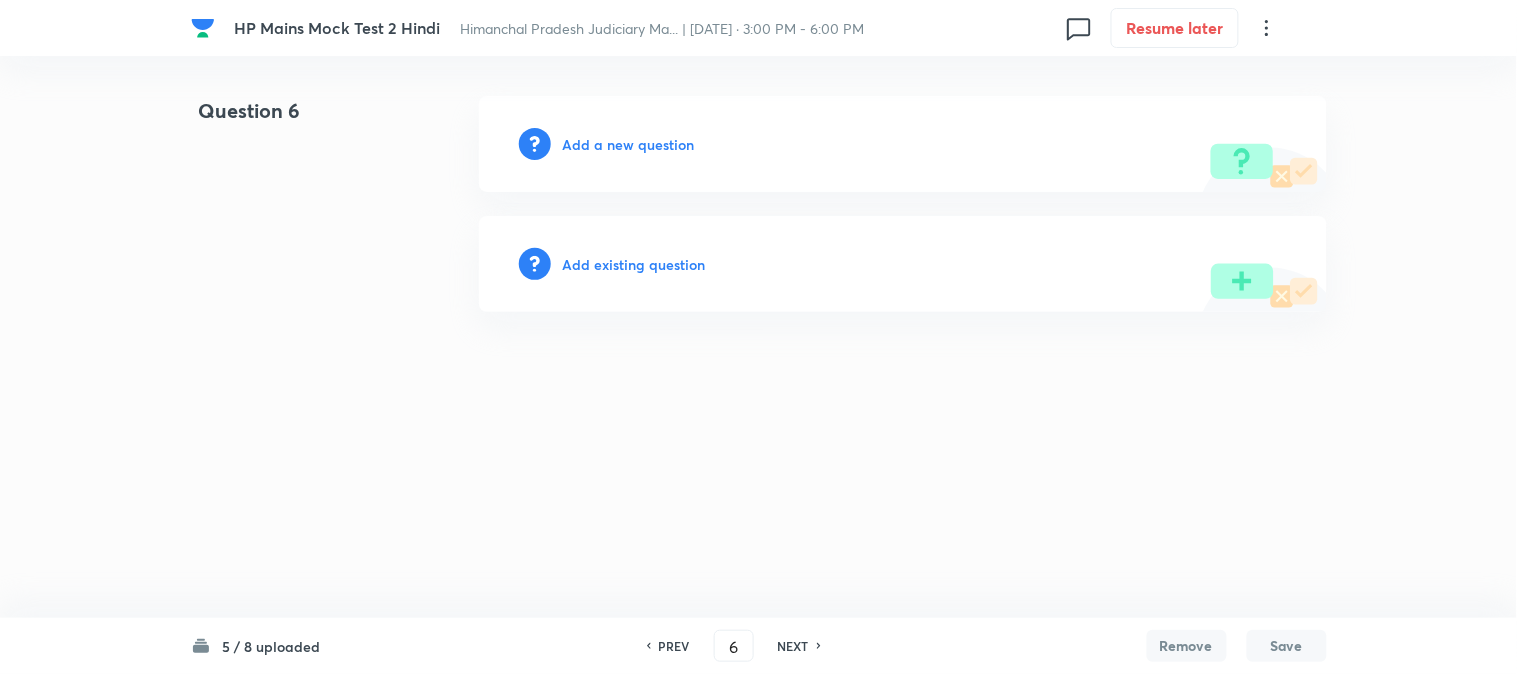 click on "Add a new question" at bounding box center (629, 144) 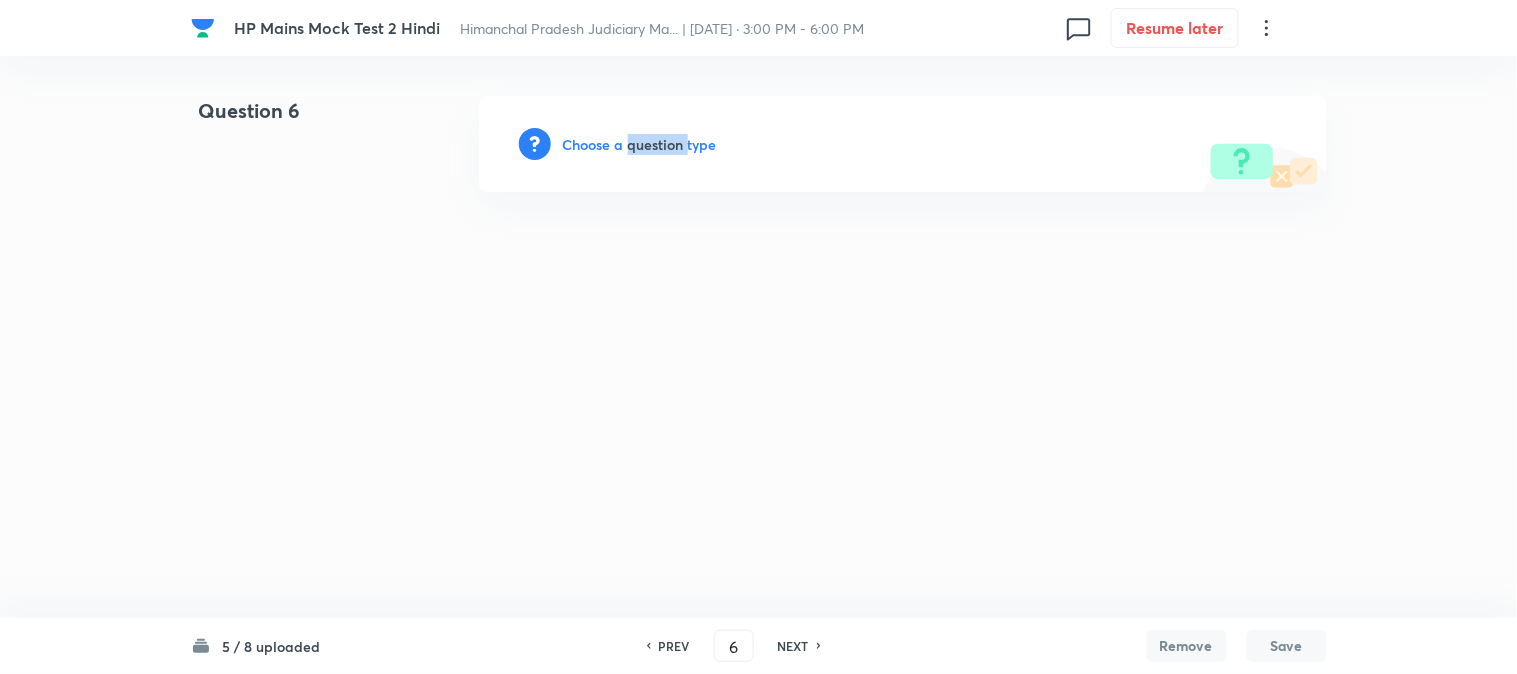 click on "Choose a question type" at bounding box center [640, 144] 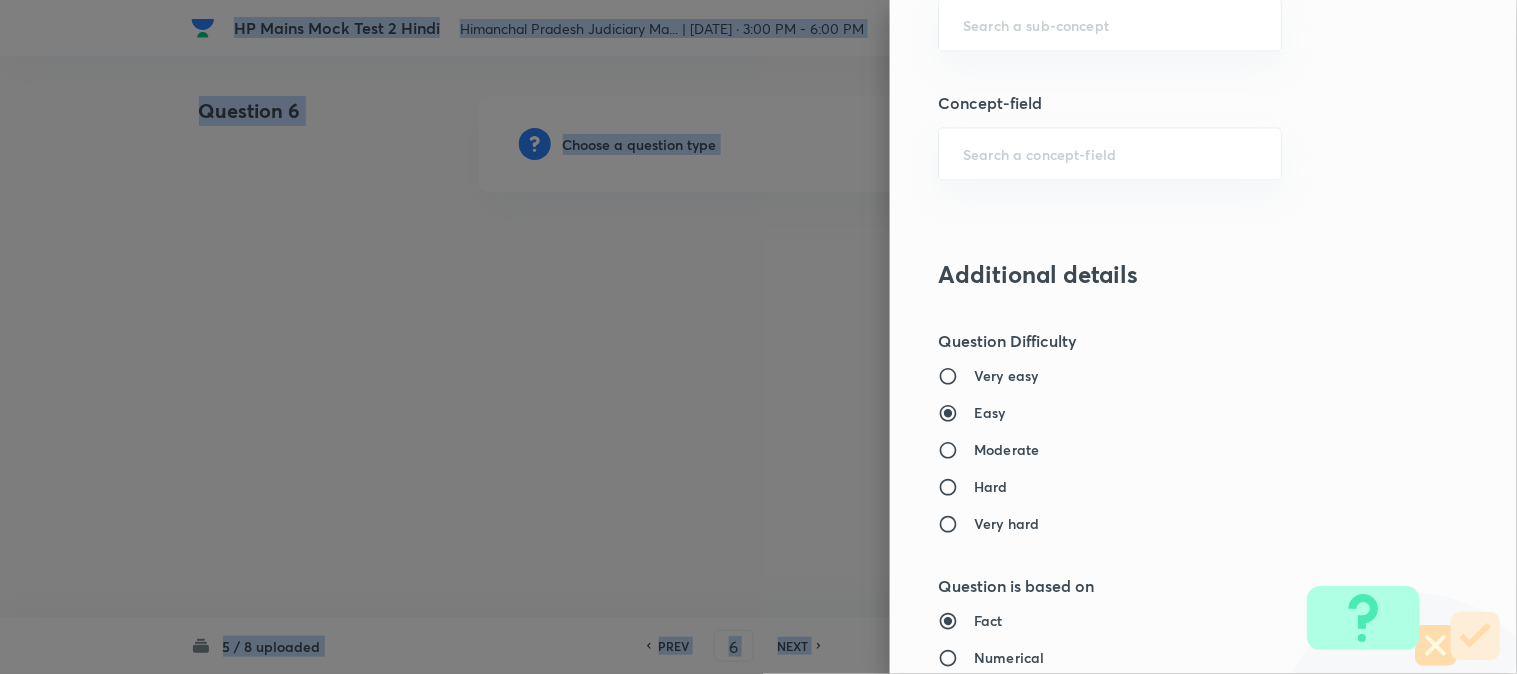 scroll, scrollTop: 957, scrollLeft: 0, axis: vertical 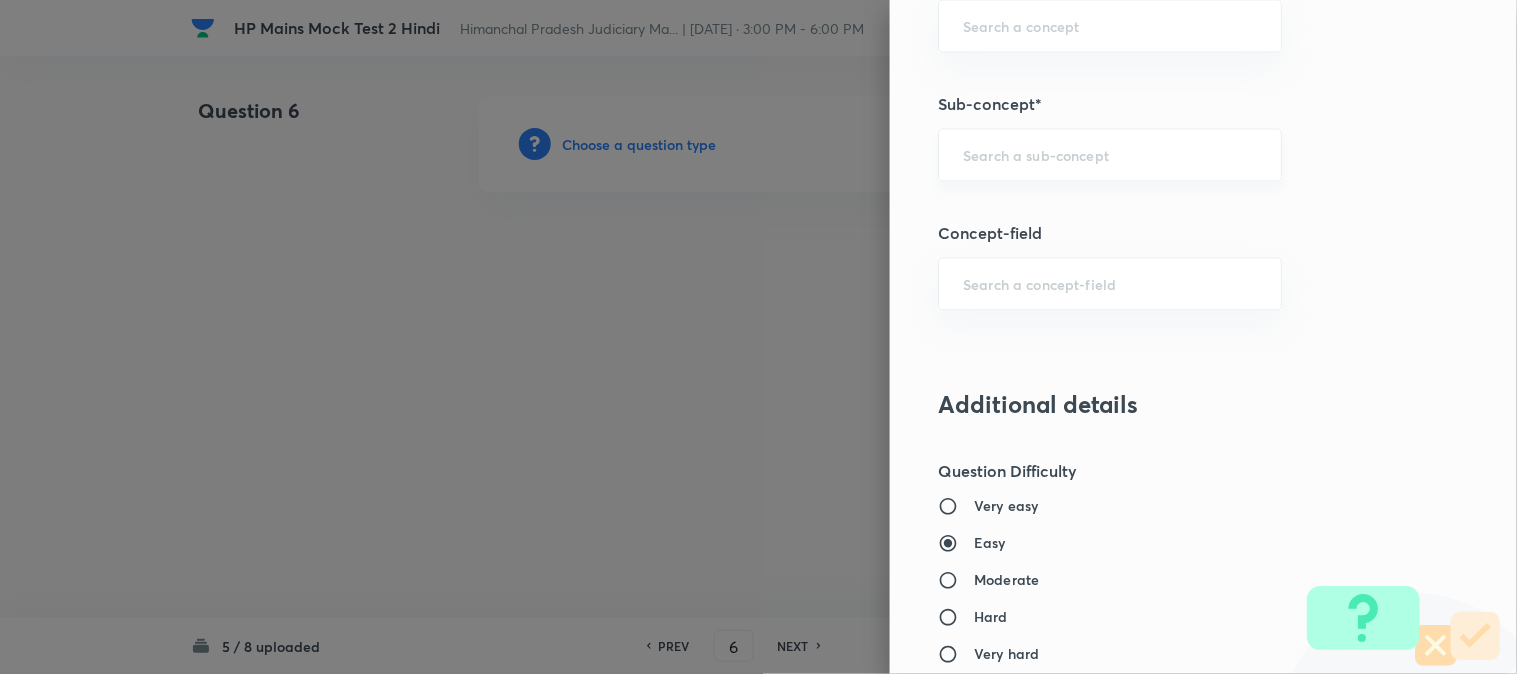 click at bounding box center (1110, 155) 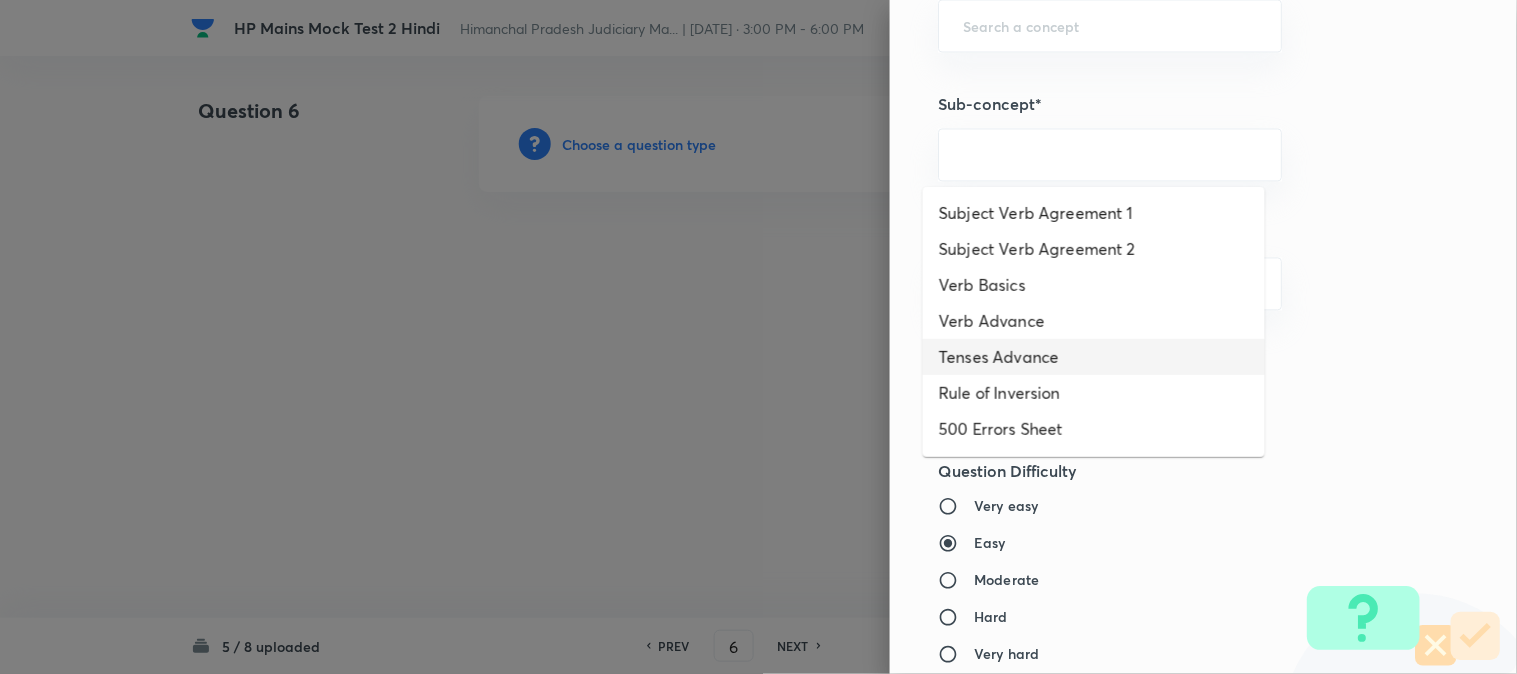click on "Tenses Advance" at bounding box center [1094, 357] 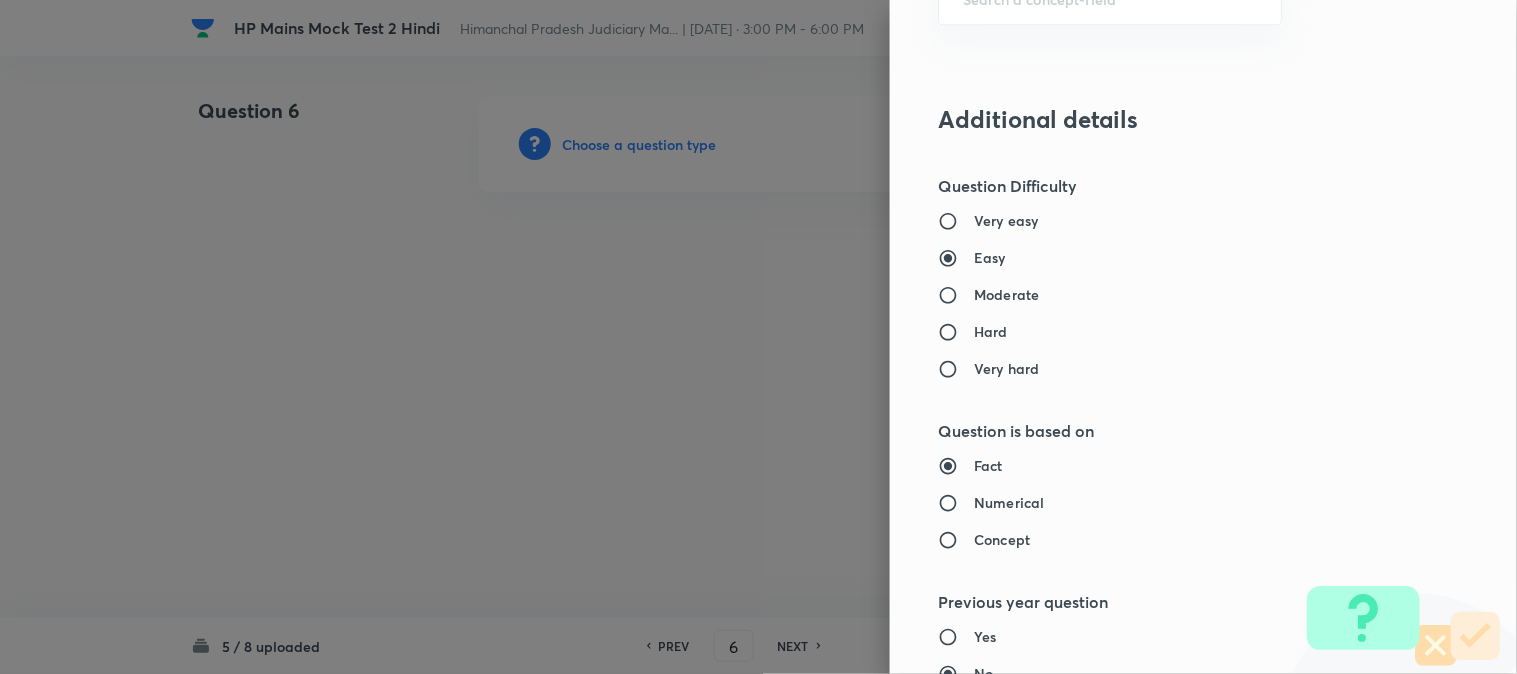 type on "Language" 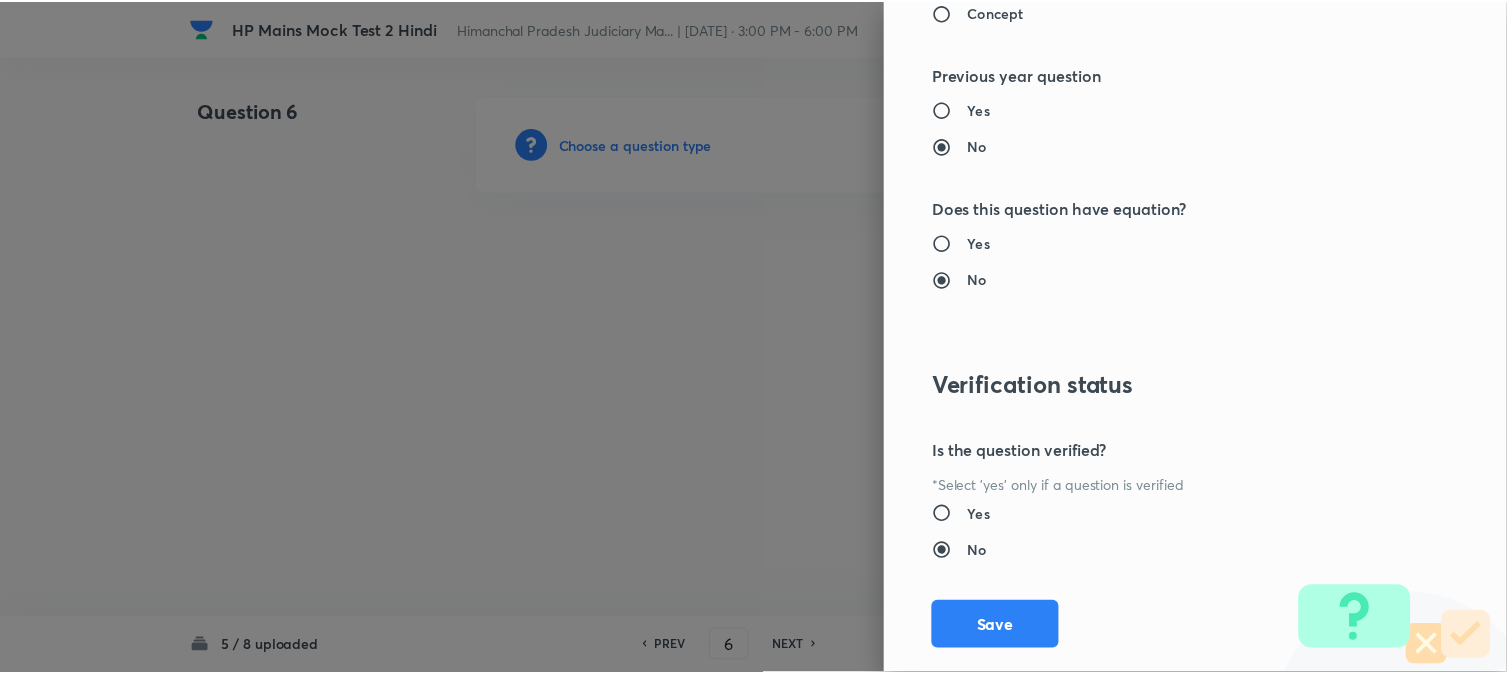 scroll, scrollTop: 1811, scrollLeft: 0, axis: vertical 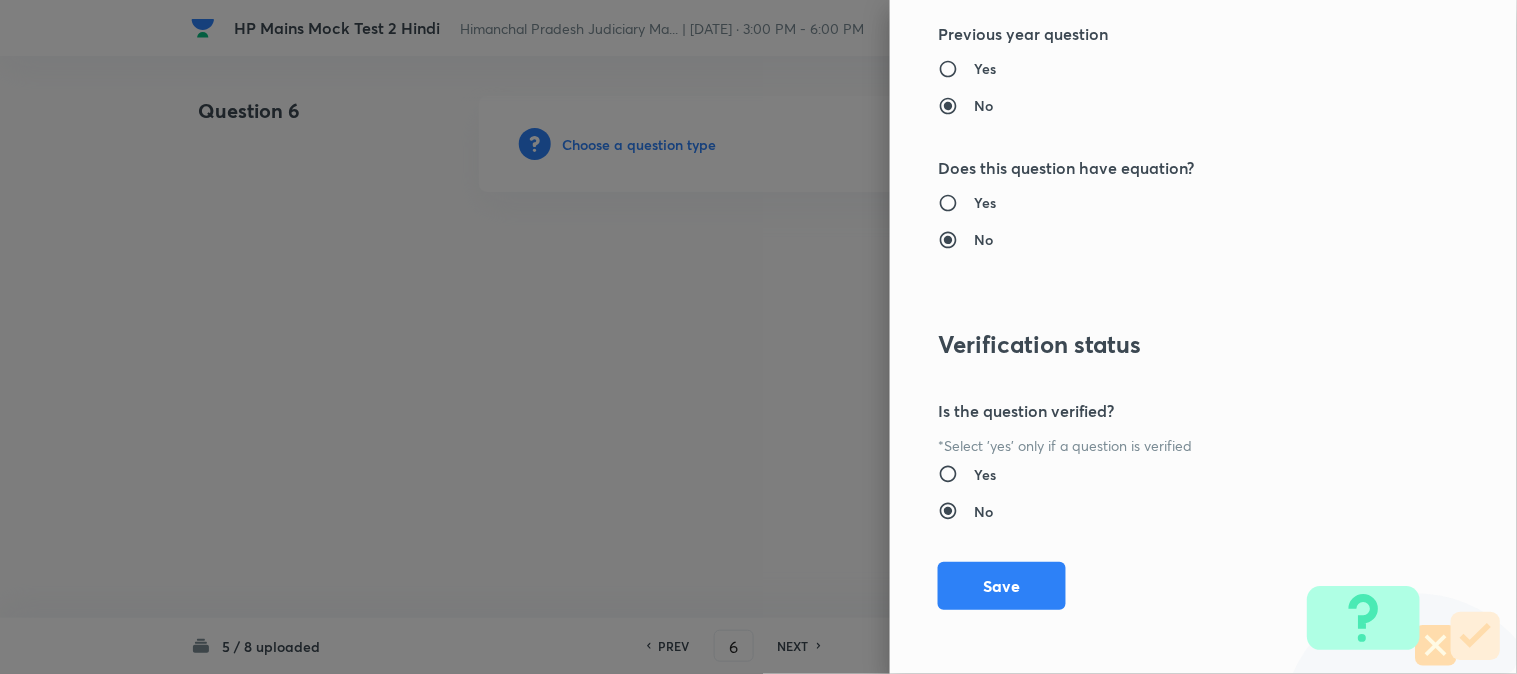 click on "Question settings Does this question have a passage?* Yes No Positive mark 2 ​ Negative Marks (Don’t add negative sign) 0 ​ Syllabus Topic group* Language ​ Topic* English ​ Concept* Grammar ​ Sub-concept* Tenses Advance ​ Concept-field ​ Additional details Question Difficulty Very easy Easy Moderate Hard Very hard Question is based on Fact Numerical Concept Previous year question Yes No Does this question have equation? Yes No Verification status Is the question verified? *Select 'yes' only if a question is verified Yes No Save" at bounding box center (1203, 337) 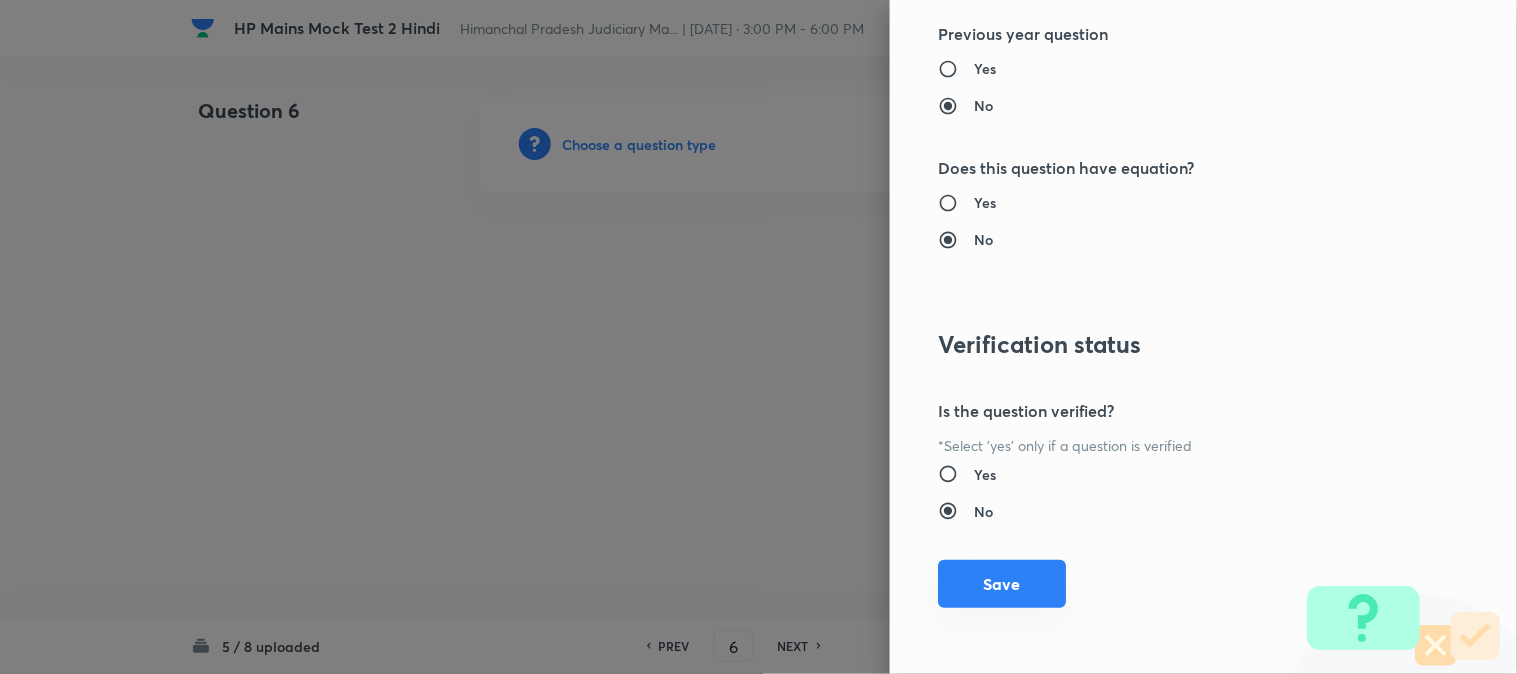 click on "Save" at bounding box center (1002, 584) 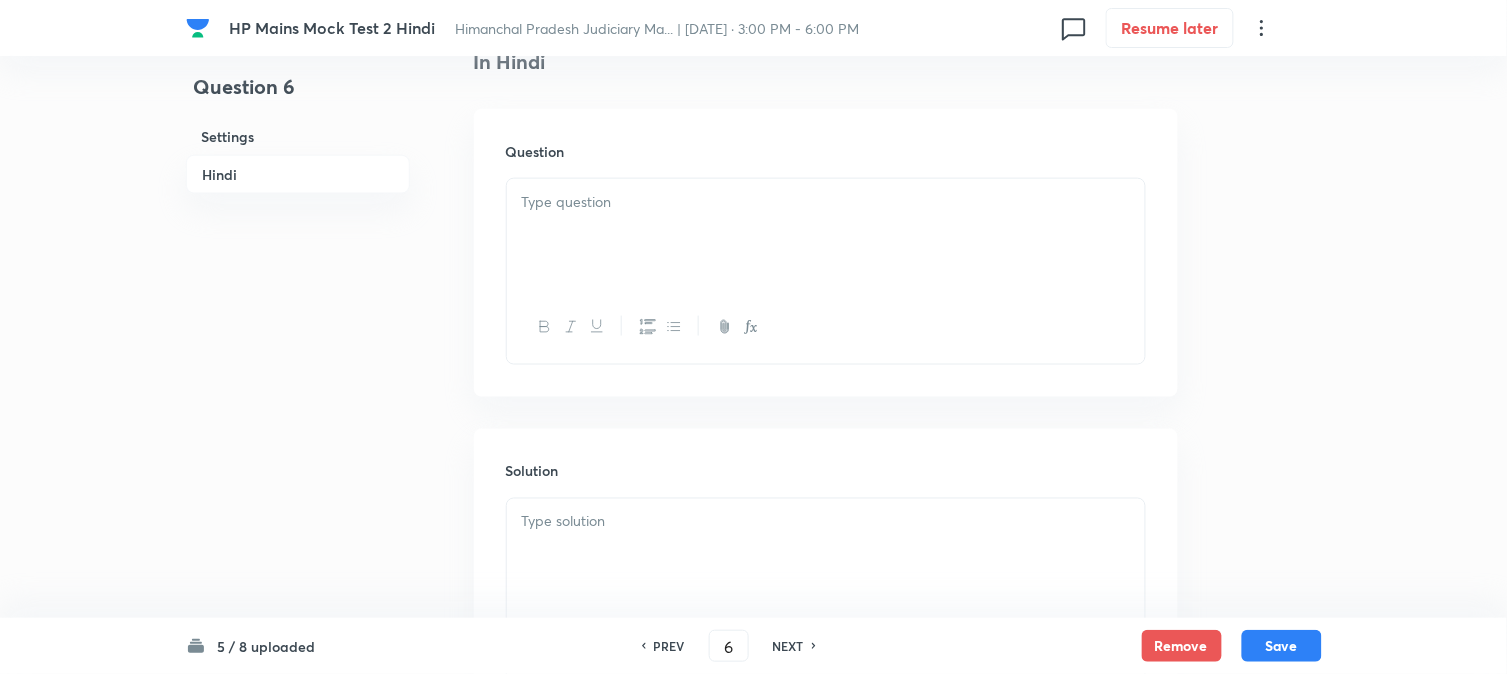 scroll, scrollTop: 590, scrollLeft: 0, axis: vertical 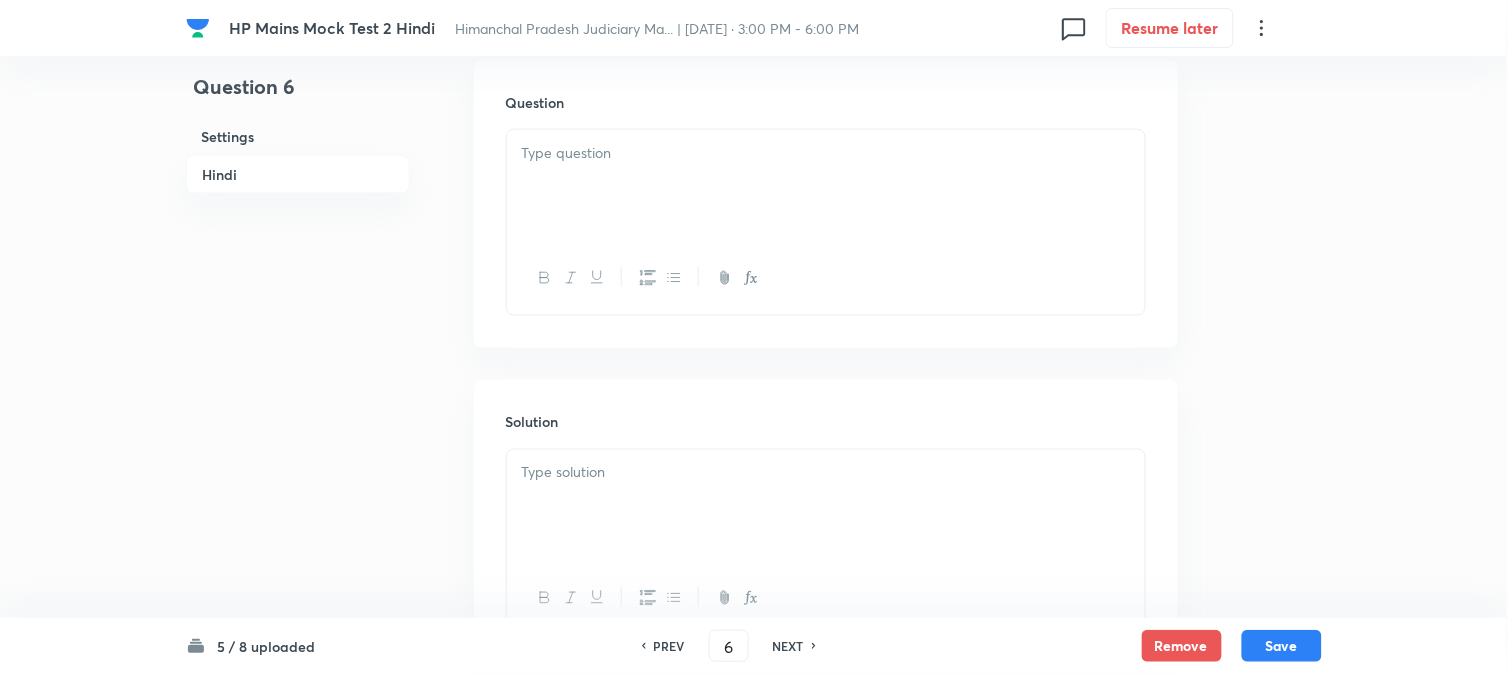 click at bounding box center (826, 186) 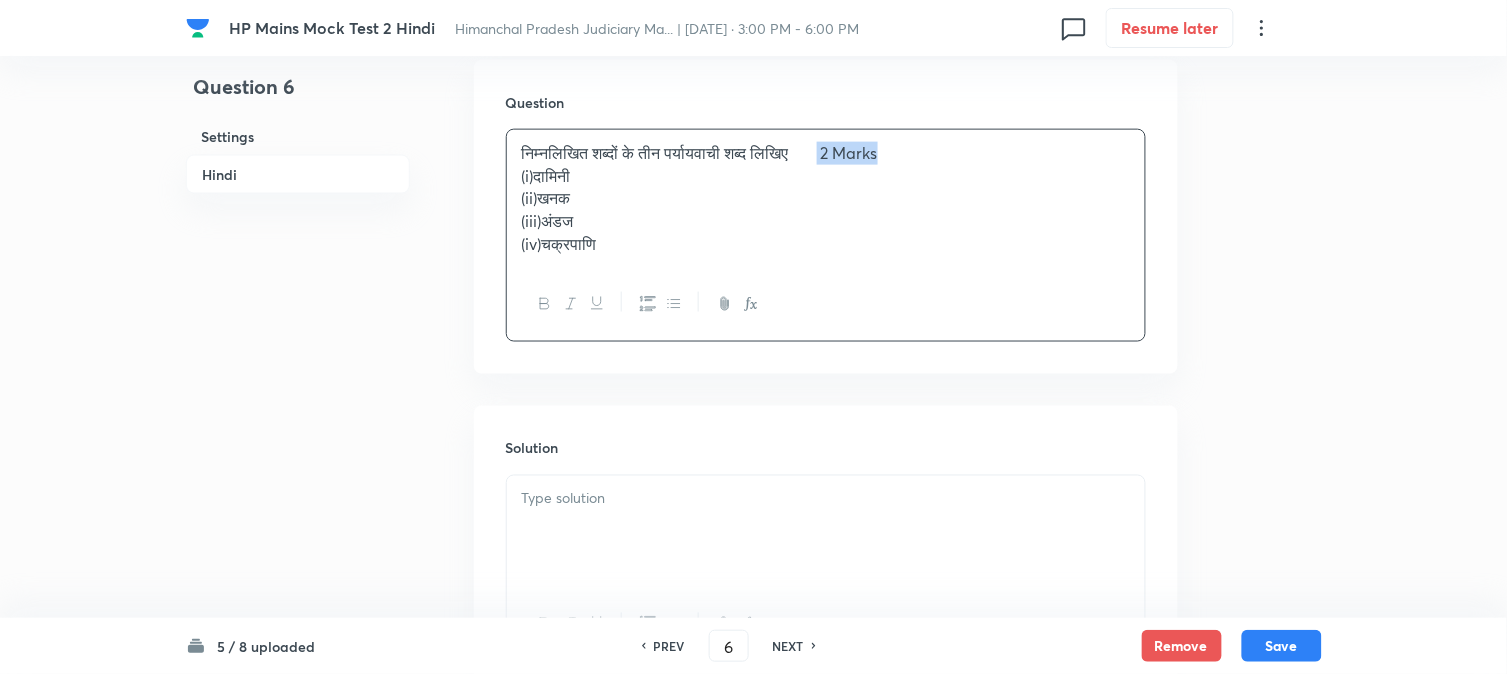 drag, startPoint x: 874, startPoint y: 163, endPoint x: 968, endPoint y: 177, distance: 95.036835 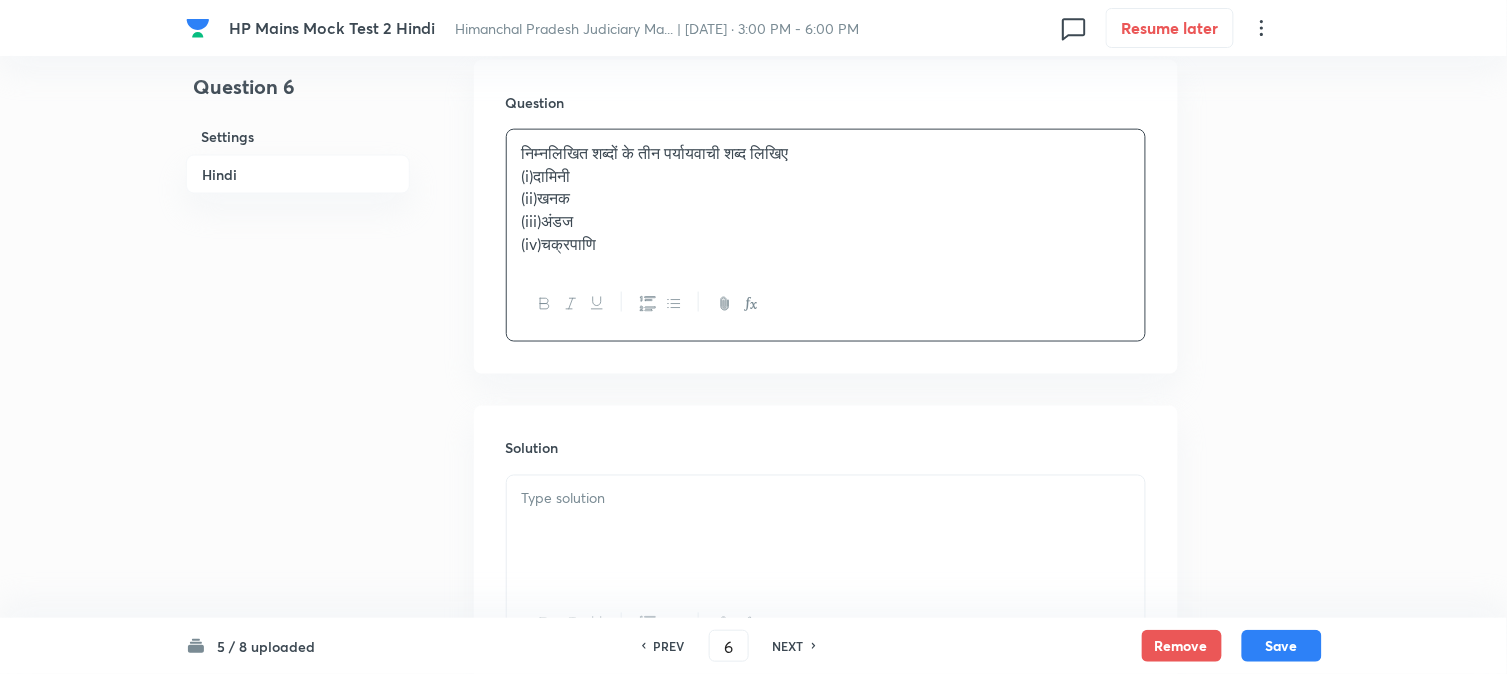 click at bounding box center (826, 532) 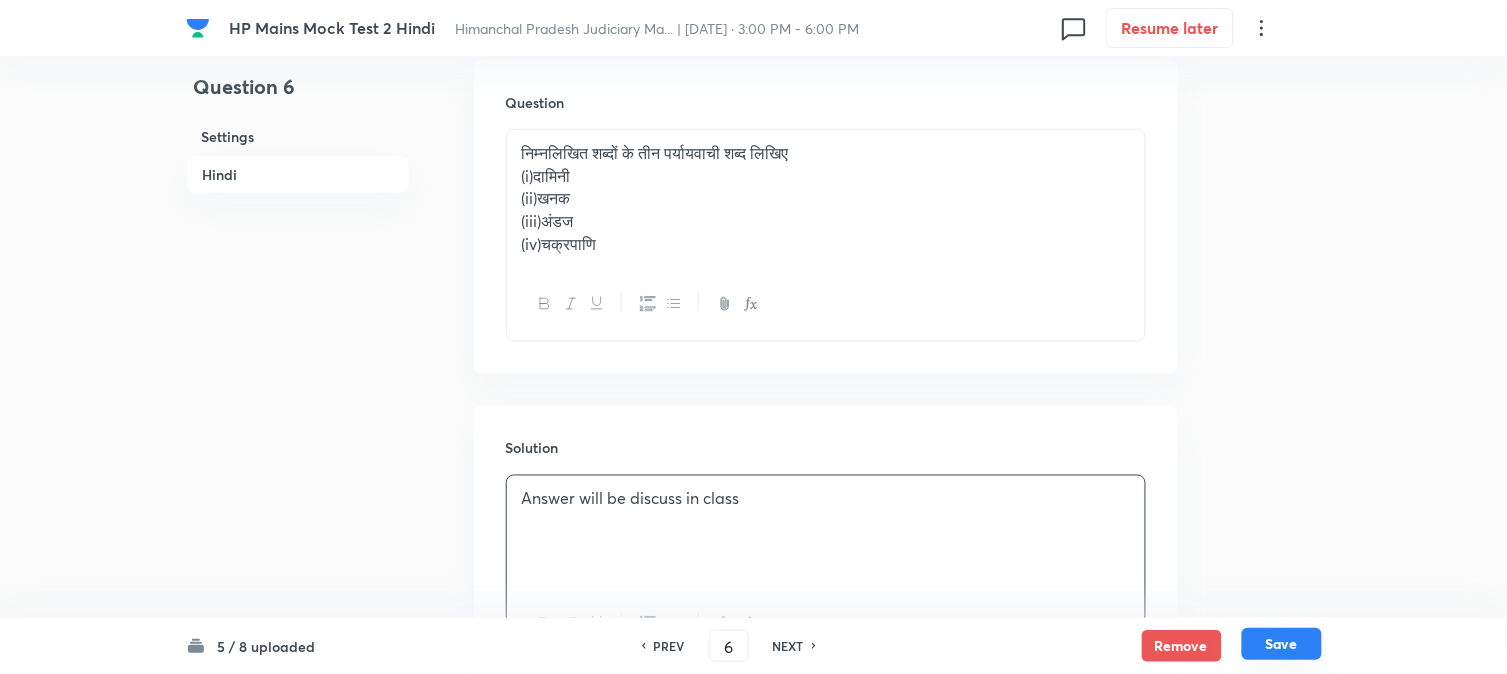 click on "Save" at bounding box center [1282, 644] 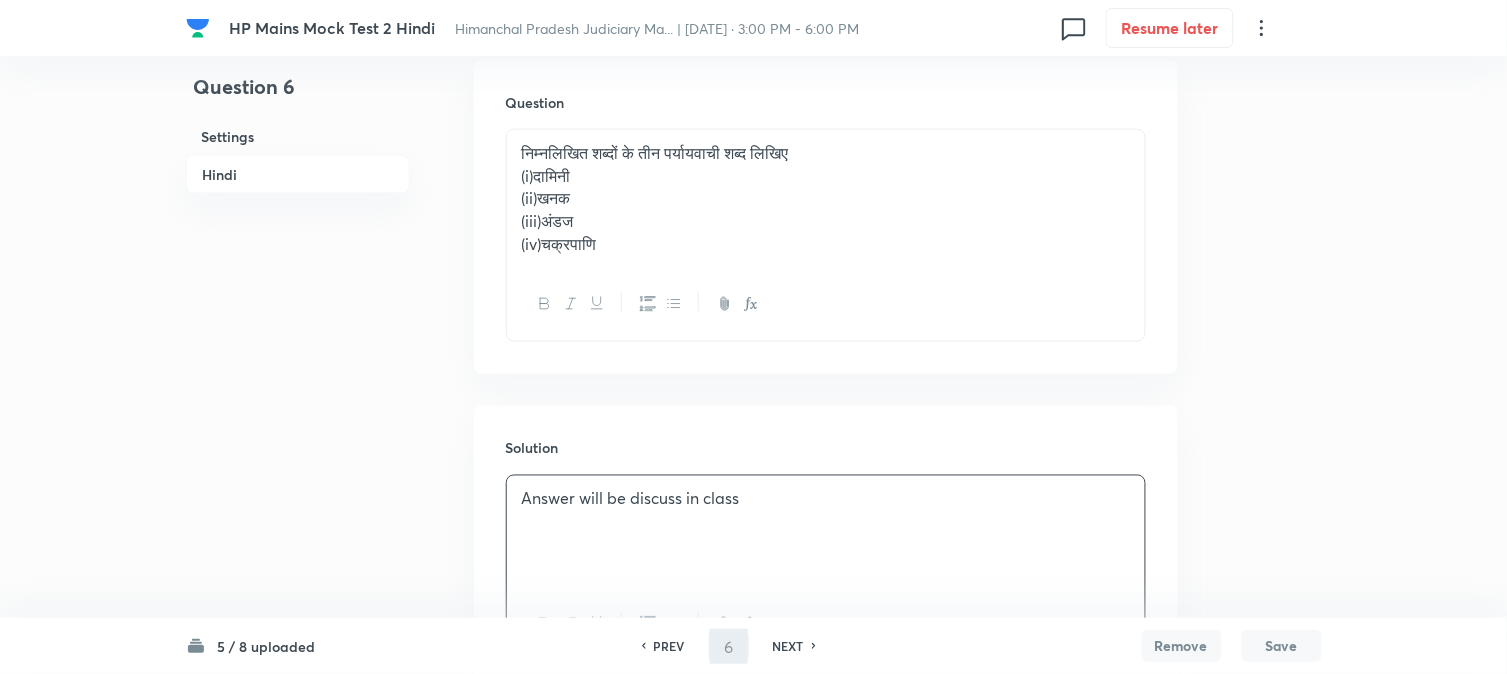 type on "7" 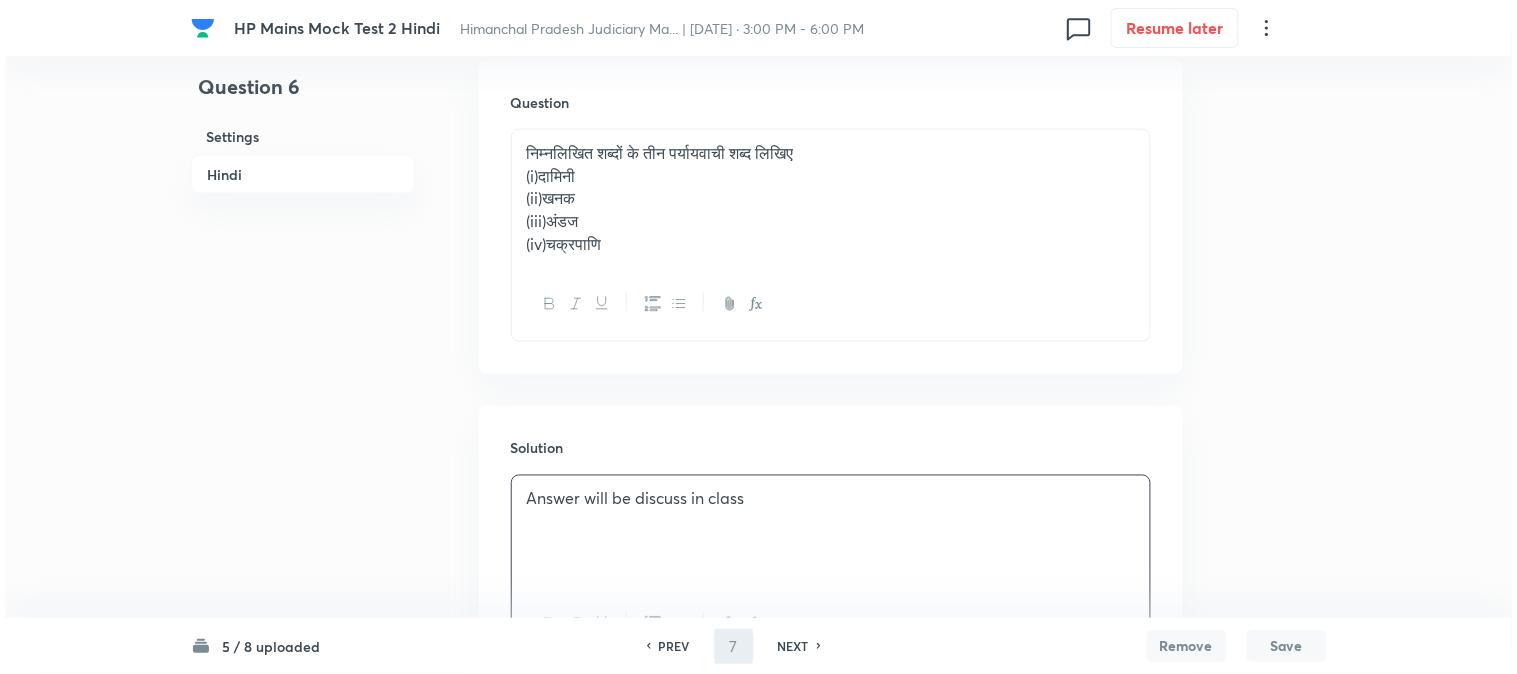 scroll, scrollTop: 0, scrollLeft: 0, axis: both 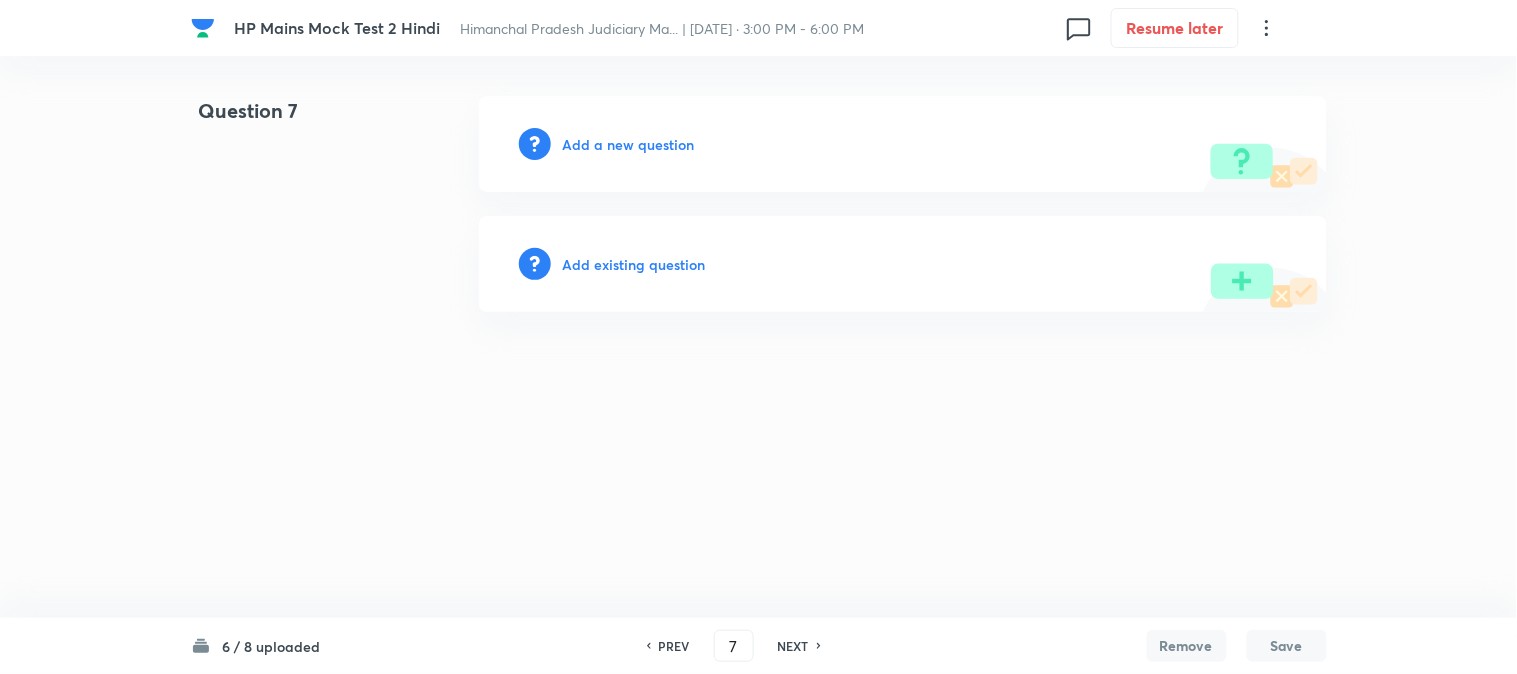 click on "Add a new question" at bounding box center [629, 144] 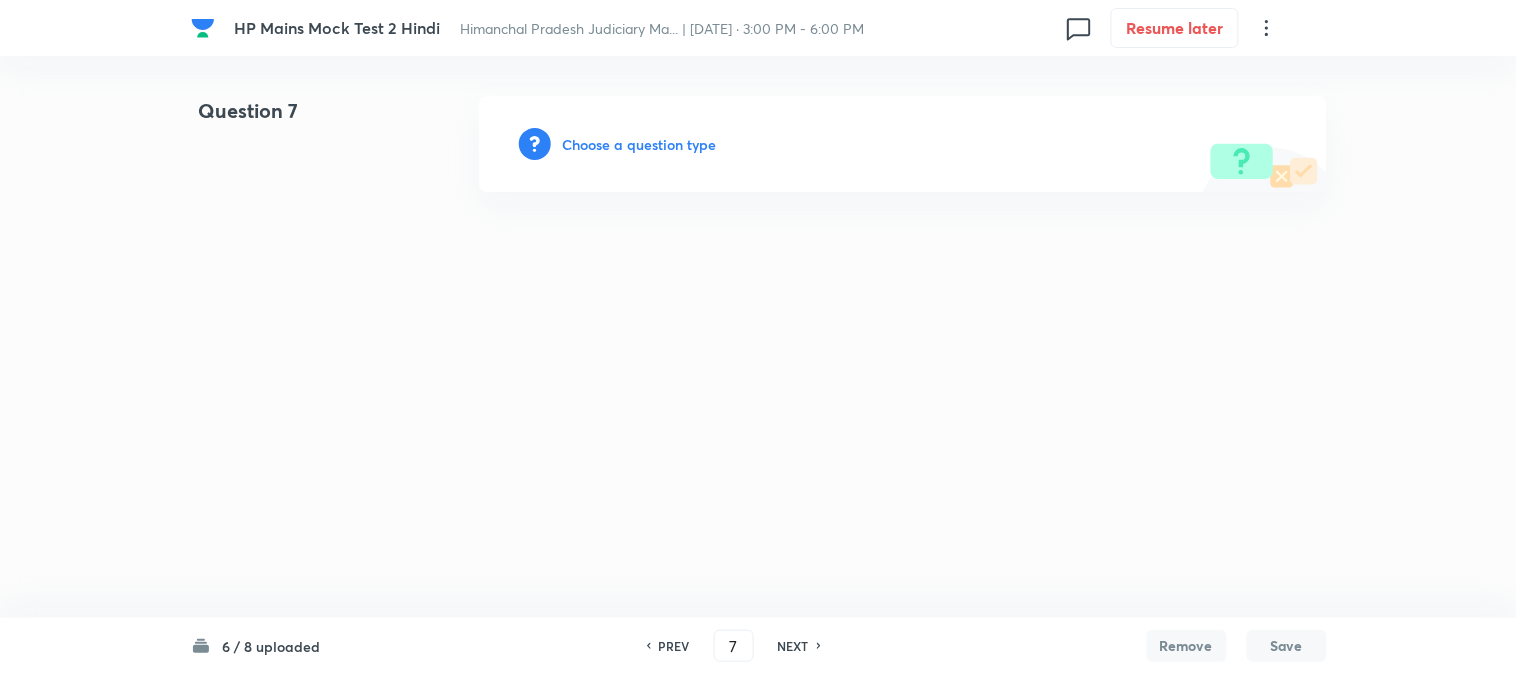 click on "Choose a question type" at bounding box center [640, 144] 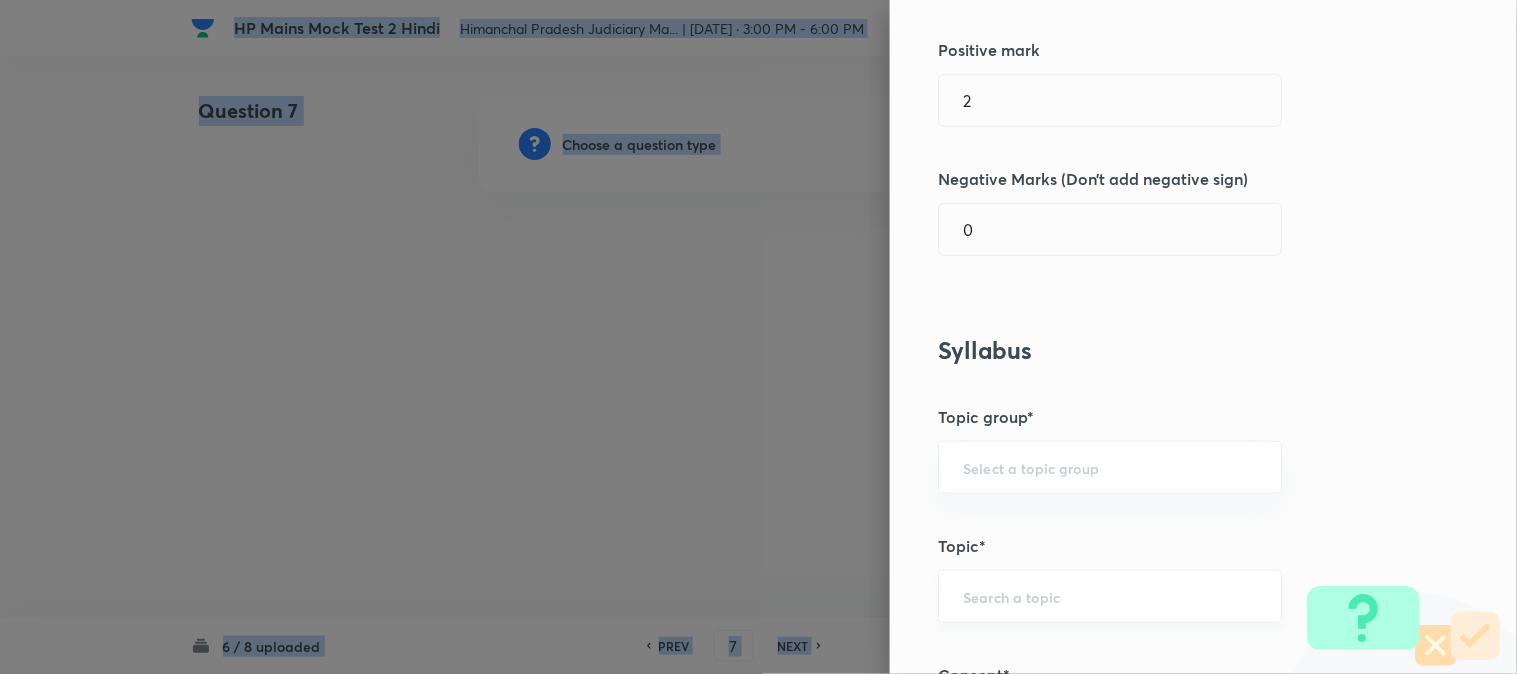 scroll, scrollTop: 256, scrollLeft: 0, axis: vertical 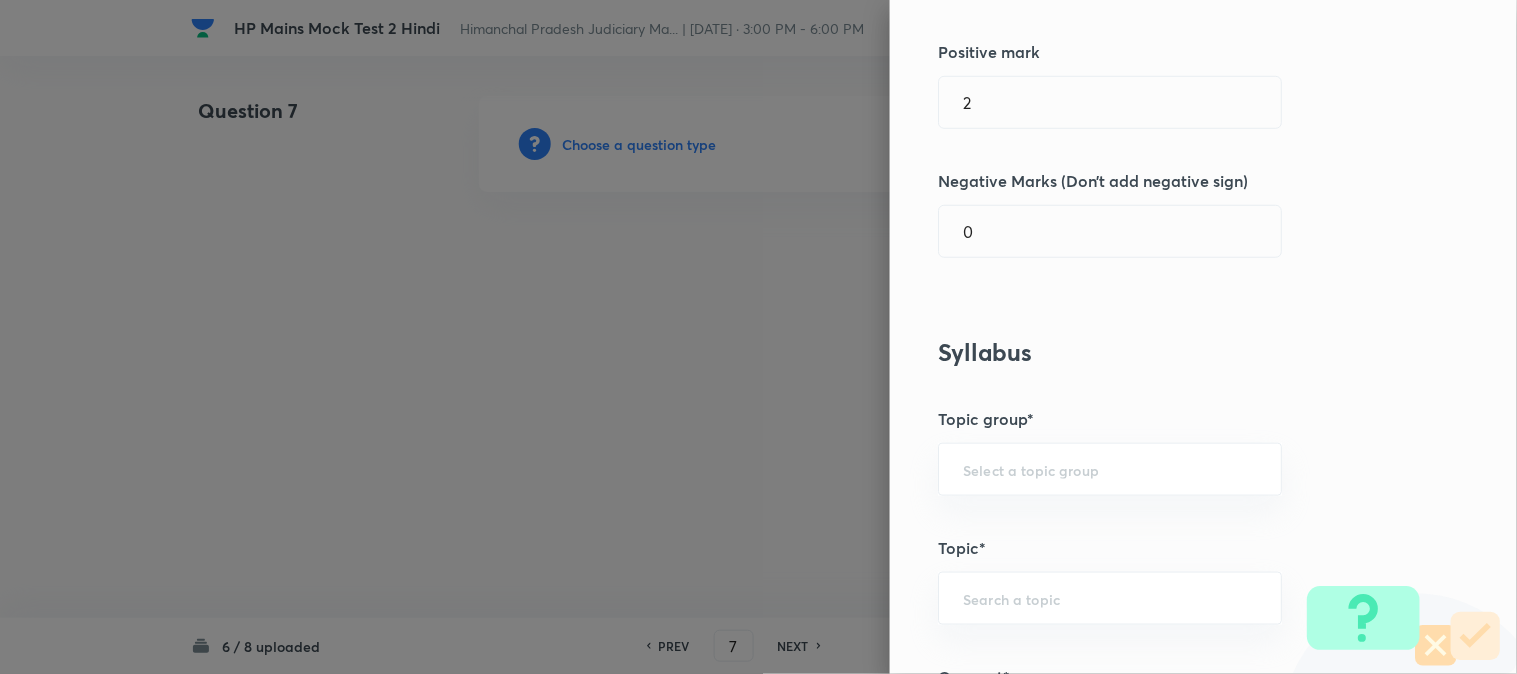 click on "Question settings Does this question have a passage?* Yes No Positive mark 2 ​ Negative Marks (Don’t add negative sign) 0 ​ Syllabus Topic group* ​ Topic* ​ Concept* ​ Sub-concept* ​ Concept-field ​ Additional details Question Difficulty Very easy Easy Moderate Hard Very hard Question is based on Fact Numerical Concept Previous year question Yes No Does this question have equation? Yes No Verification status Is the question verified? *Select 'yes' only if a question is verified Yes No Save" at bounding box center [1203, 337] 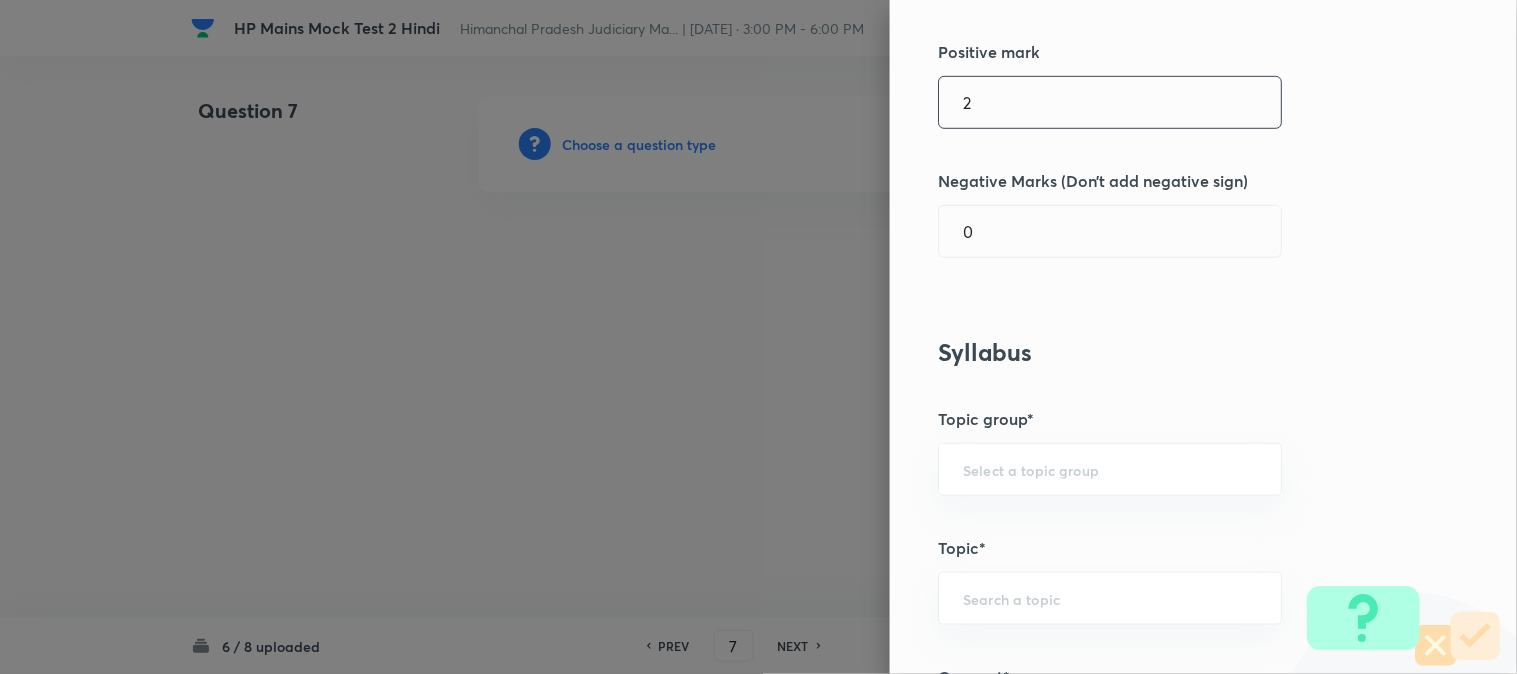 click on "2" at bounding box center [1110, 102] 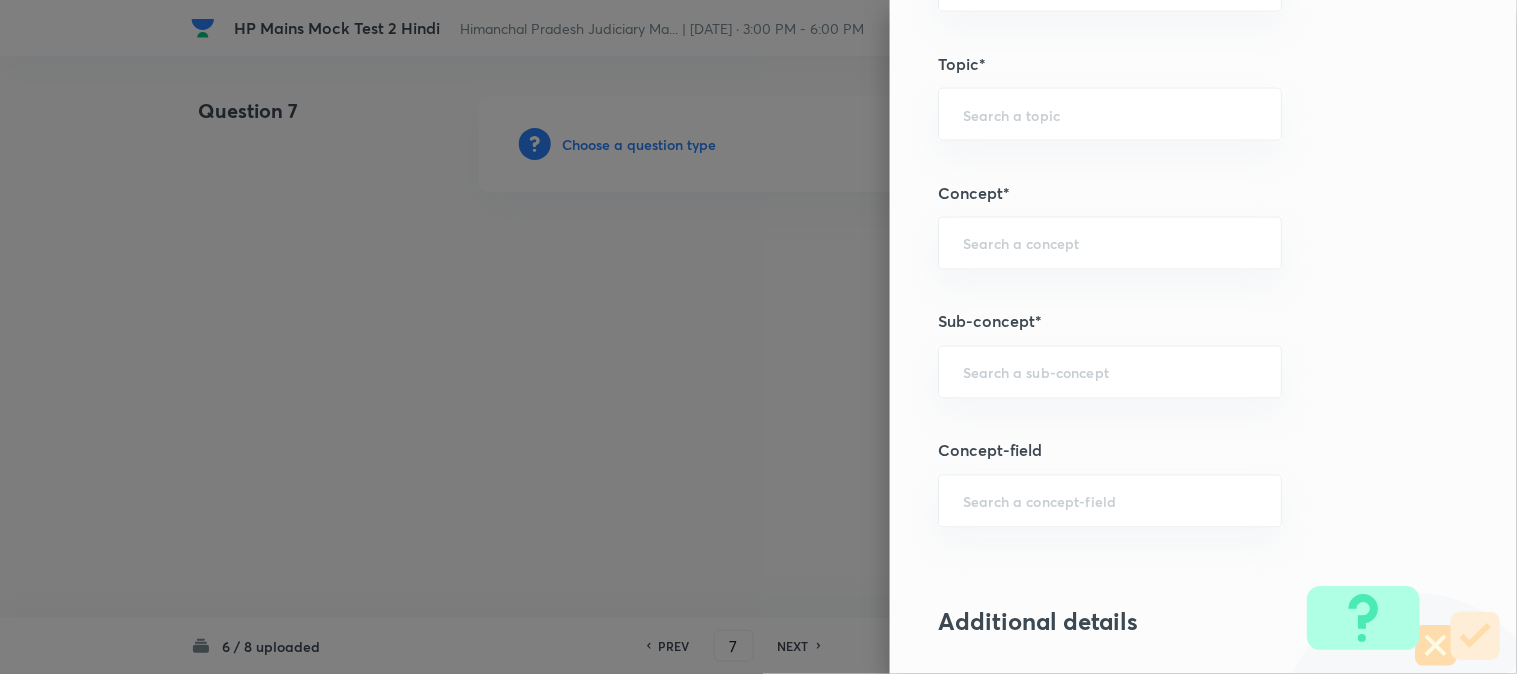 scroll, scrollTop: 701, scrollLeft: 0, axis: vertical 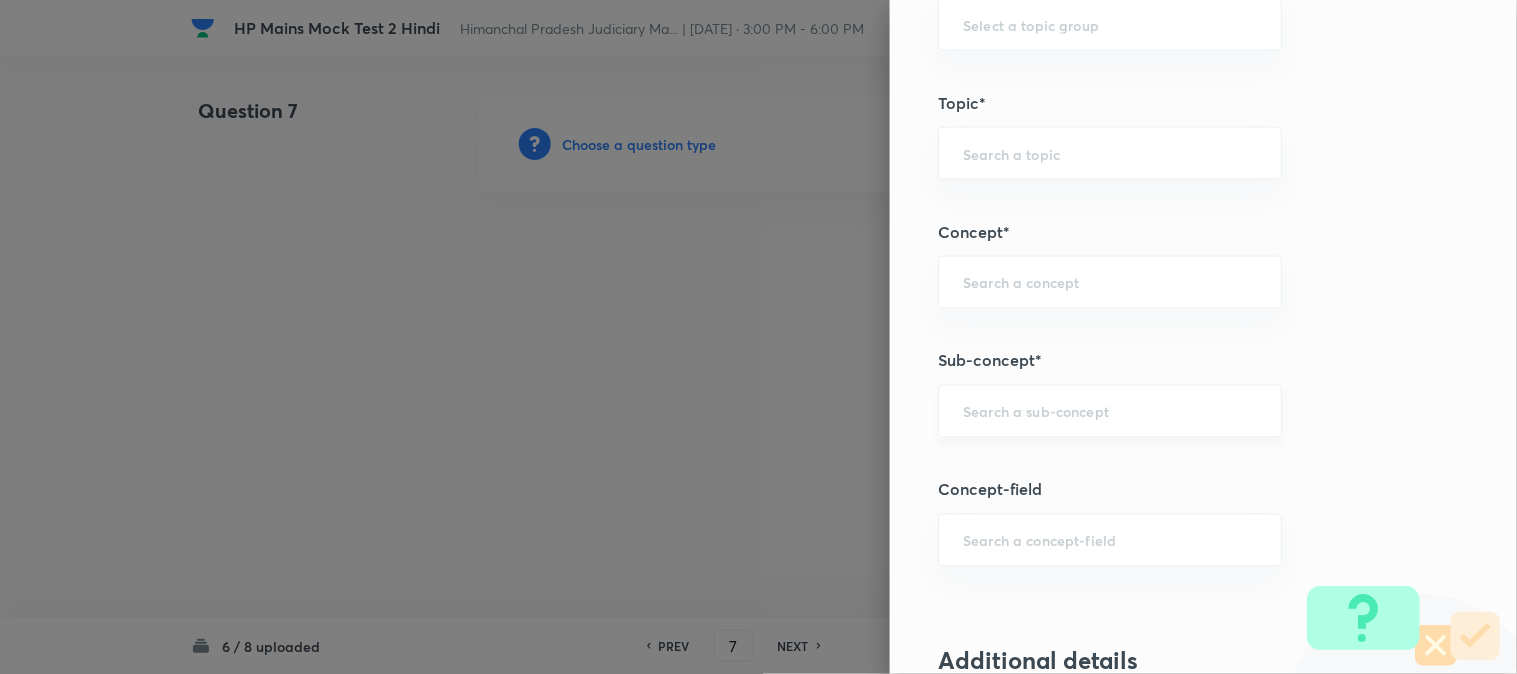 type on "30" 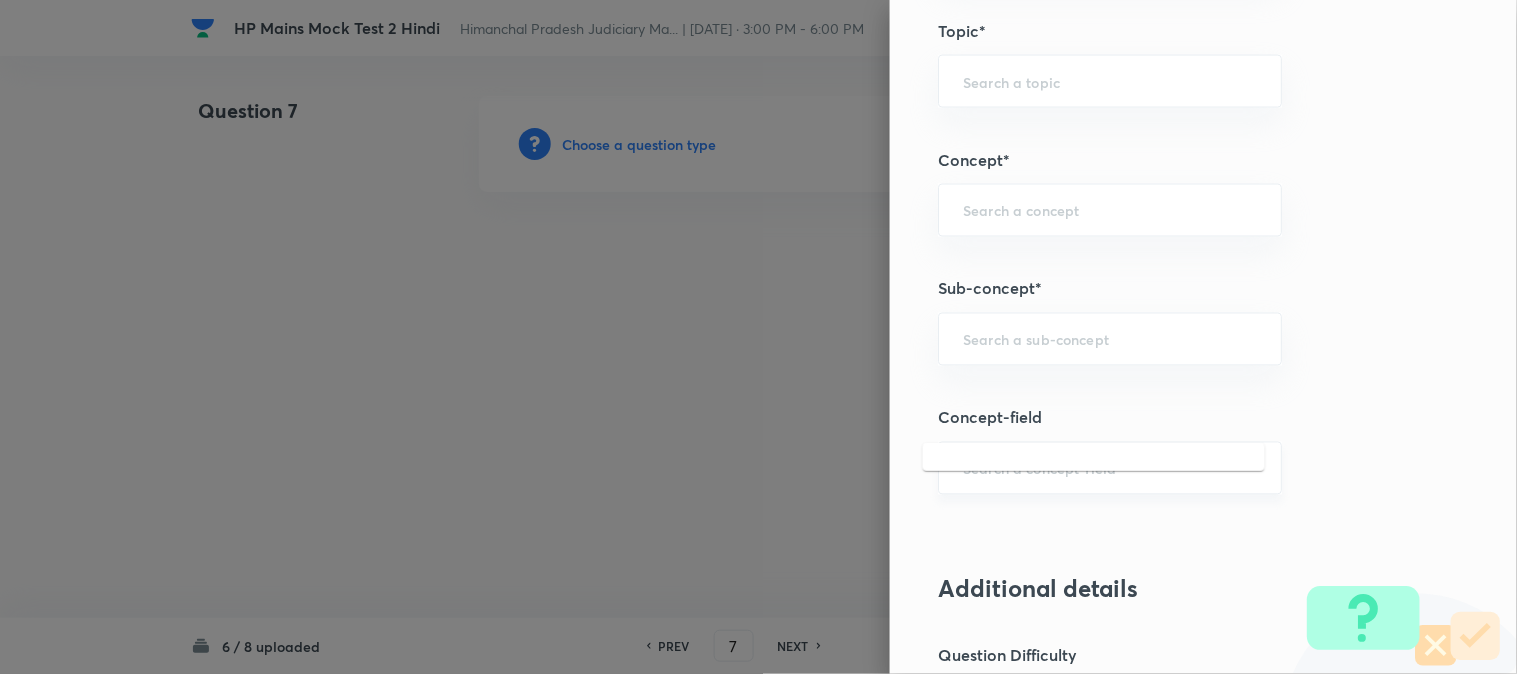 scroll, scrollTop: 812, scrollLeft: 0, axis: vertical 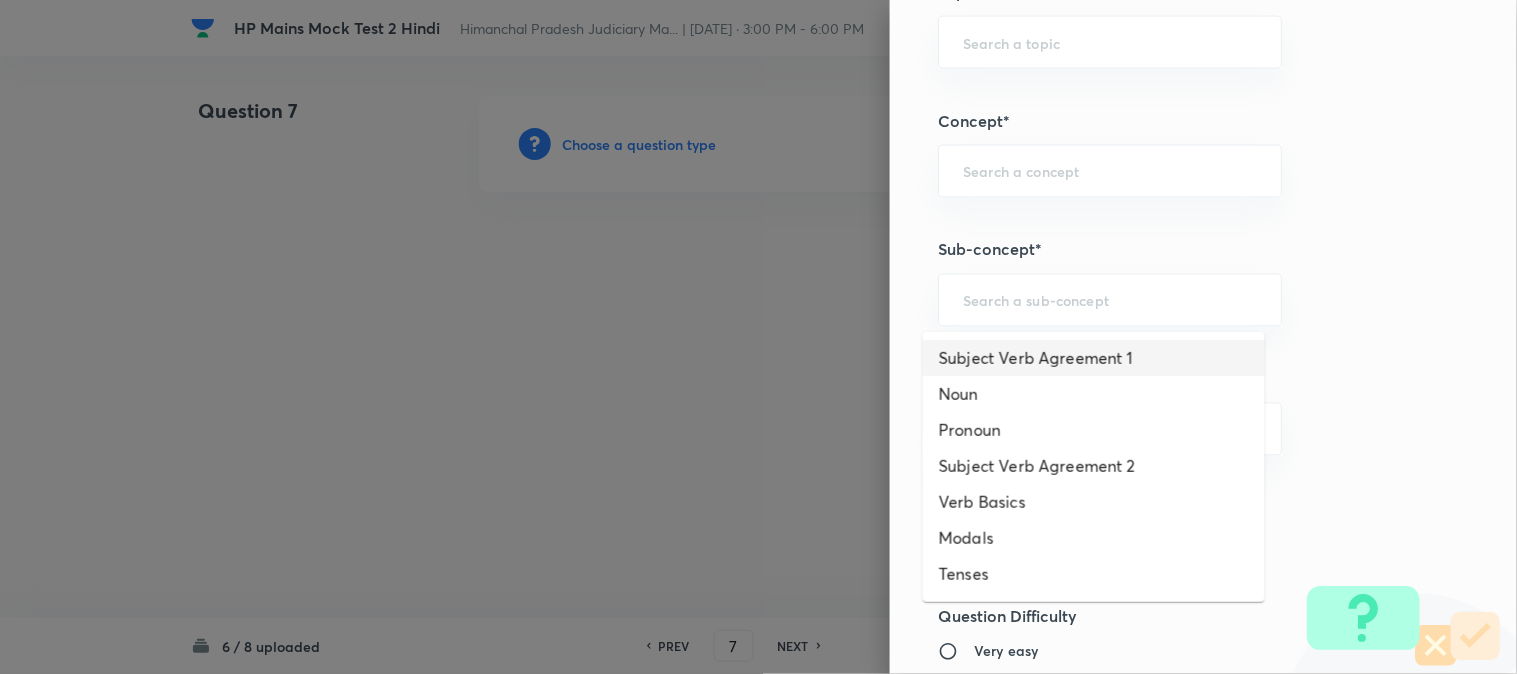 click on "Subject Verb Agreement 1" at bounding box center (1094, 358) 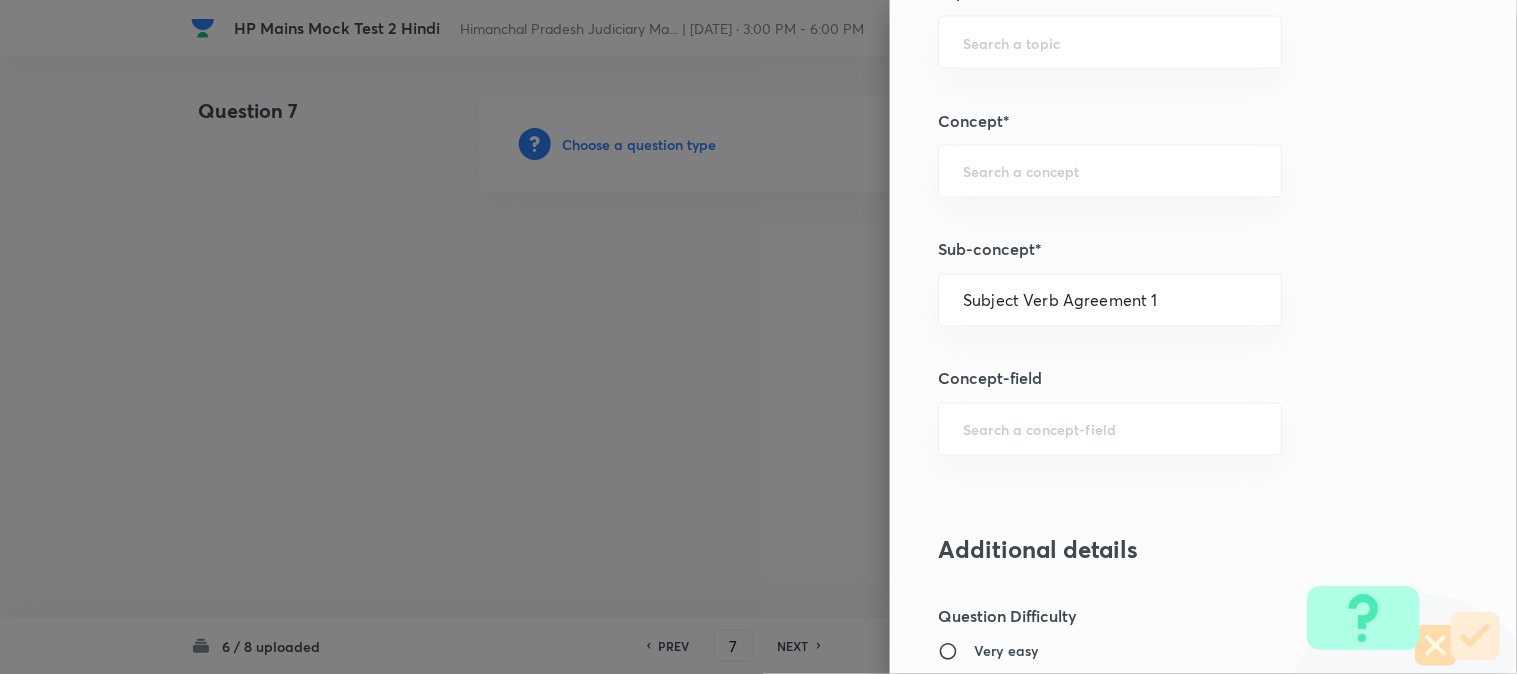 type on "Language" 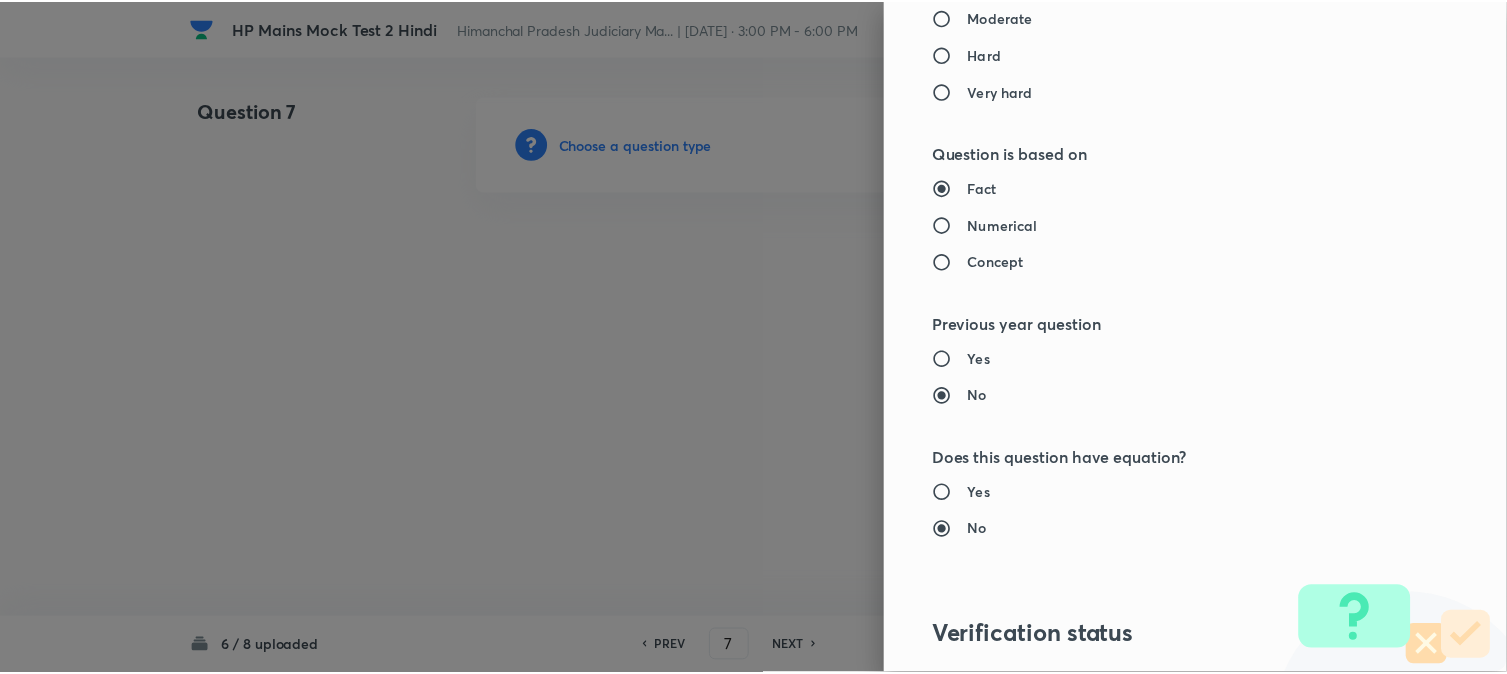 scroll, scrollTop: 1811, scrollLeft: 0, axis: vertical 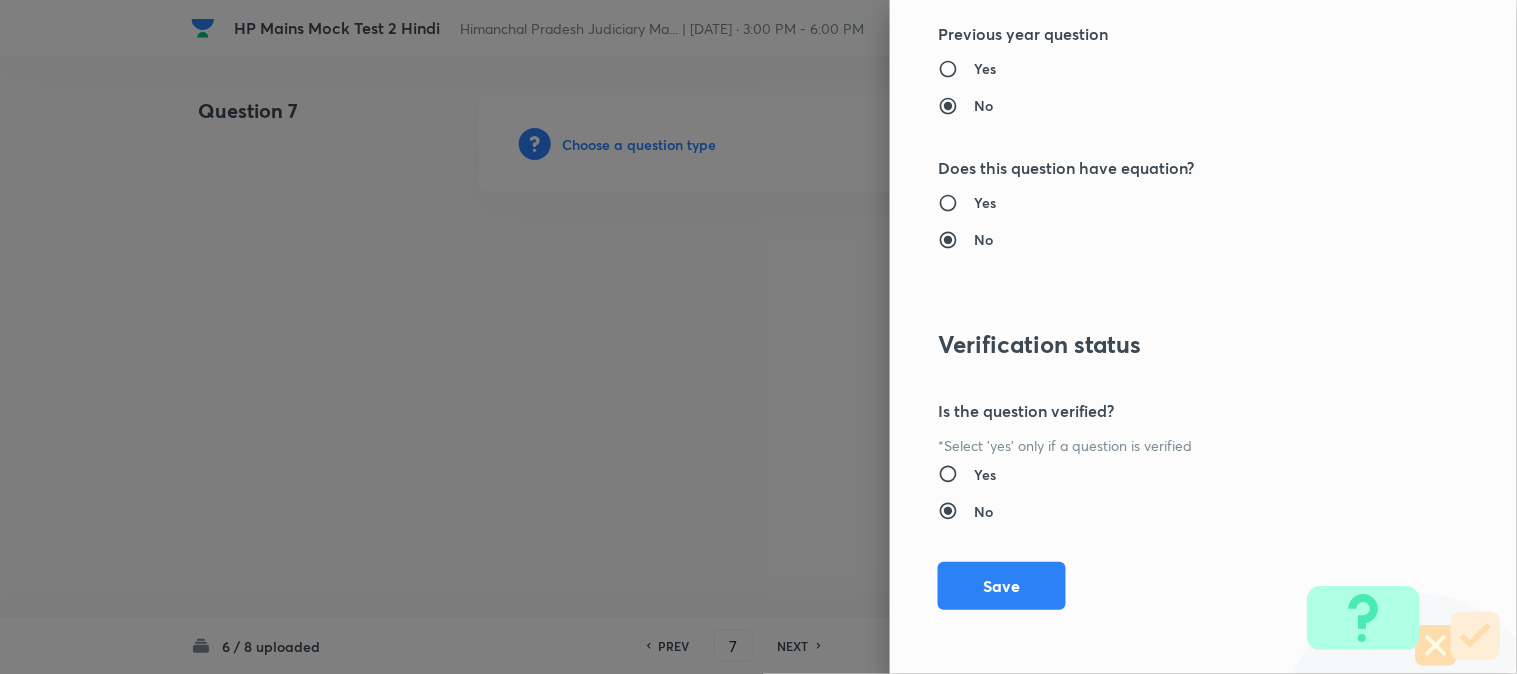 click on "Question settings Does this question have a passage?* Yes No Positive mark 30 ​ Negative Marks (Don’t add negative sign) 0 ​ Syllabus Topic group* Language ​ Topic* English ​ Concept* Grammar ​ Sub-concept* Subject Verb Agreement 1 ​ Concept-field ​ Additional details Question Difficulty Very easy Easy Moderate Hard Very hard Question is based on Fact Numerical Concept Previous year question Yes No Does this question have equation? Yes No Verification status Is the question verified? *Select 'yes' only if a question is verified Yes No Save" at bounding box center [1203, 337] 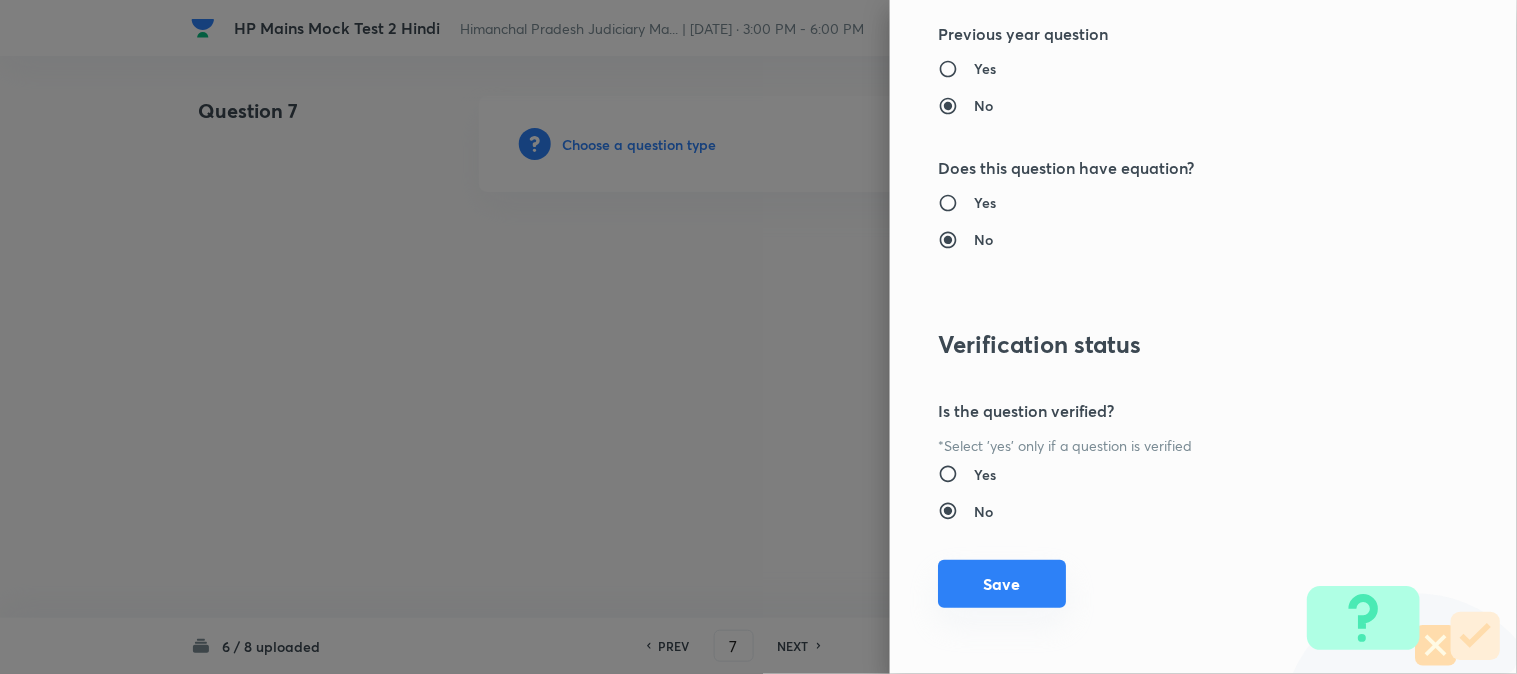 click on "Save" at bounding box center (1002, 584) 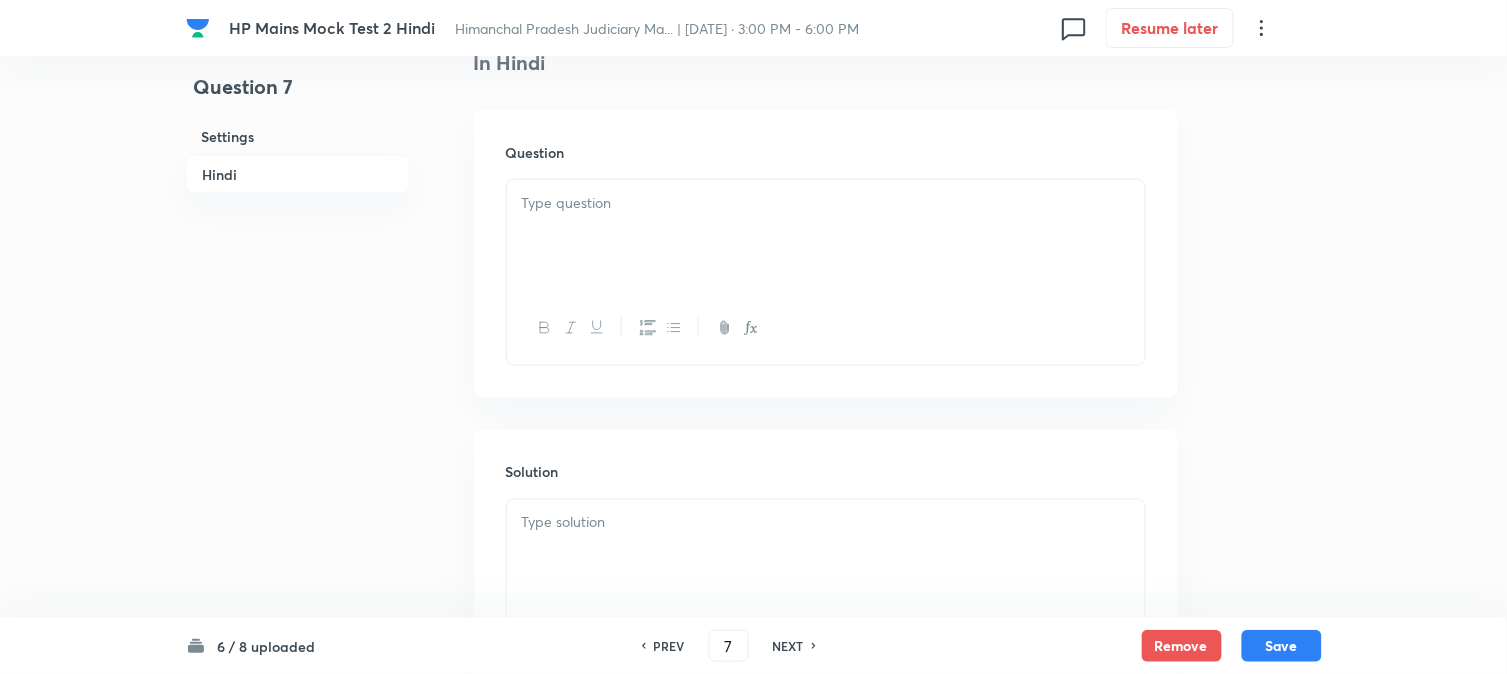 scroll, scrollTop: 590, scrollLeft: 0, axis: vertical 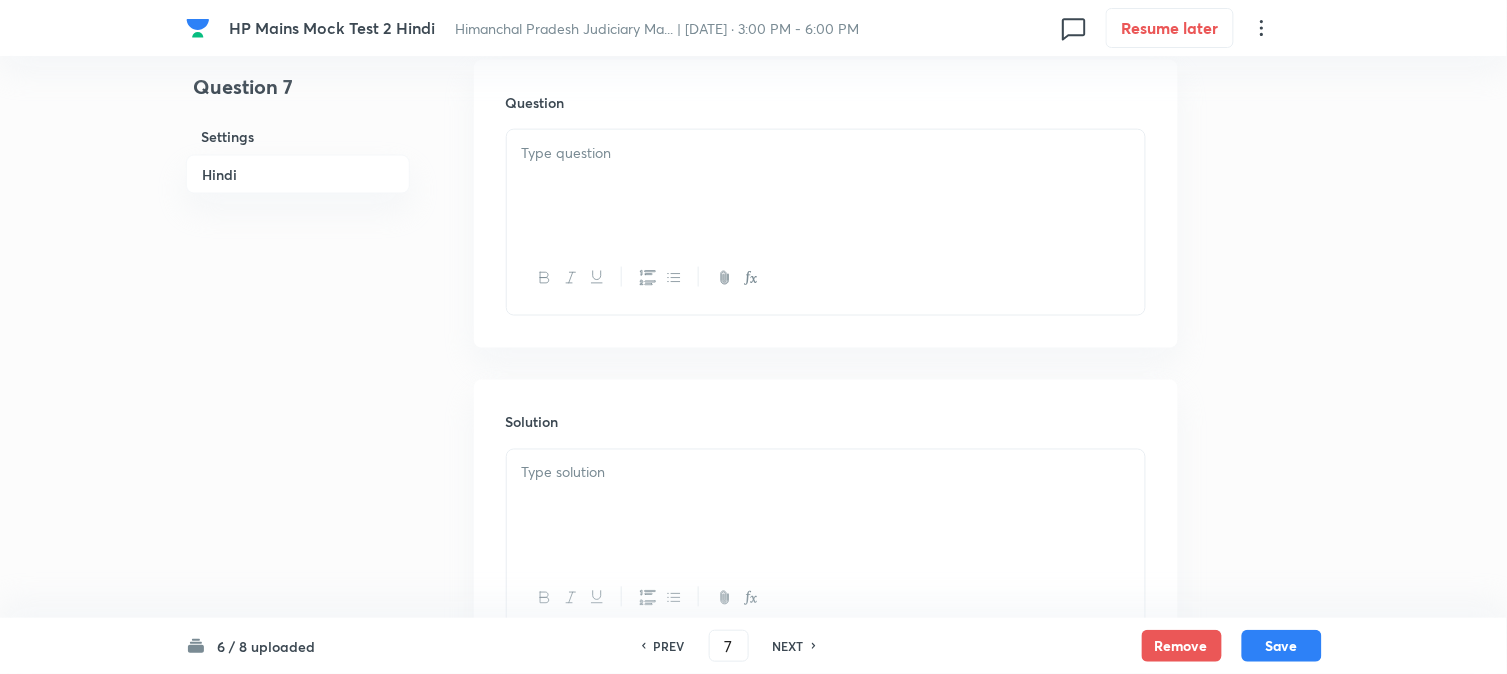 click at bounding box center [826, 186] 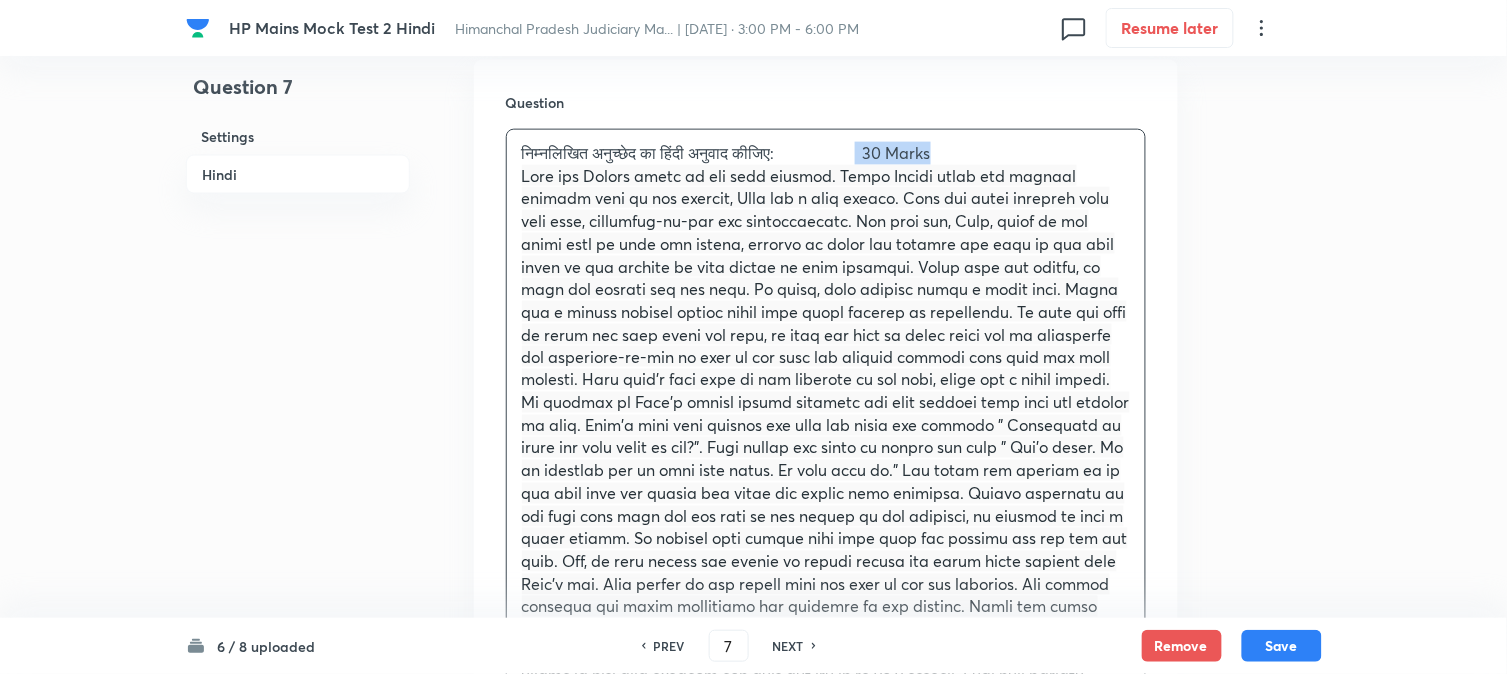 drag, startPoint x: 888, startPoint y: 148, endPoint x: 1000, endPoint y: 148, distance: 112 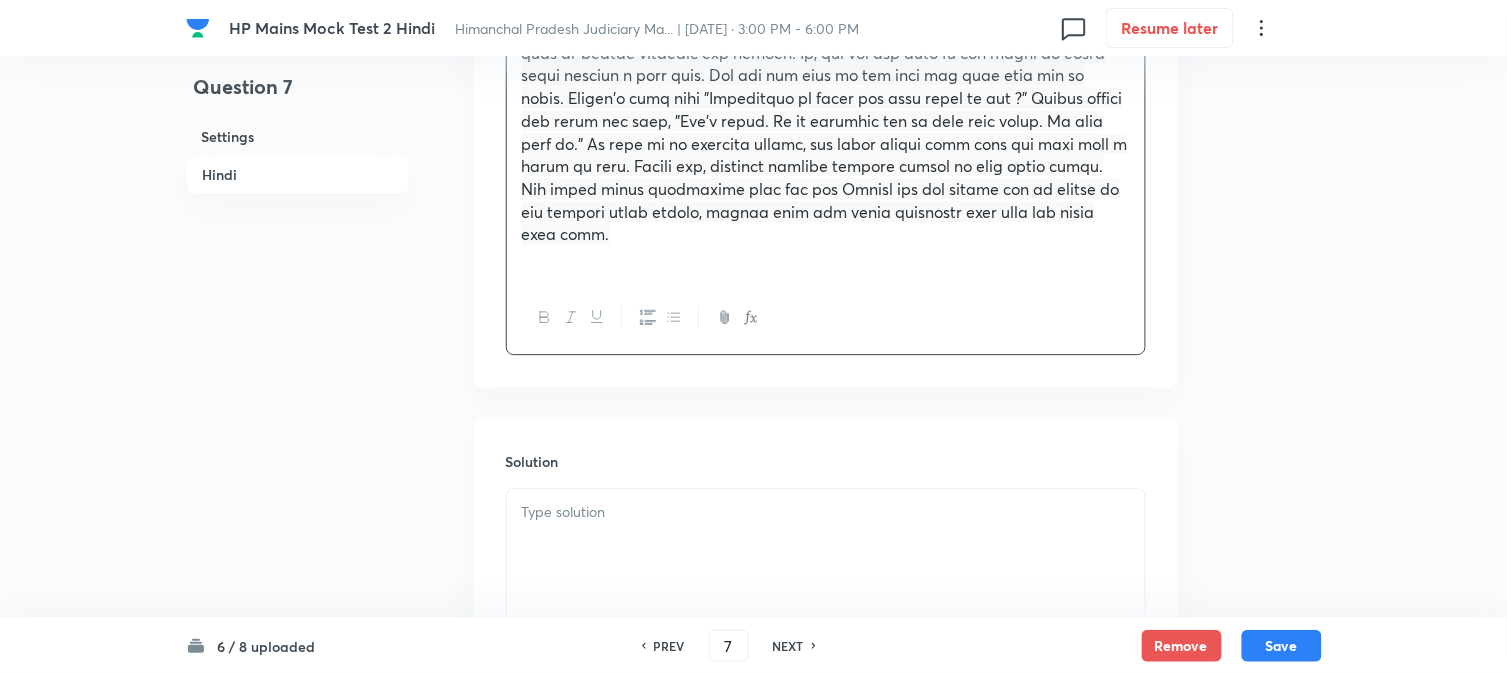scroll, scrollTop: 1367, scrollLeft: 0, axis: vertical 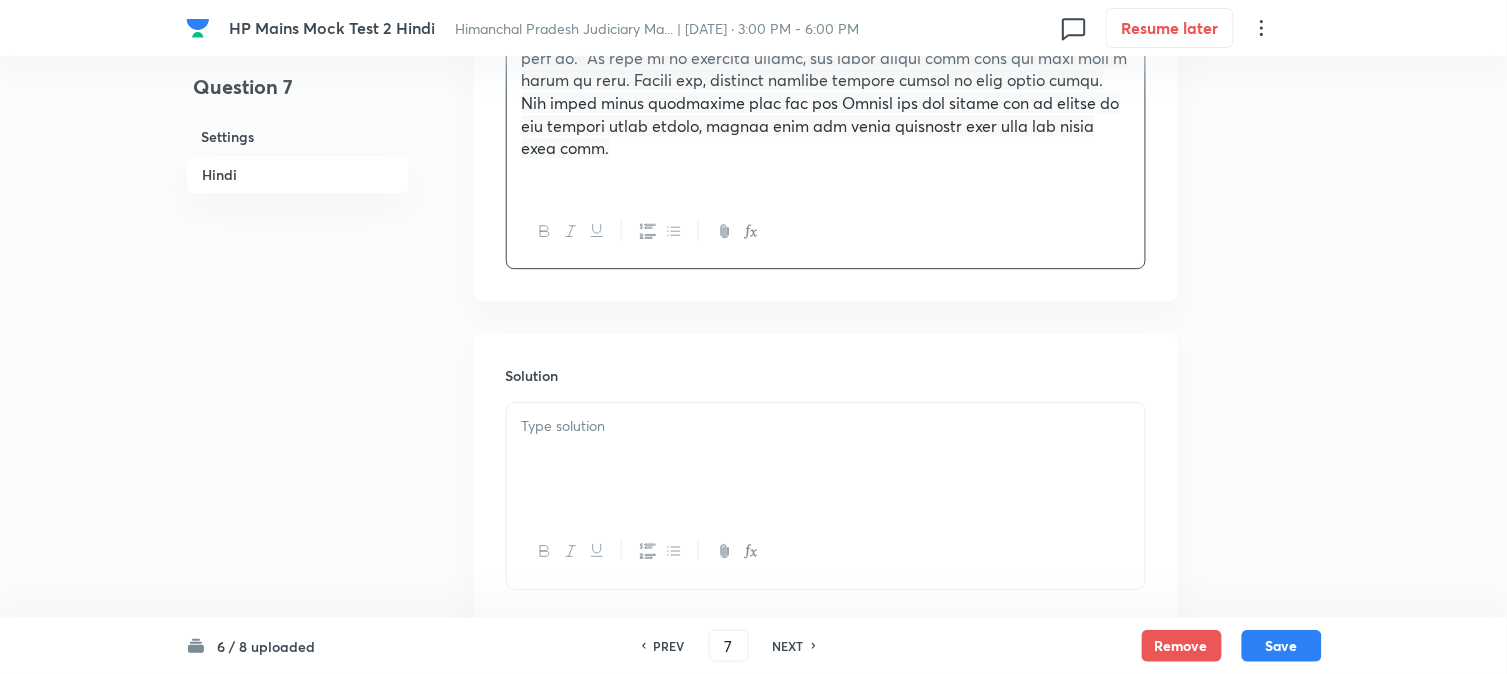 click at bounding box center [826, 459] 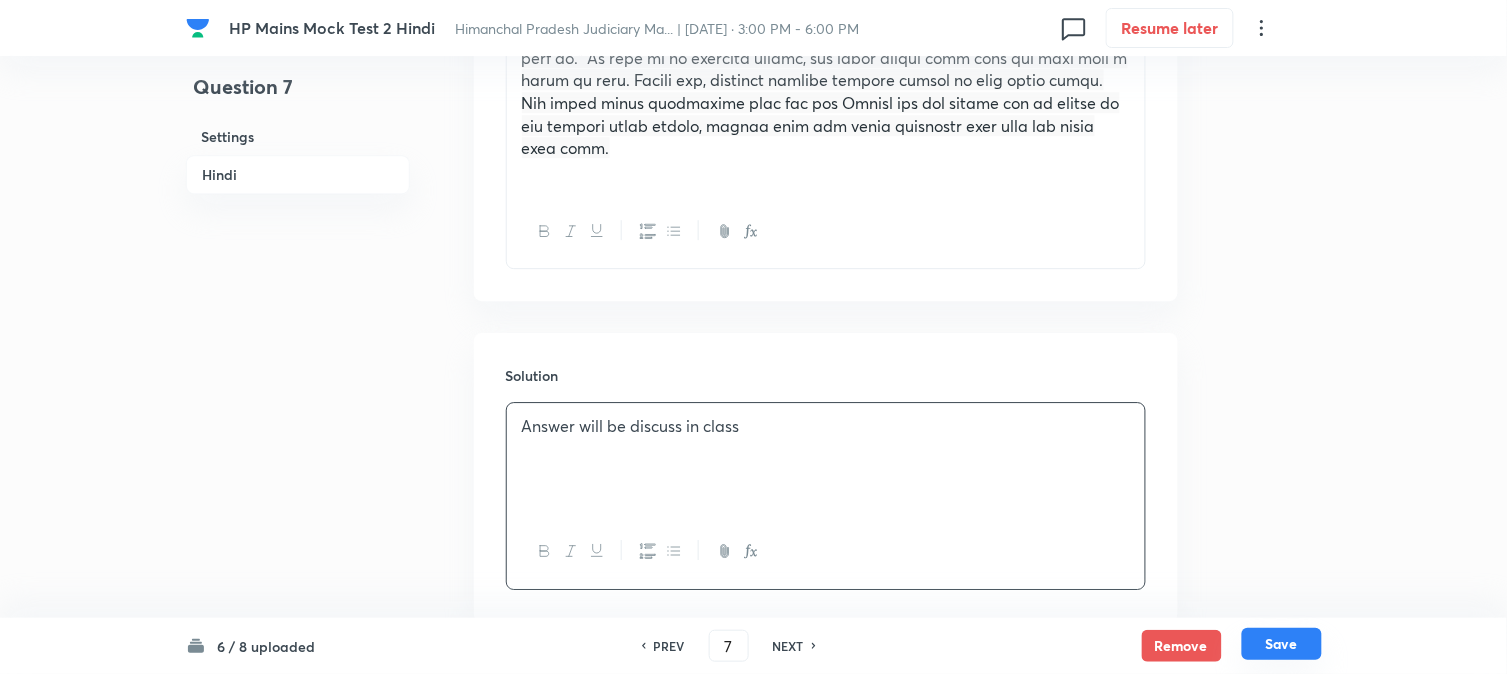 click on "Save" at bounding box center (1282, 644) 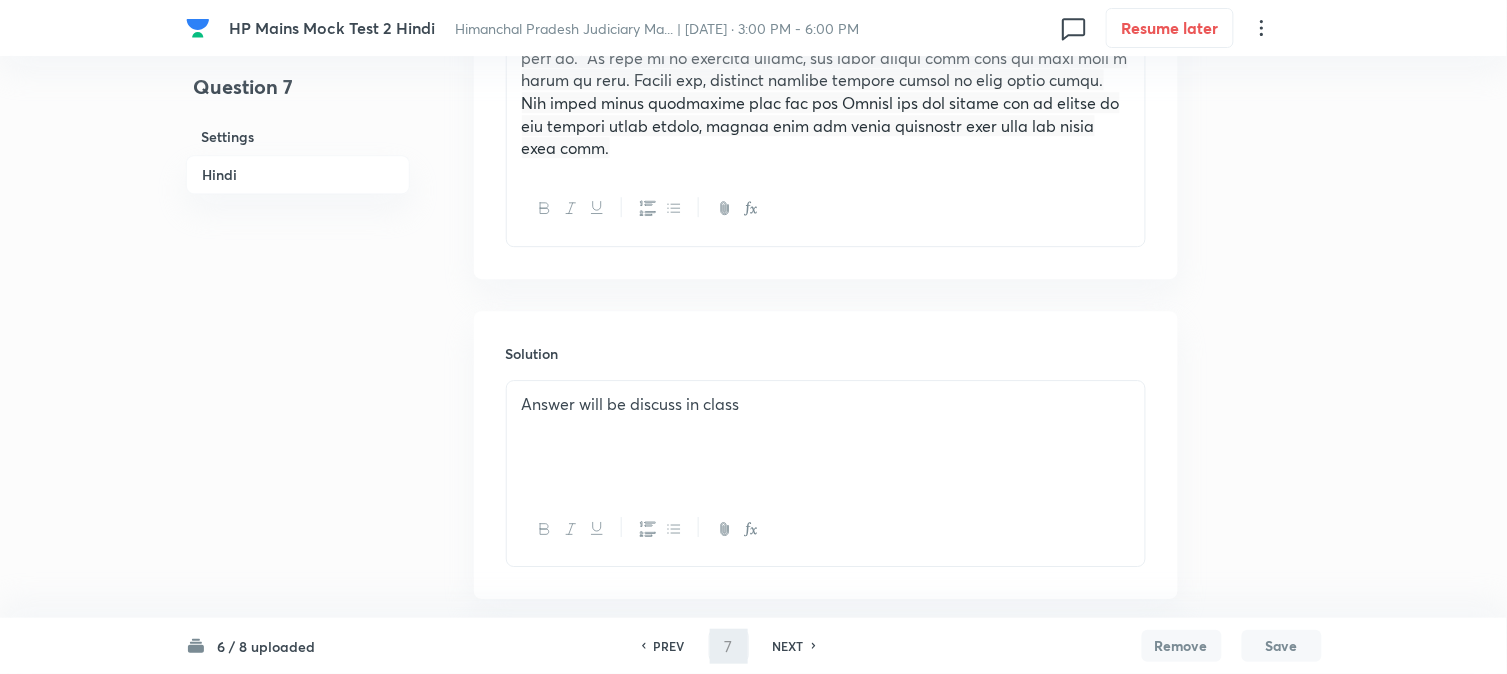 type on "8" 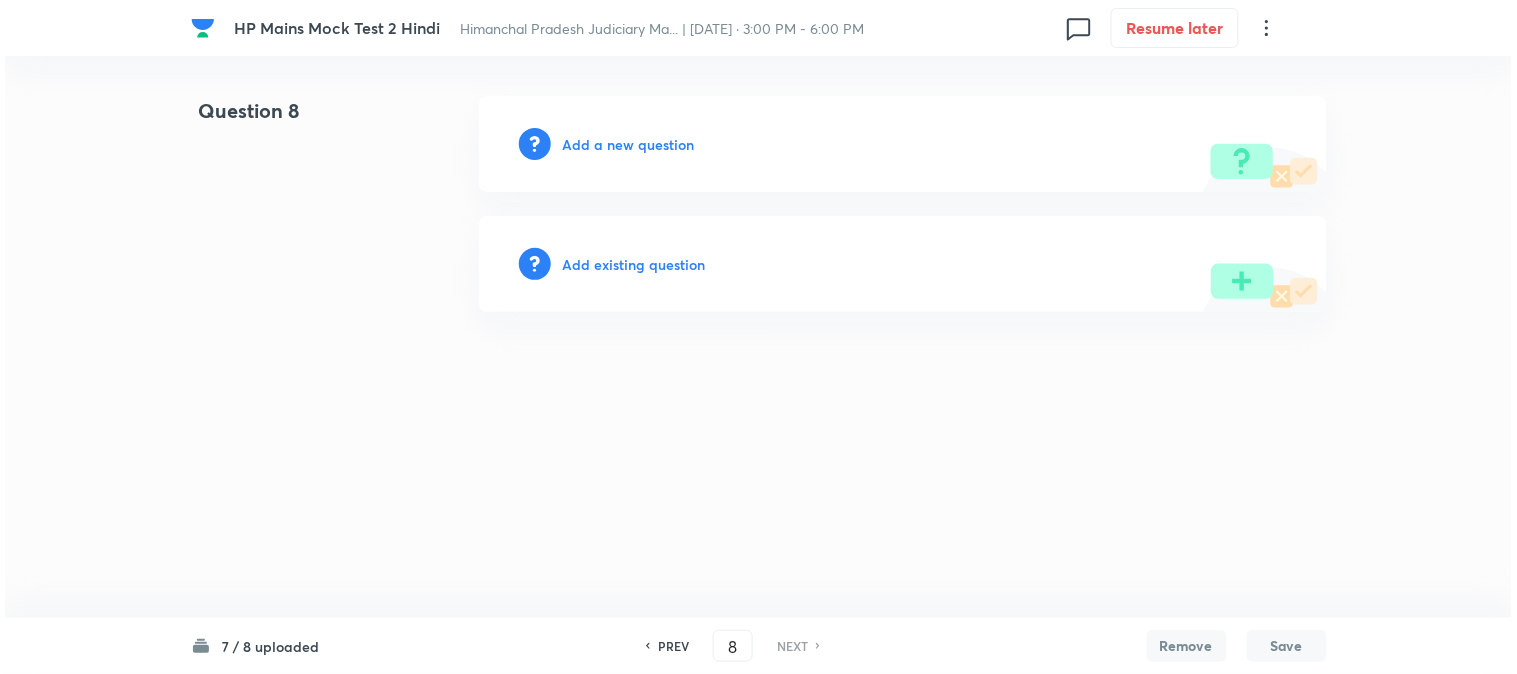 scroll, scrollTop: 0, scrollLeft: 0, axis: both 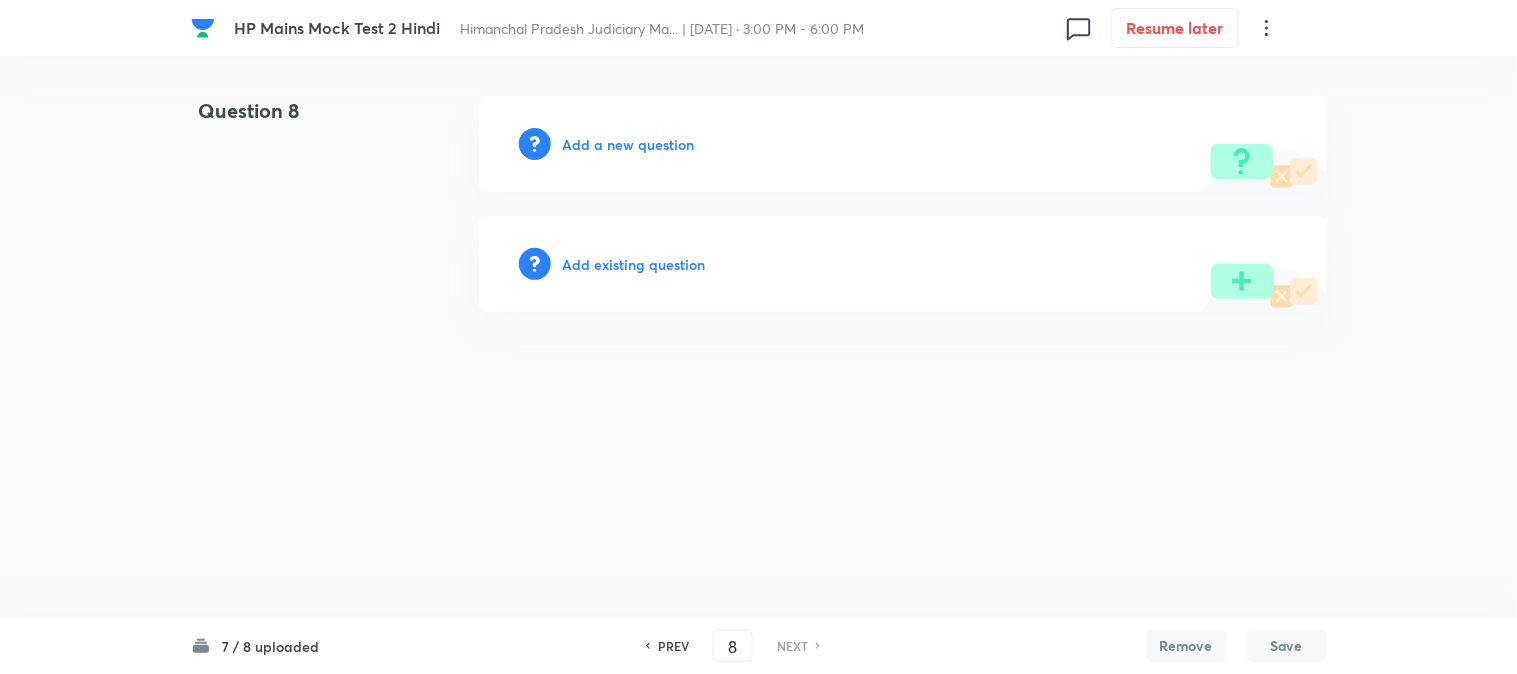 click on "Add a new question" at bounding box center (629, 144) 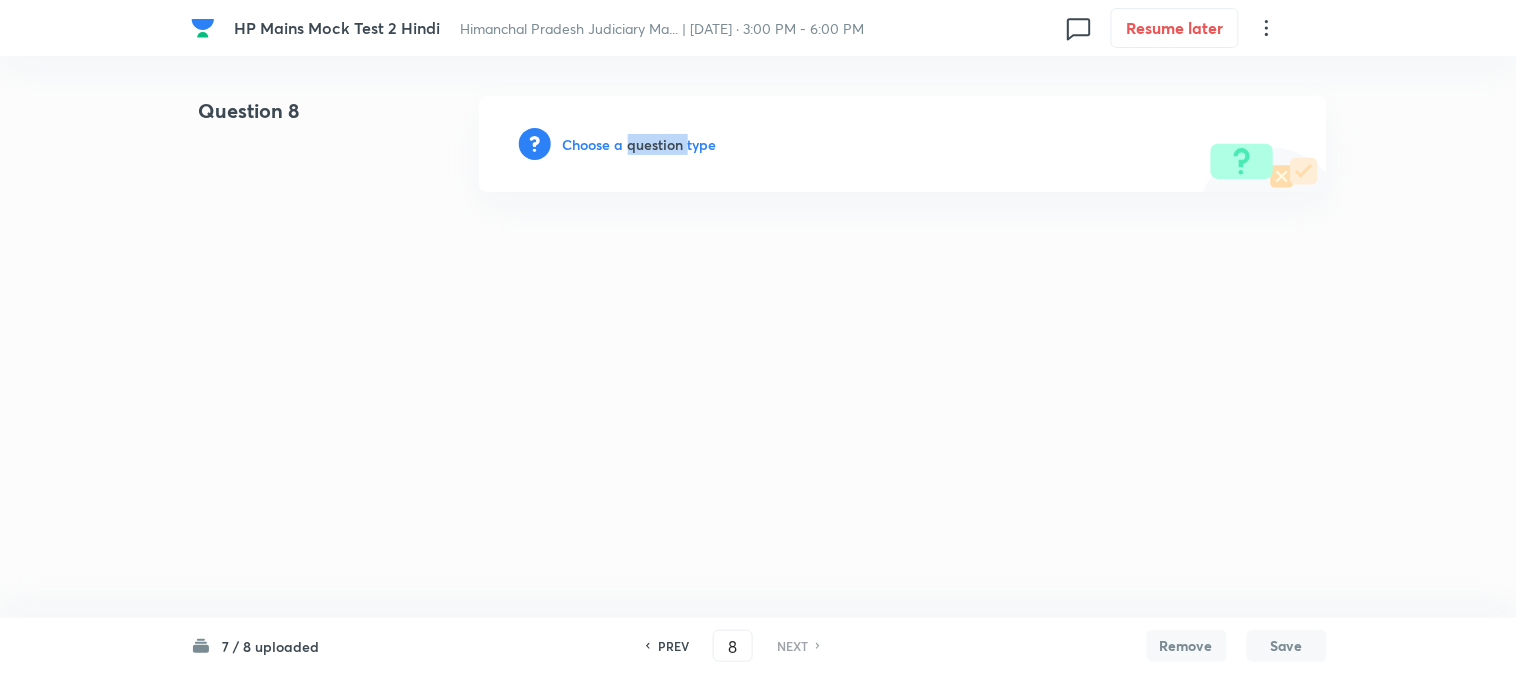 click on "Choose a question type" at bounding box center [640, 144] 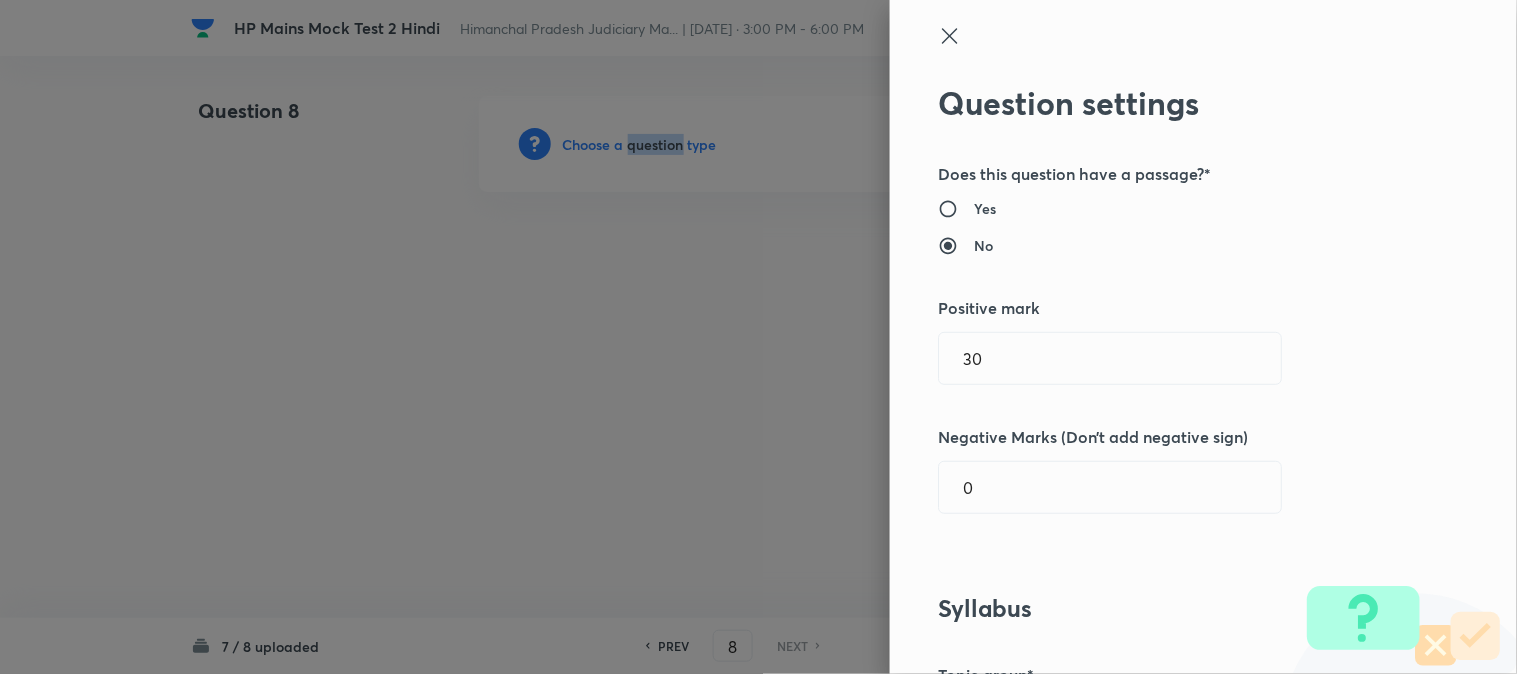 type 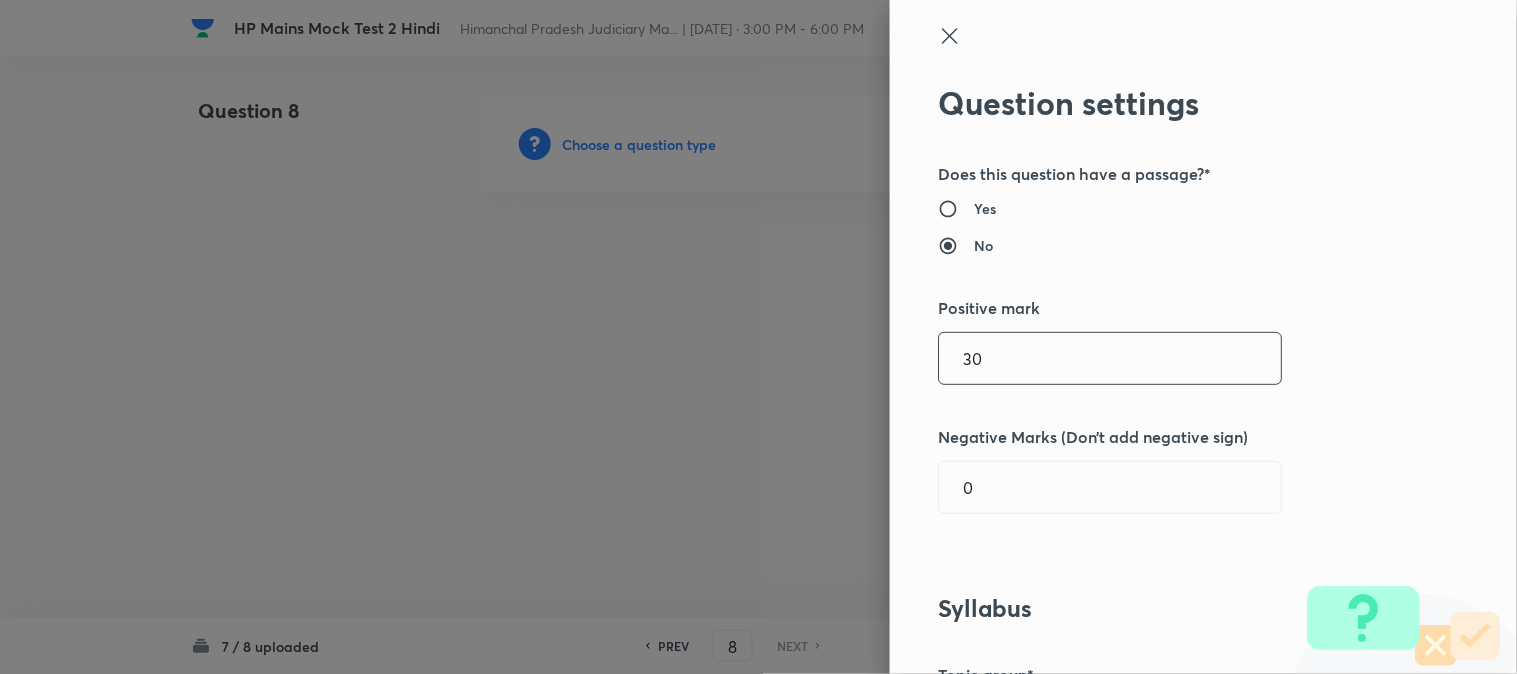 click on "30" at bounding box center [1110, 358] 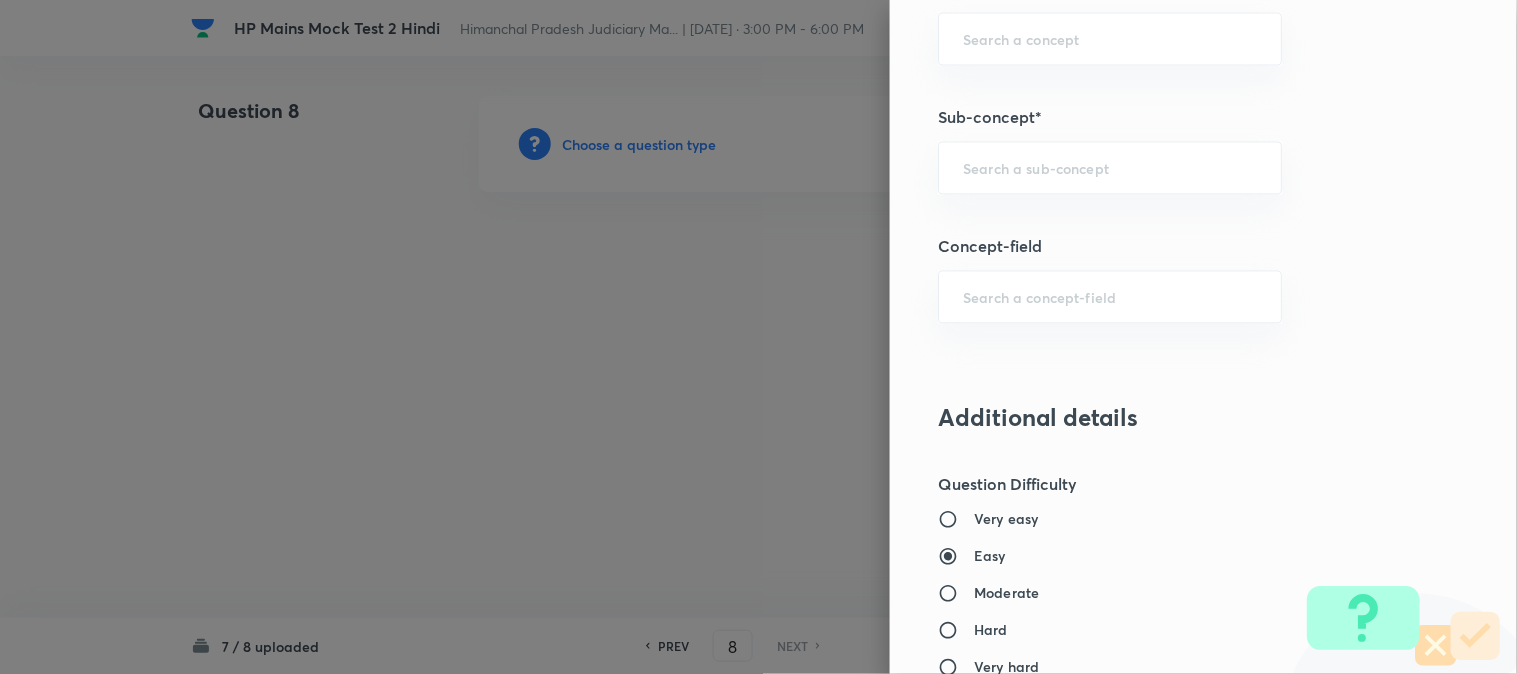 scroll, scrollTop: 888, scrollLeft: 0, axis: vertical 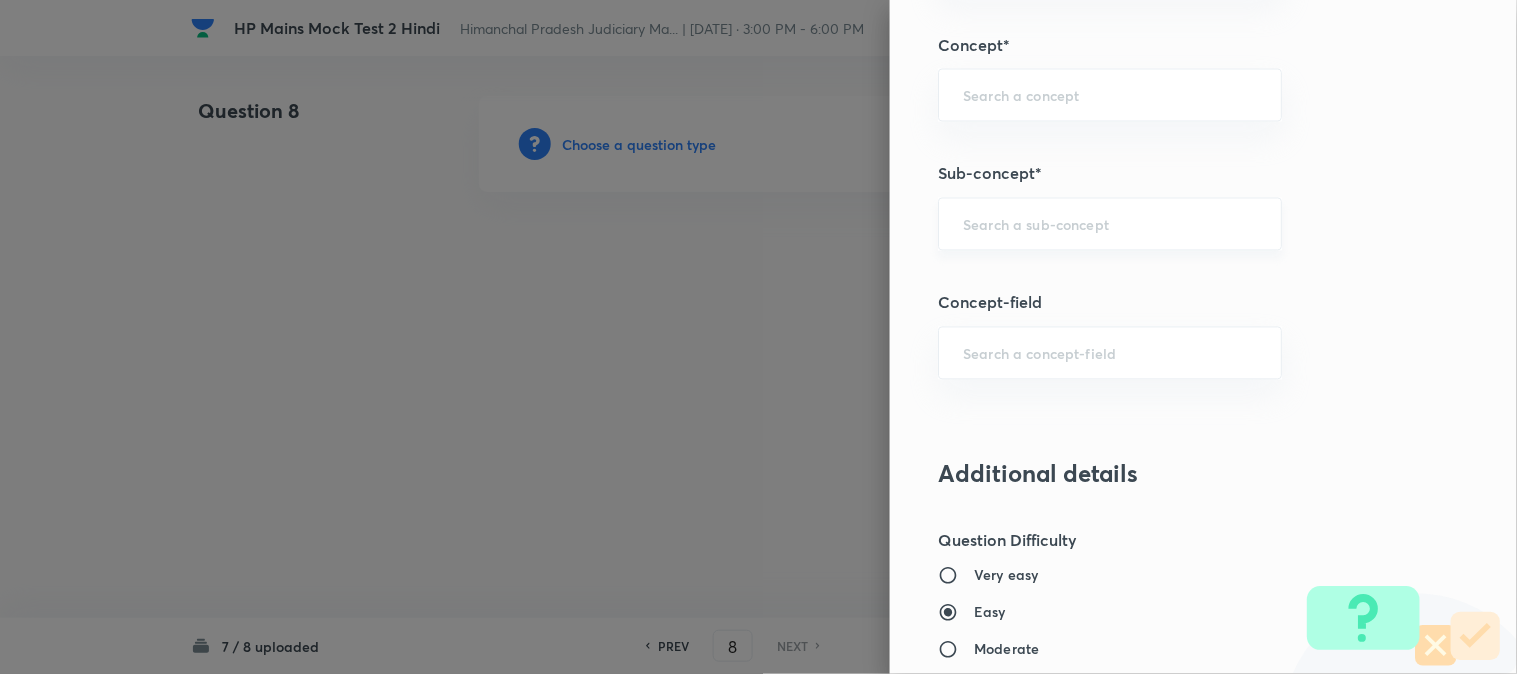 click on "​" at bounding box center (1110, 224) 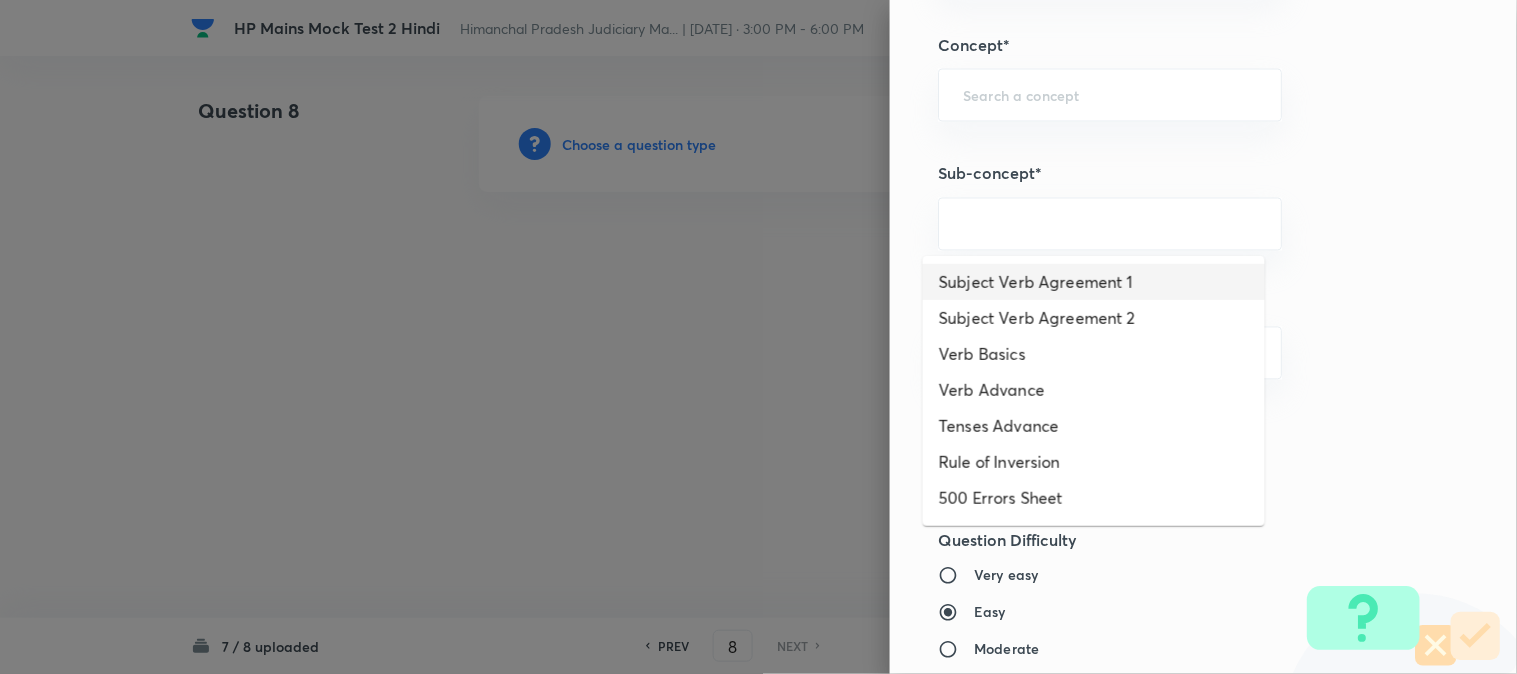 click on "Subject Verb Agreement 1" at bounding box center [1094, 282] 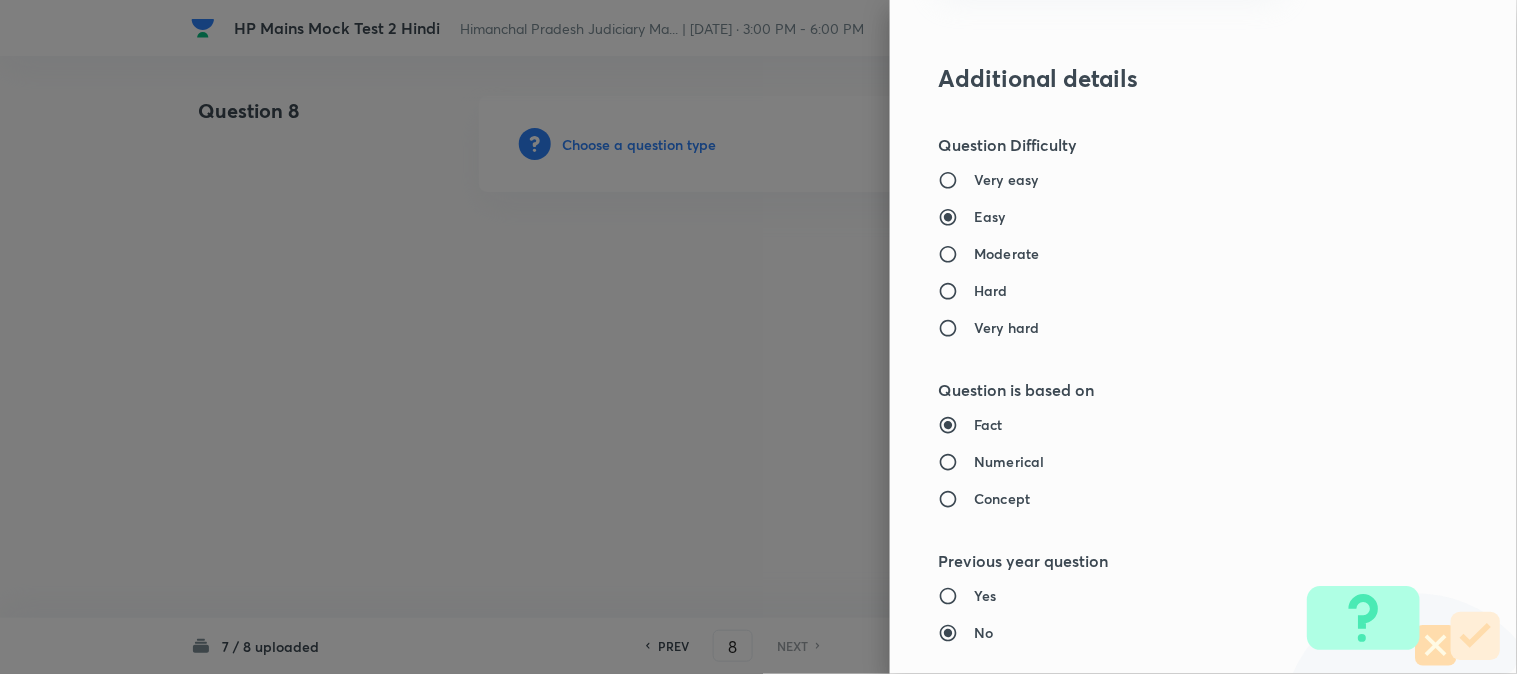 type on "Language" 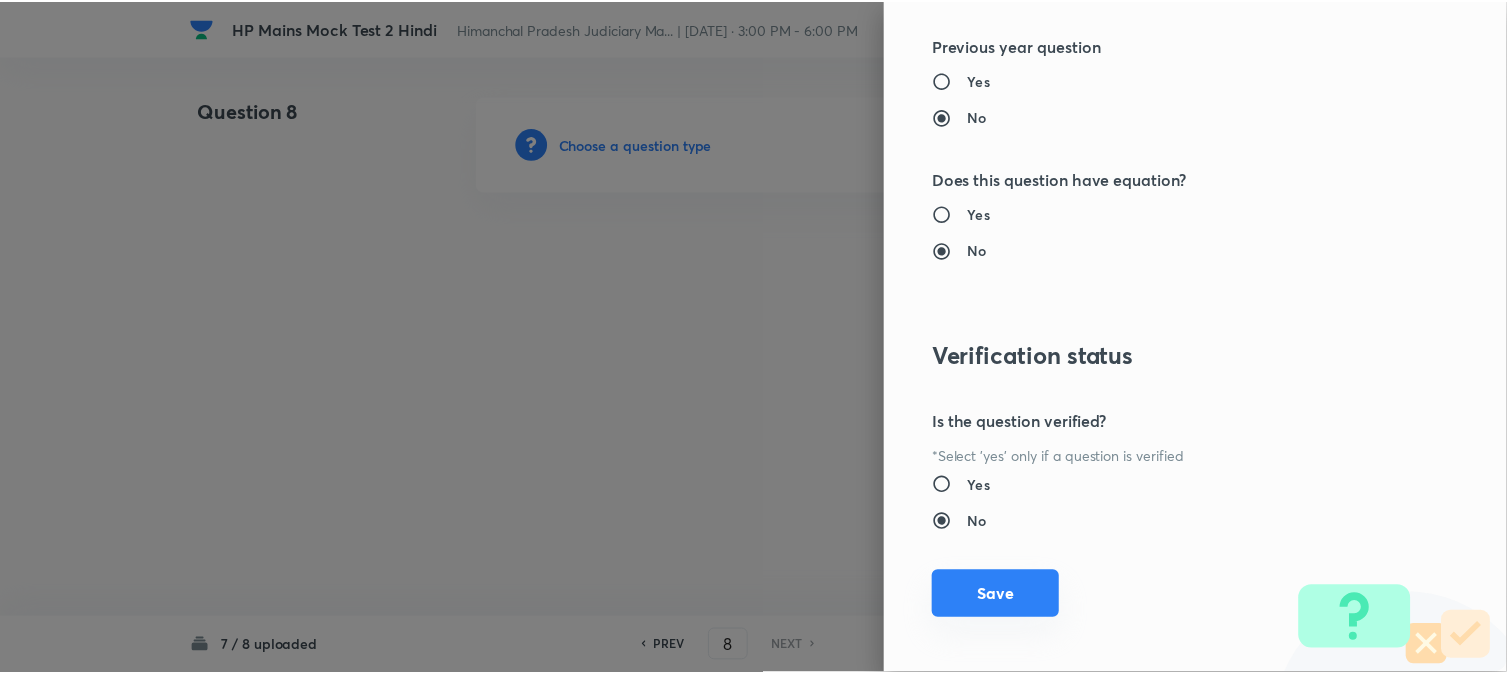 scroll, scrollTop: 1811, scrollLeft: 0, axis: vertical 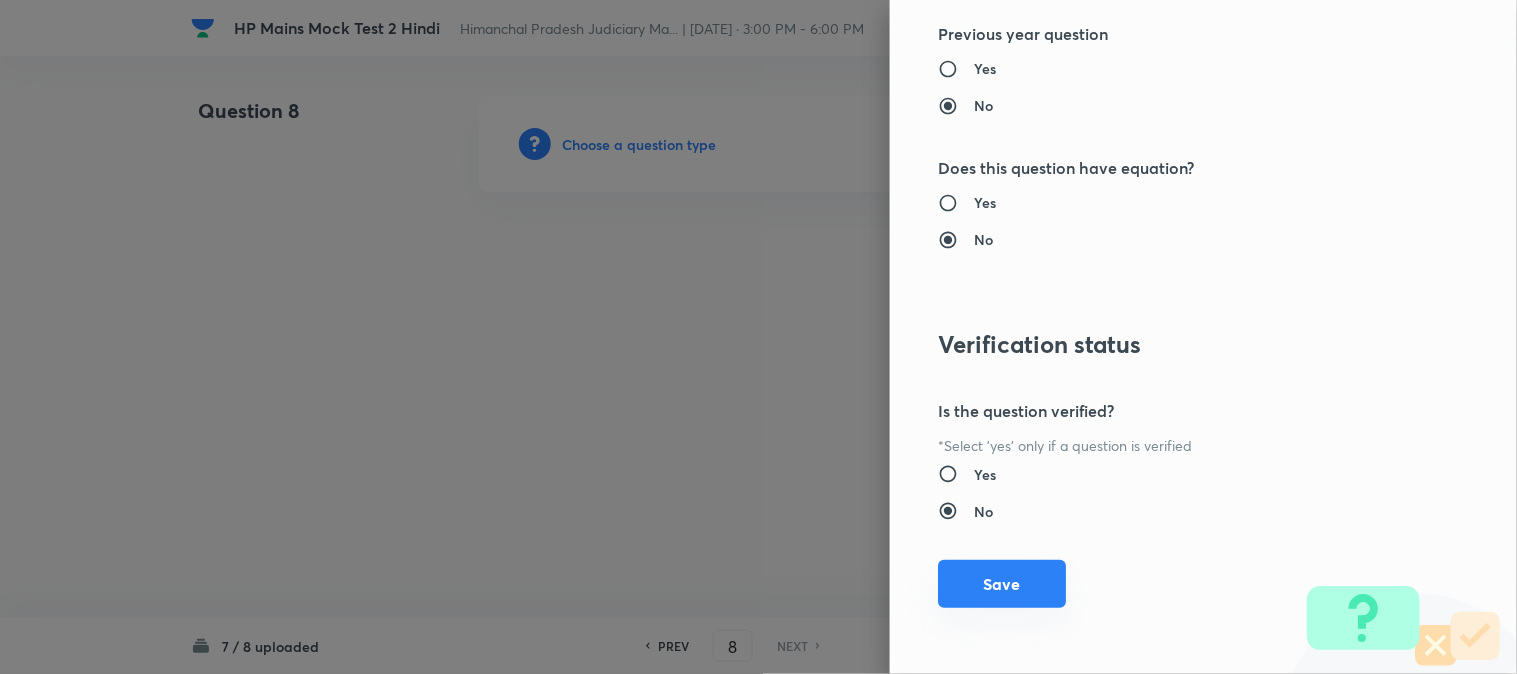 click on "Save" at bounding box center [1002, 584] 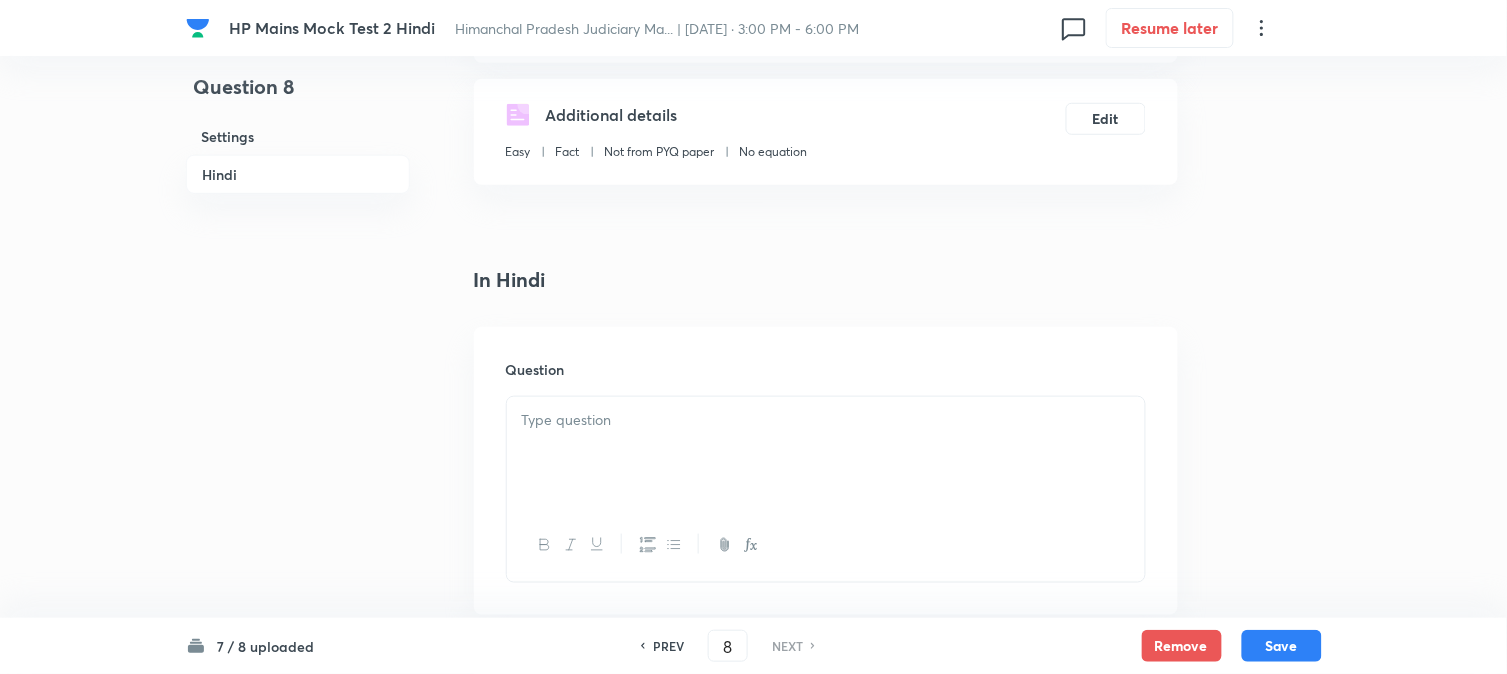 scroll, scrollTop: 590, scrollLeft: 0, axis: vertical 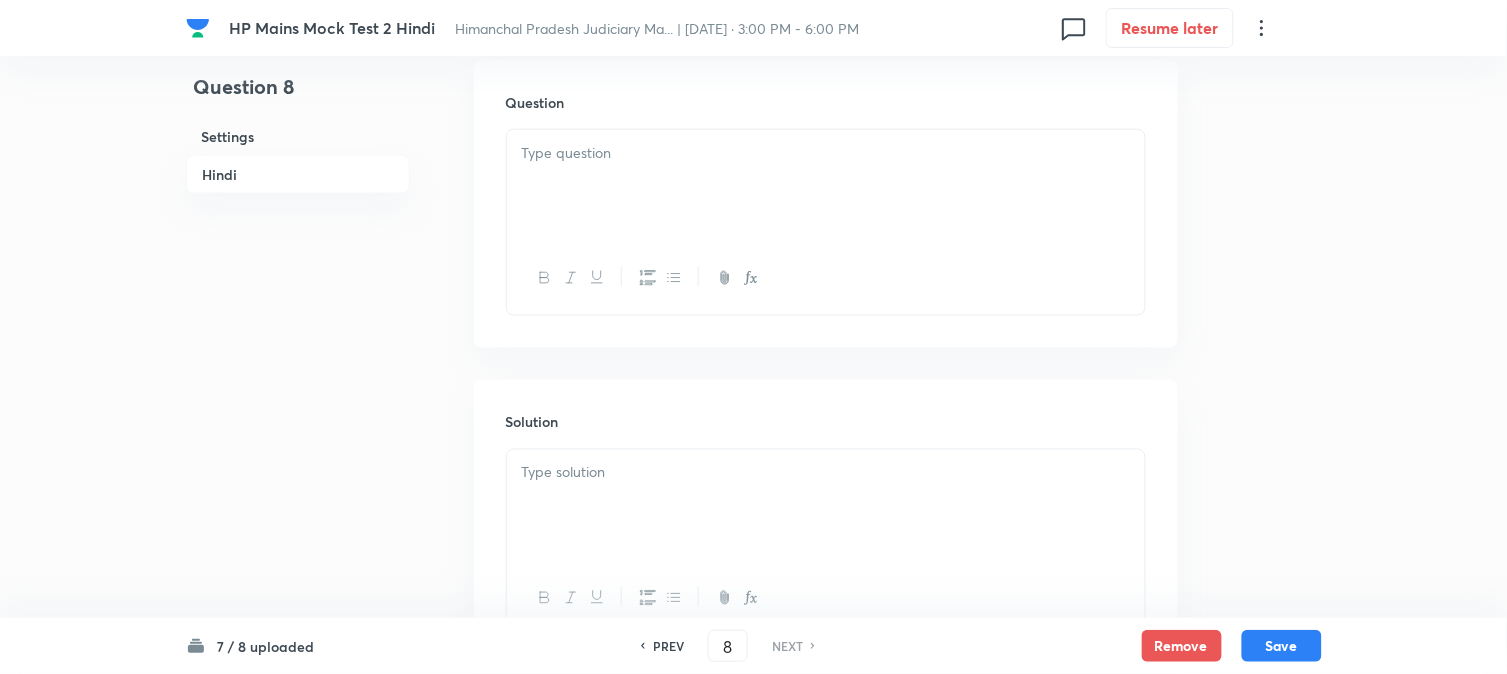 click at bounding box center (826, 186) 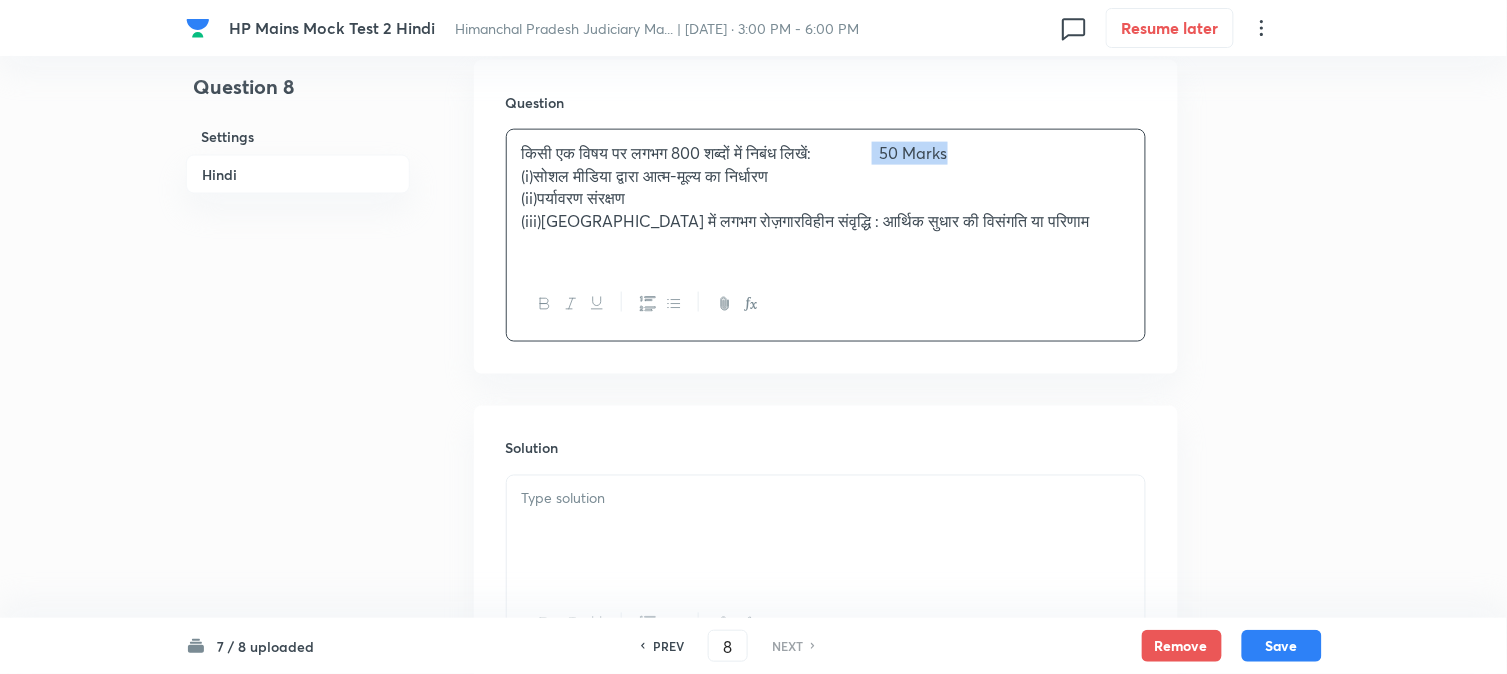 drag, startPoint x: 914, startPoint y: 153, endPoint x: 1045, endPoint y: 150, distance: 131.03435 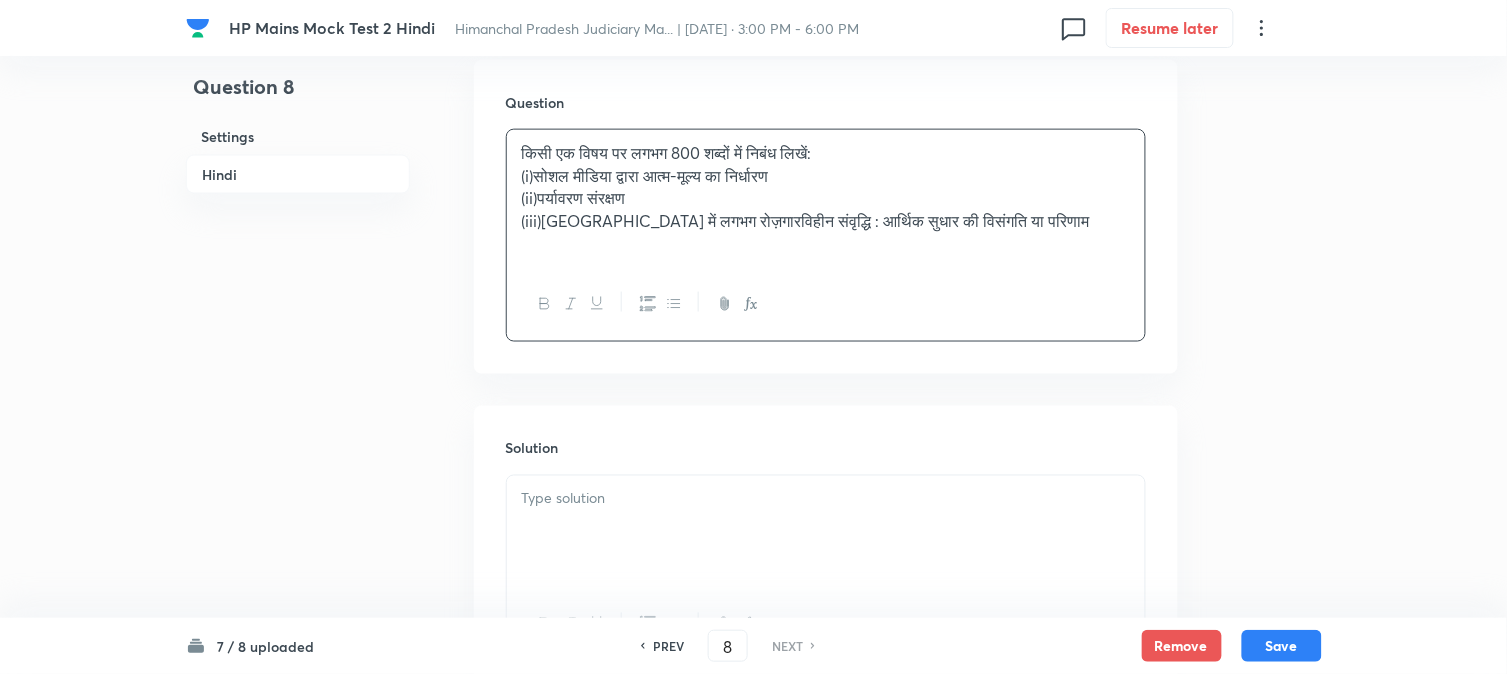click at bounding box center (826, 532) 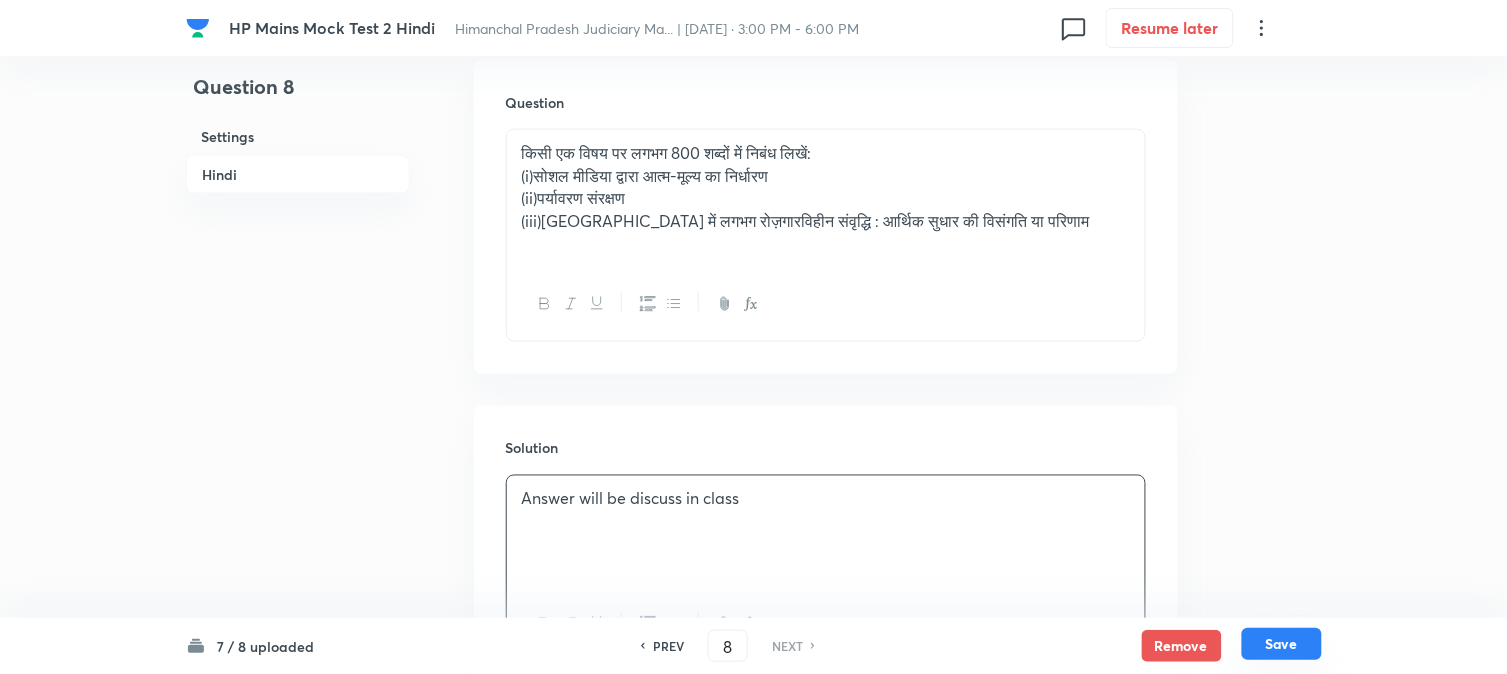 click on "Save" at bounding box center [1282, 644] 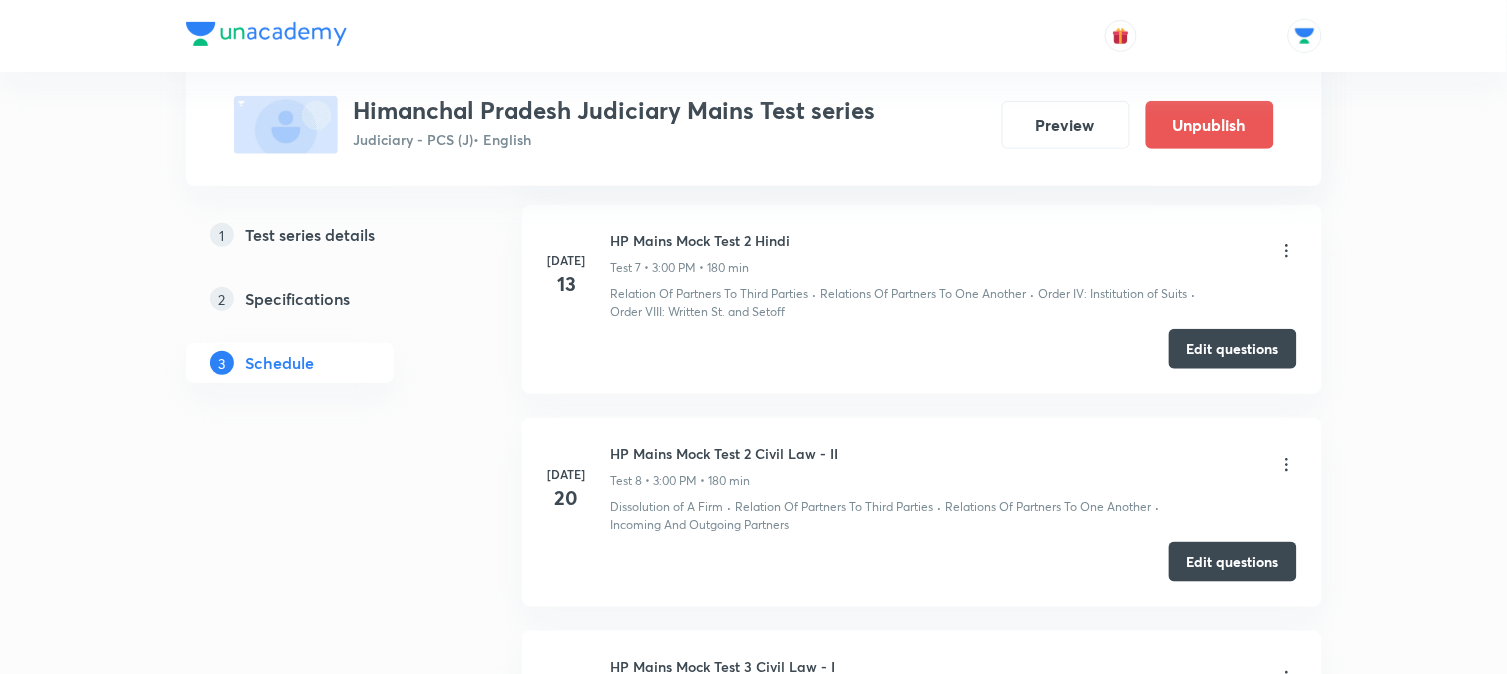 scroll, scrollTop: 2222, scrollLeft: 0, axis: vertical 